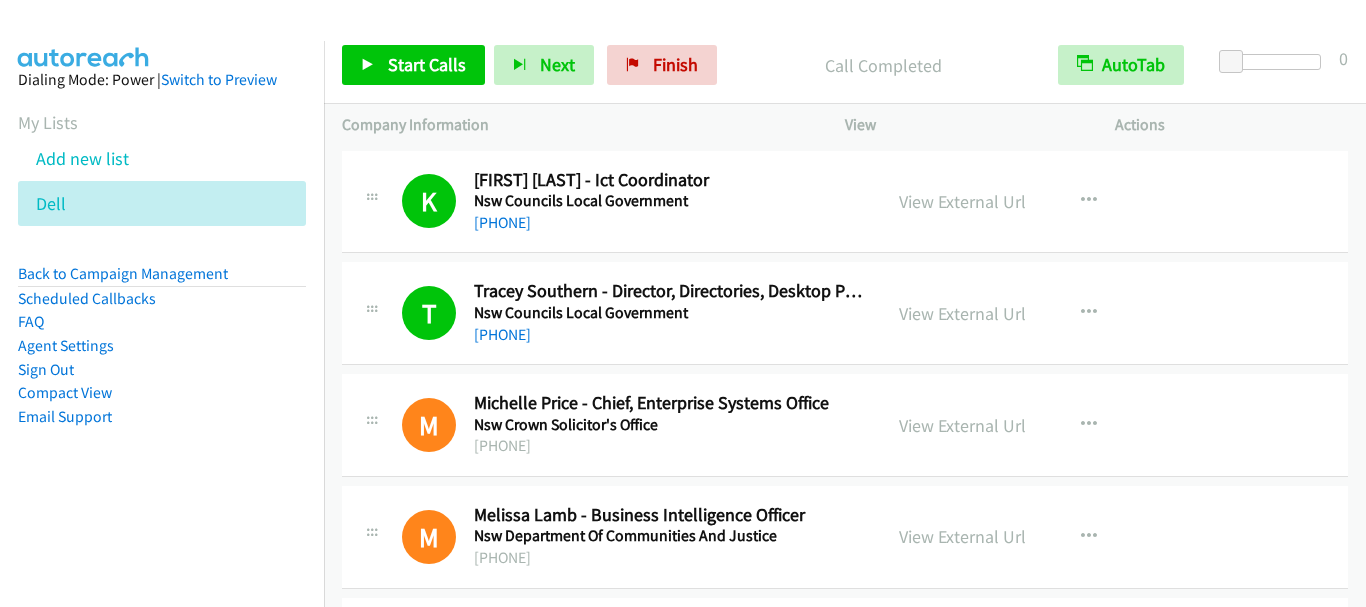 scroll, scrollTop: 0, scrollLeft: 0, axis: both 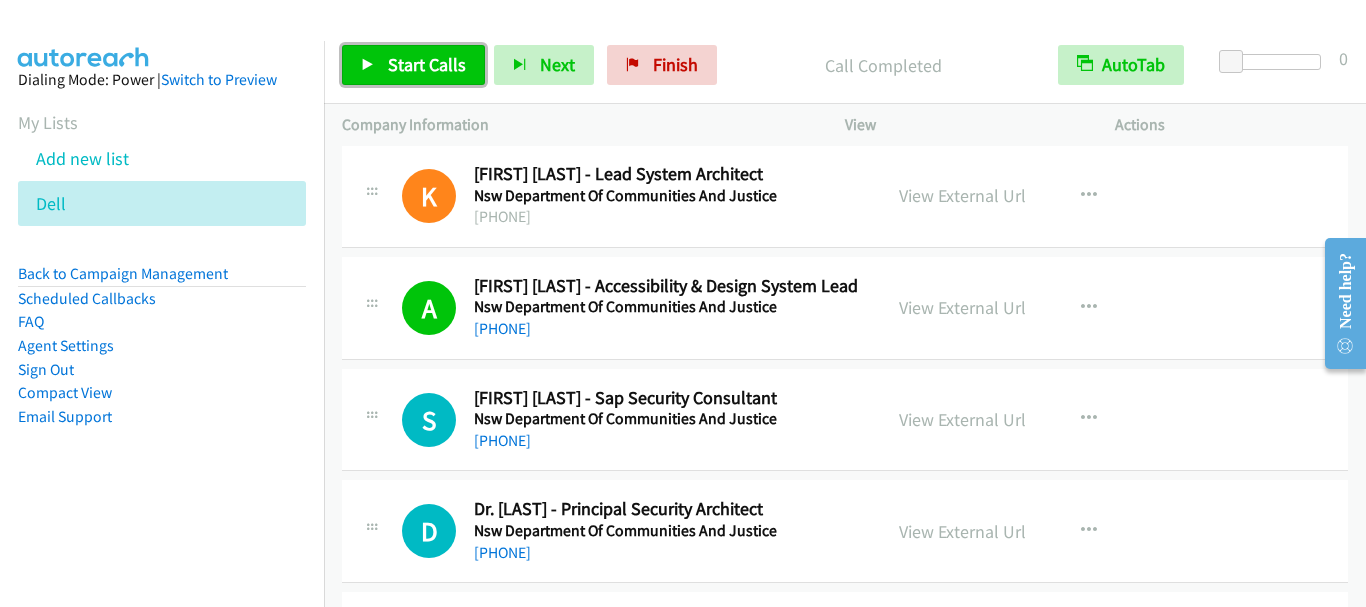 click on "Start Calls" at bounding box center (427, 64) 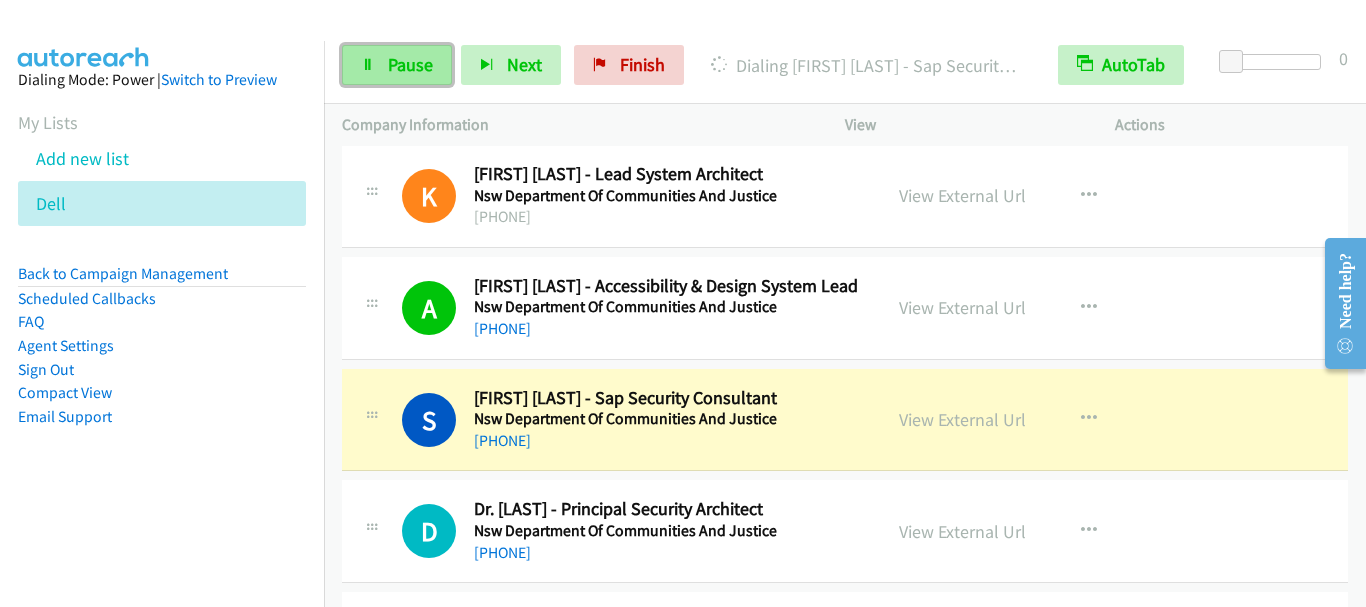click on "Pause" at bounding box center (410, 64) 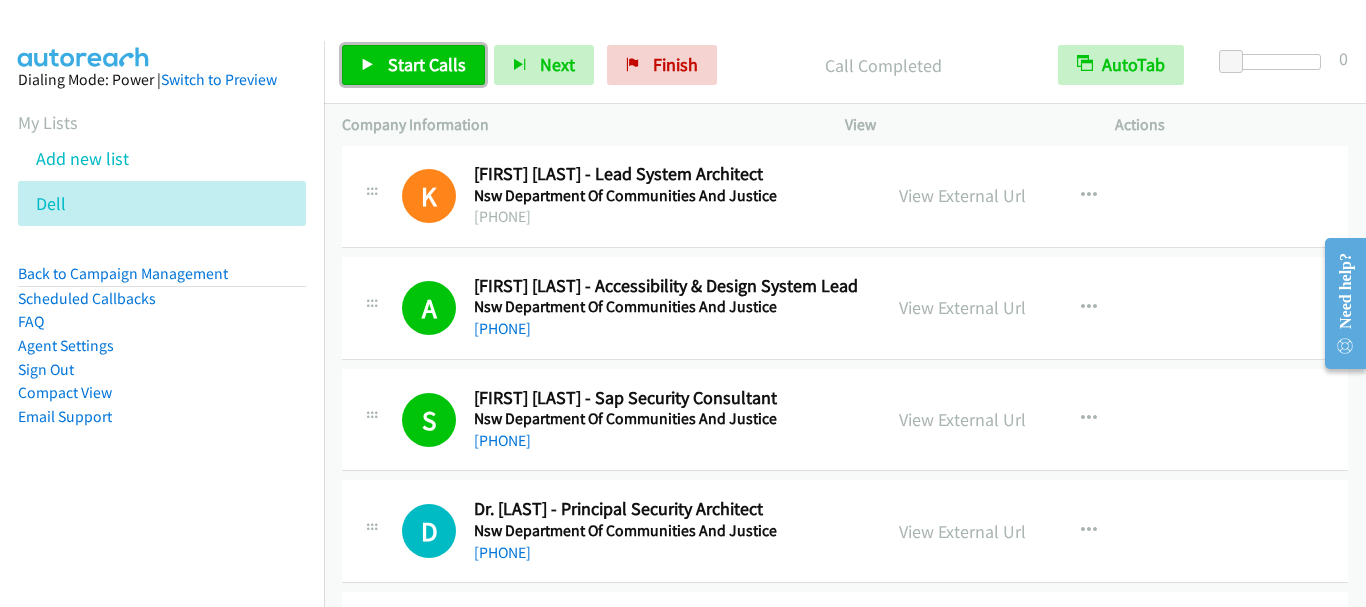 click on "Start Calls" at bounding box center [427, 64] 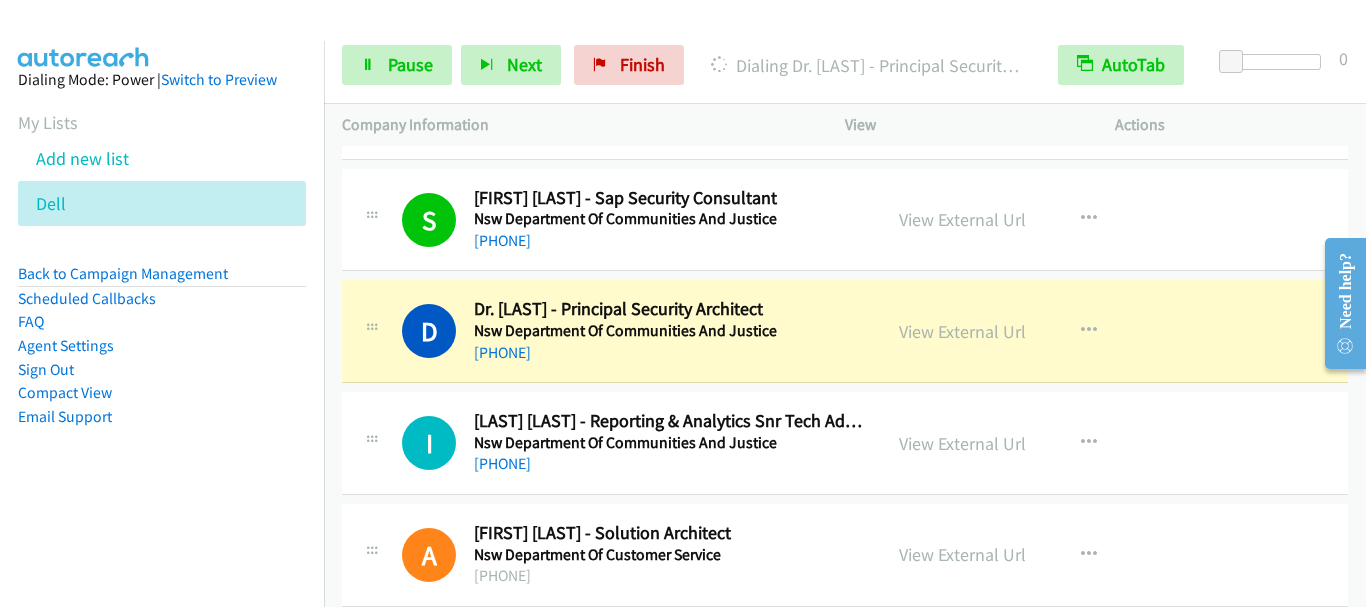 scroll, scrollTop: 1200, scrollLeft: 0, axis: vertical 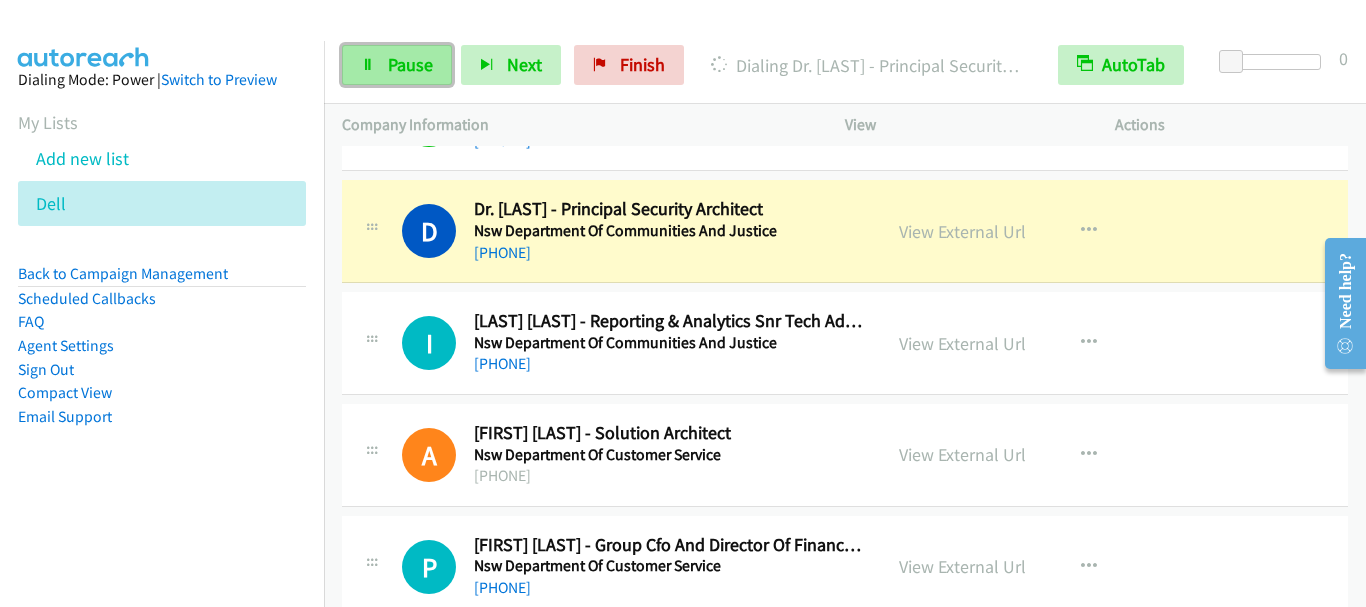 click on "Pause" at bounding box center [410, 64] 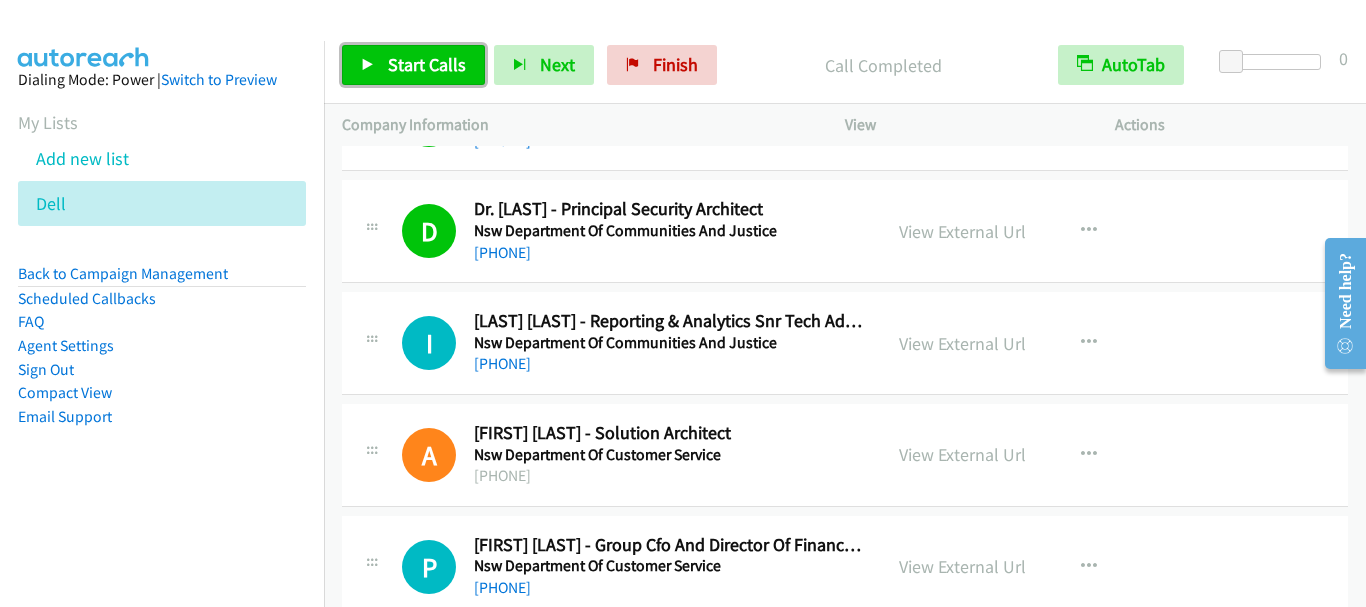 click on "Start Calls" at bounding box center [413, 65] 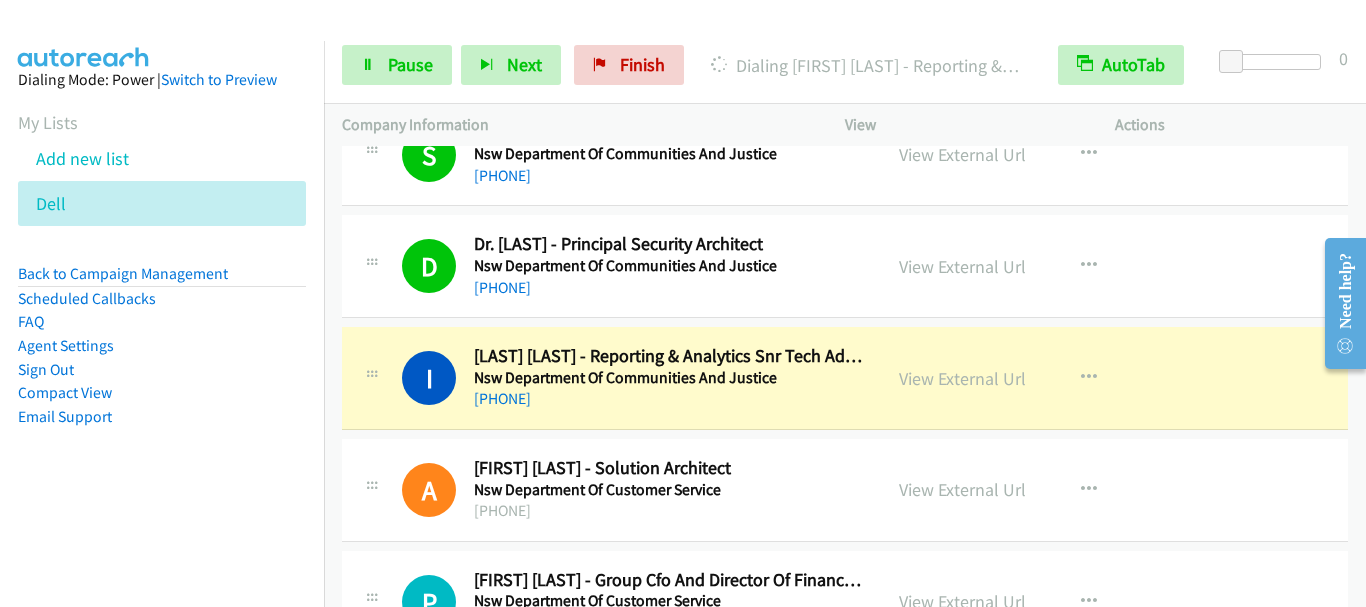 scroll, scrollTop: 1300, scrollLeft: 0, axis: vertical 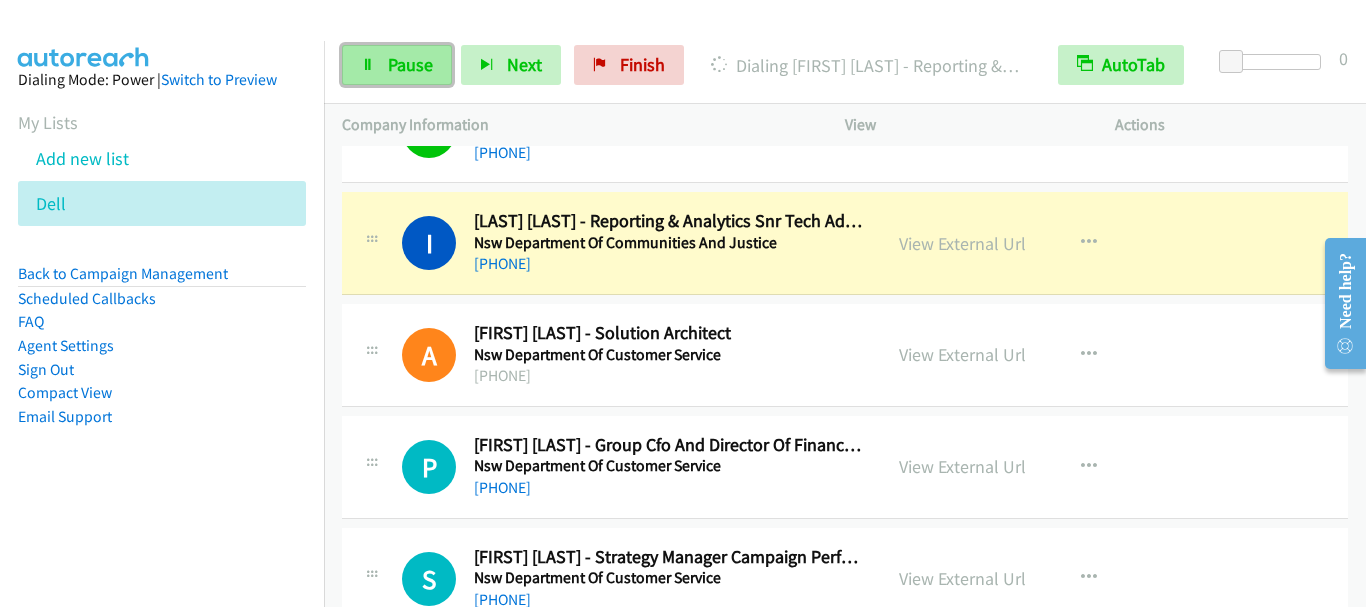 click on "Pause" at bounding box center [410, 64] 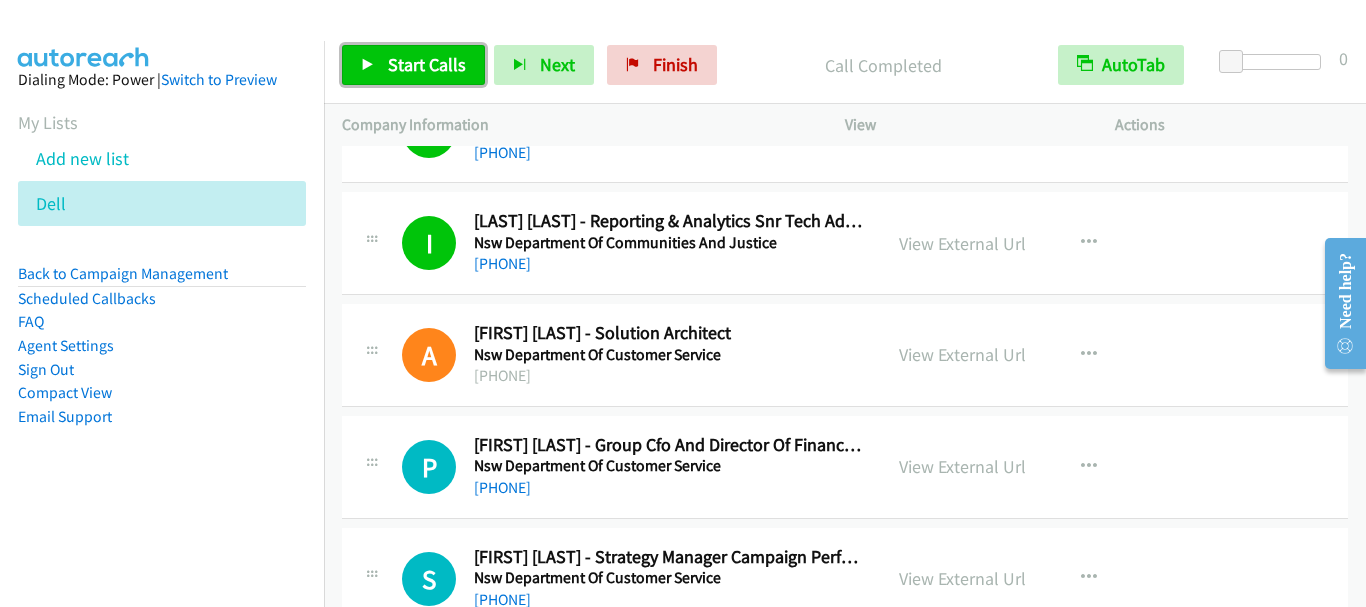 click on "Start Calls" at bounding box center (427, 64) 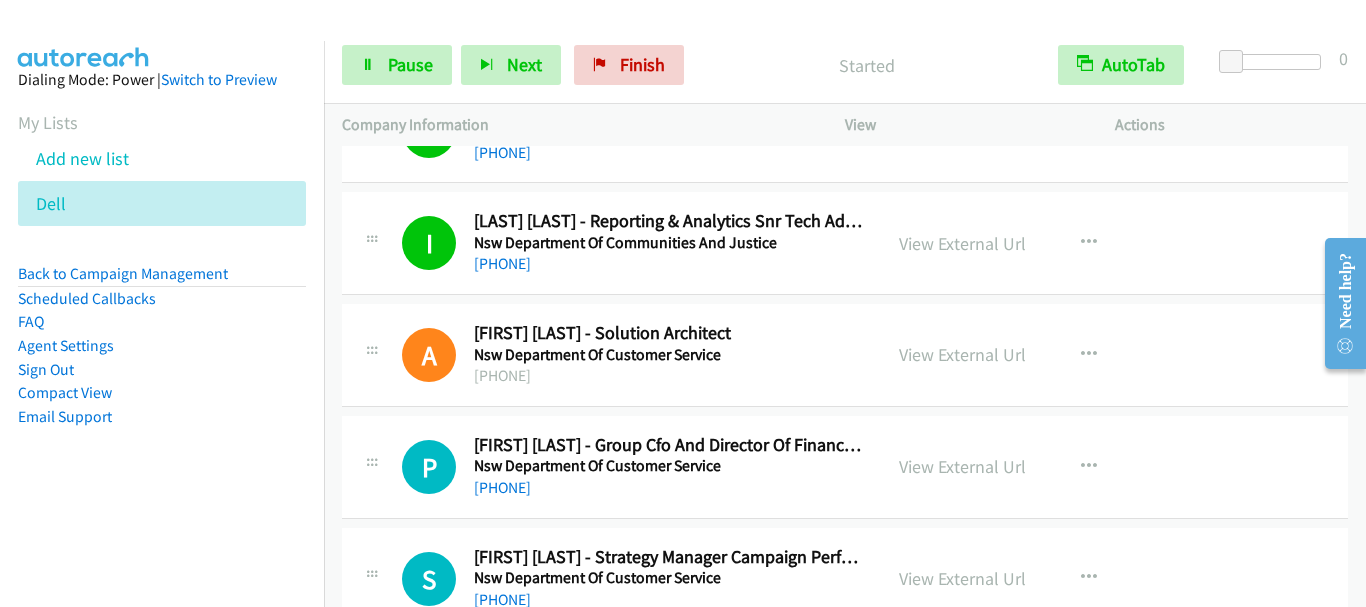 scroll, scrollTop: 1400, scrollLeft: 0, axis: vertical 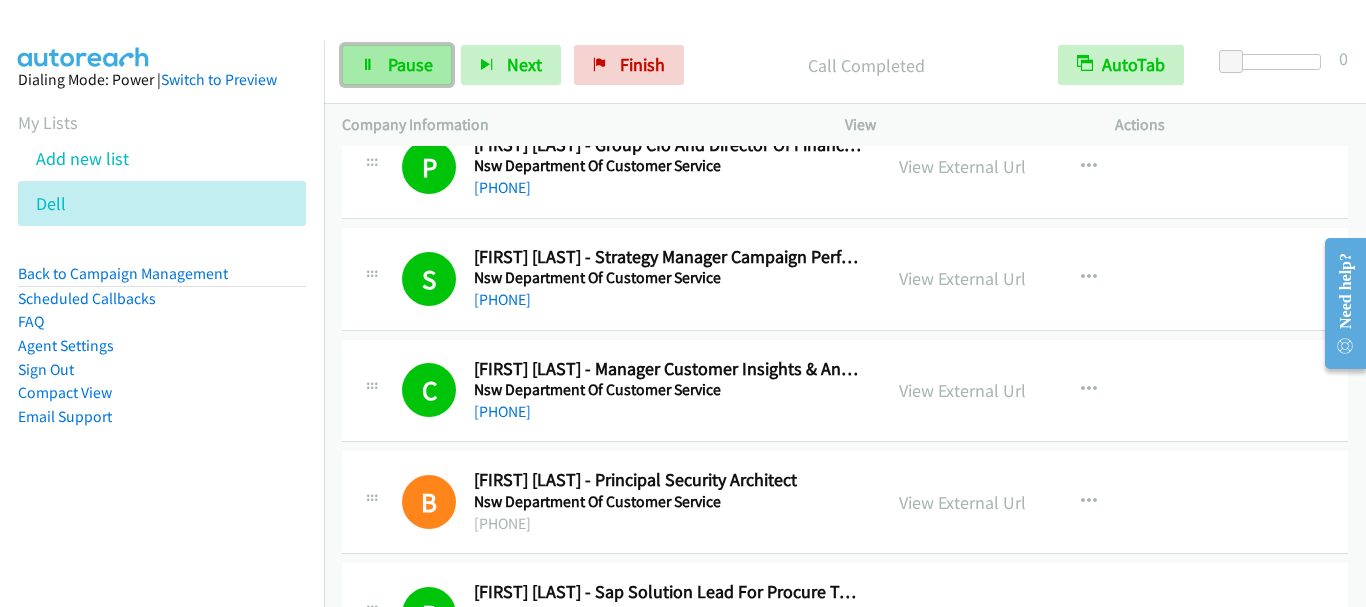 click on "Pause" at bounding box center (410, 64) 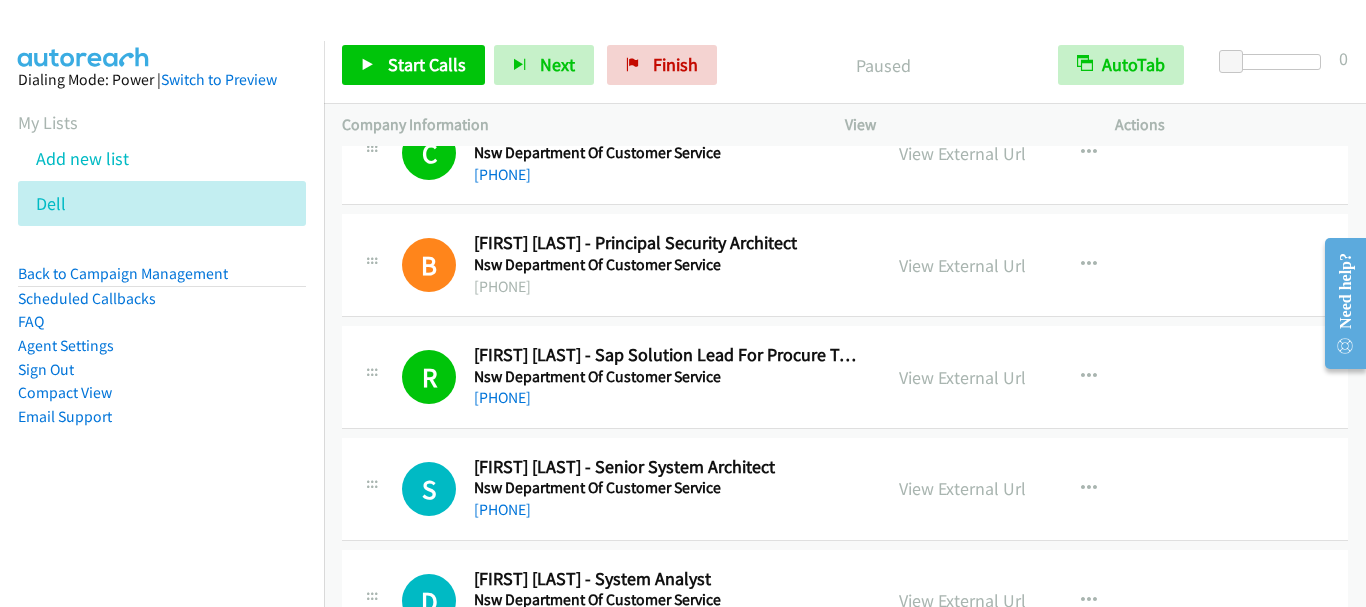 scroll, scrollTop: 1900, scrollLeft: 0, axis: vertical 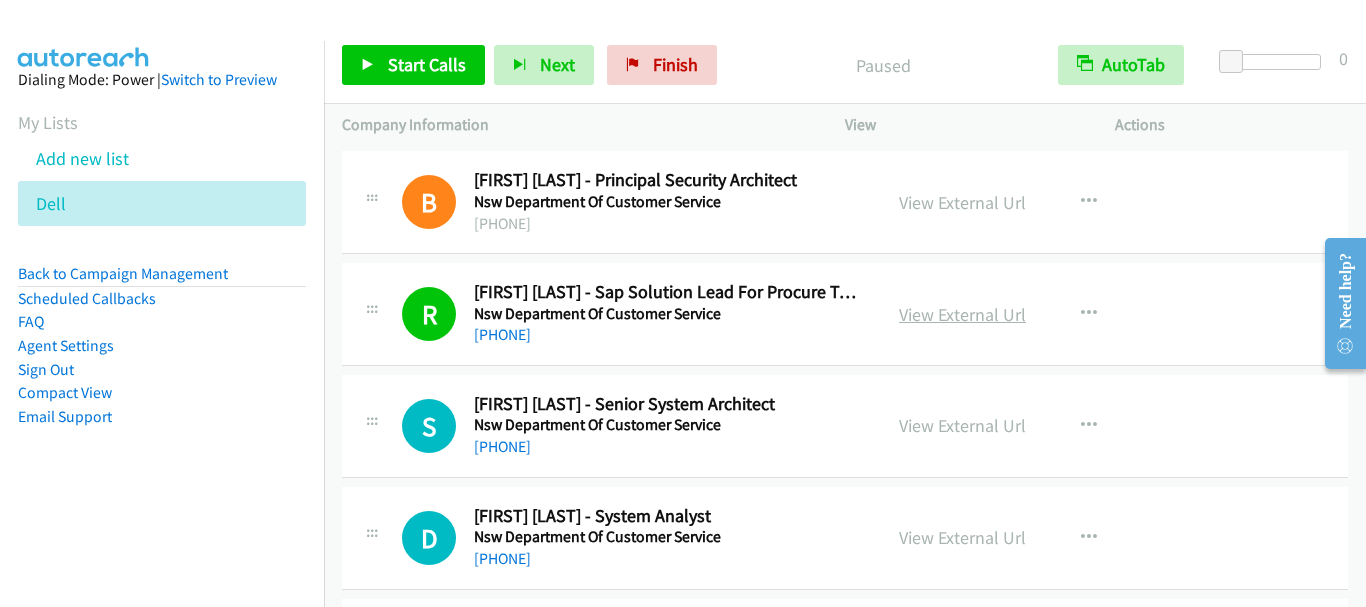 click on "View External Url" at bounding box center (962, 314) 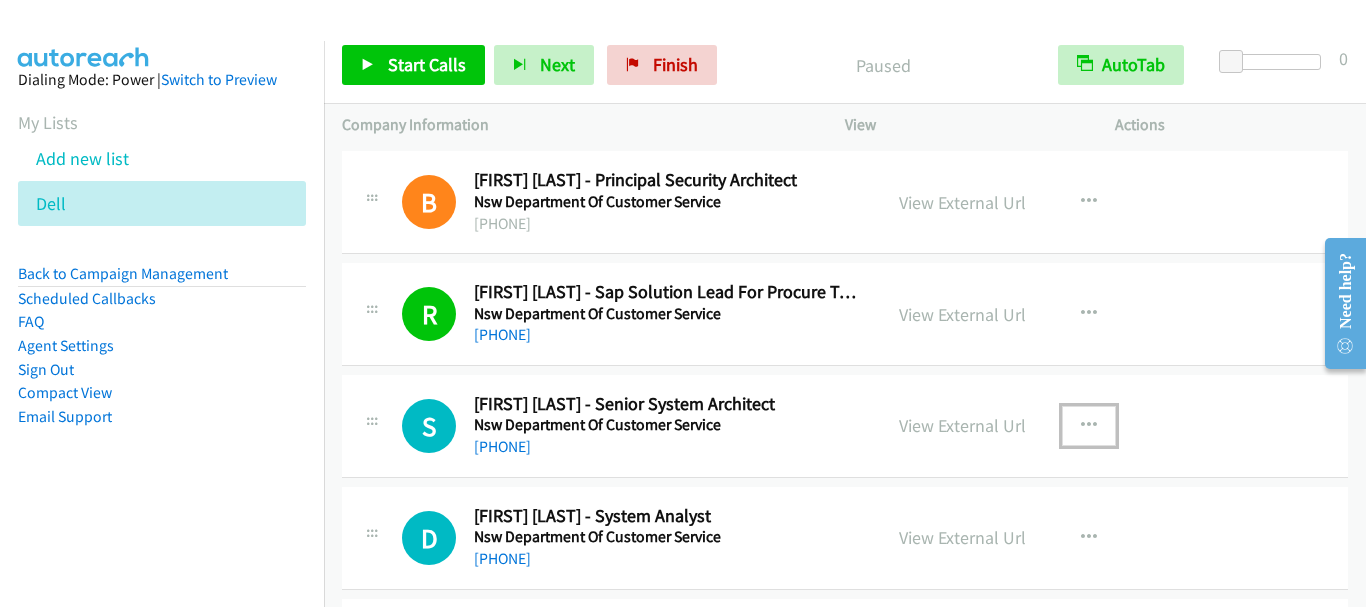 click at bounding box center [1089, 426] 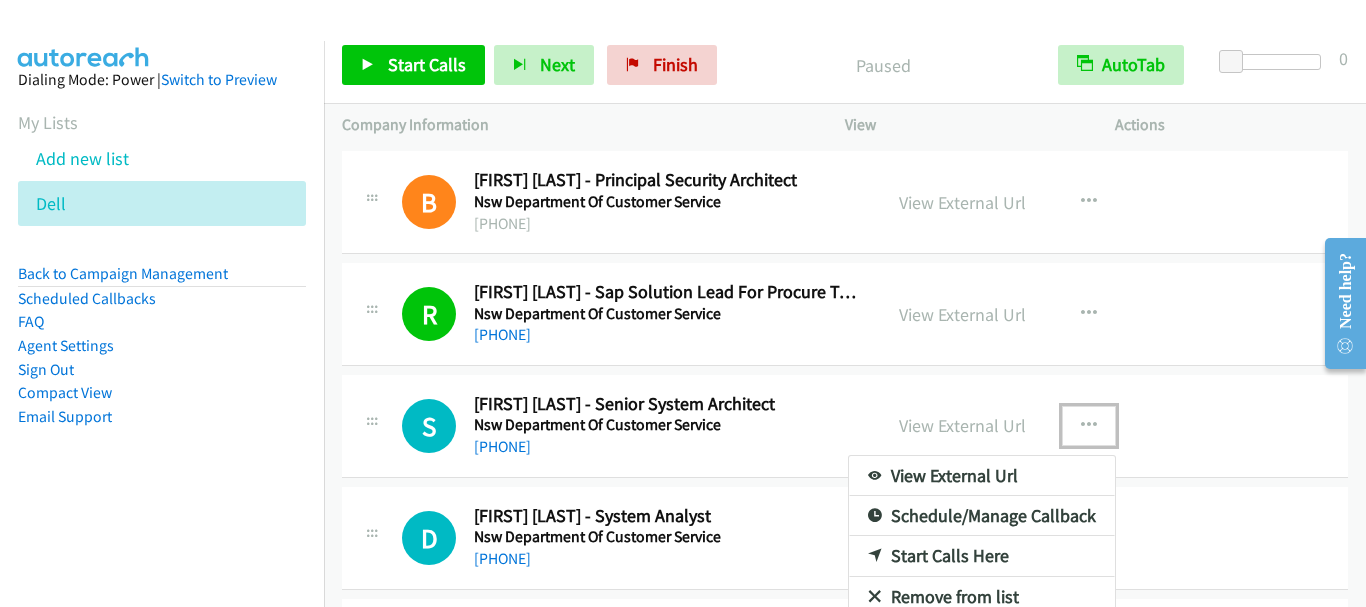 scroll, scrollTop: 2000, scrollLeft: 0, axis: vertical 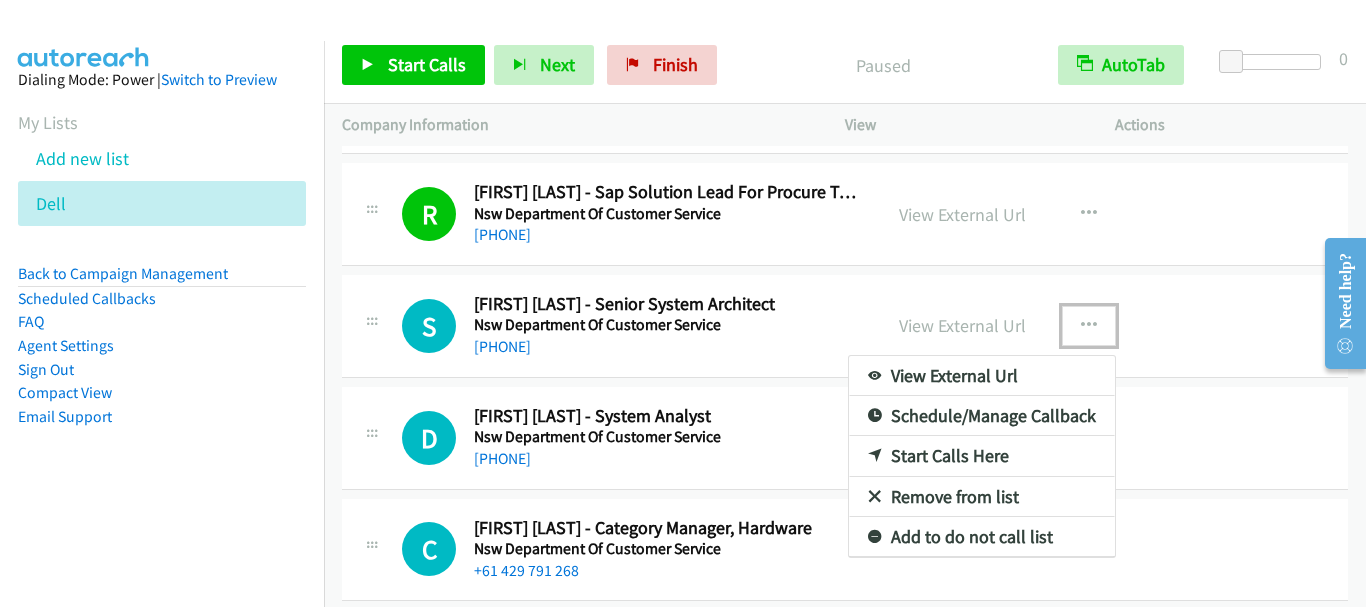 click on "Start Calls Here" at bounding box center [982, 456] 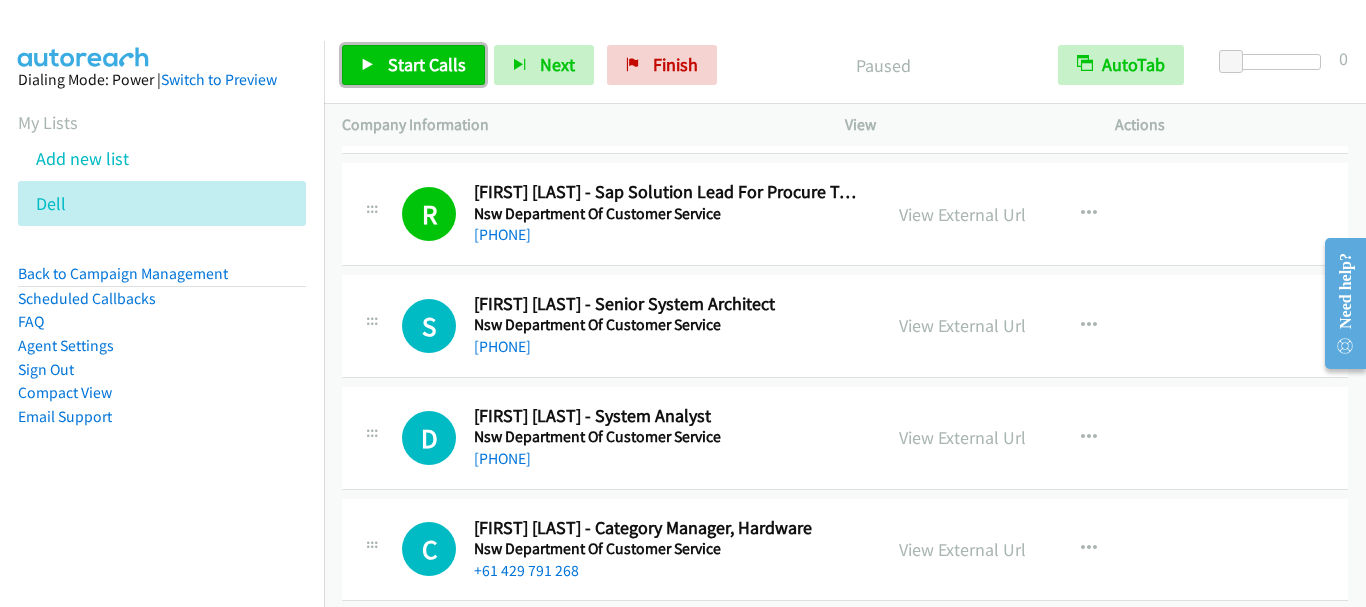 click on "Start Calls" at bounding box center (427, 64) 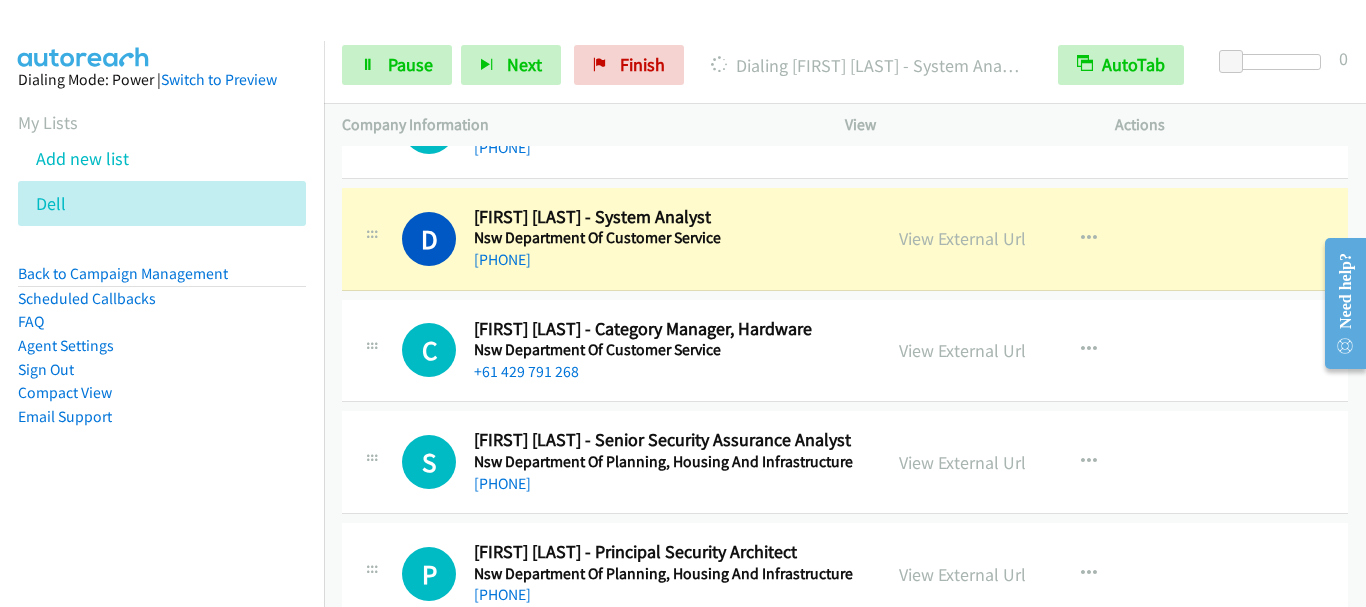 scroll, scrollTop: 2200, scrollLeft: 0, axis: vertical 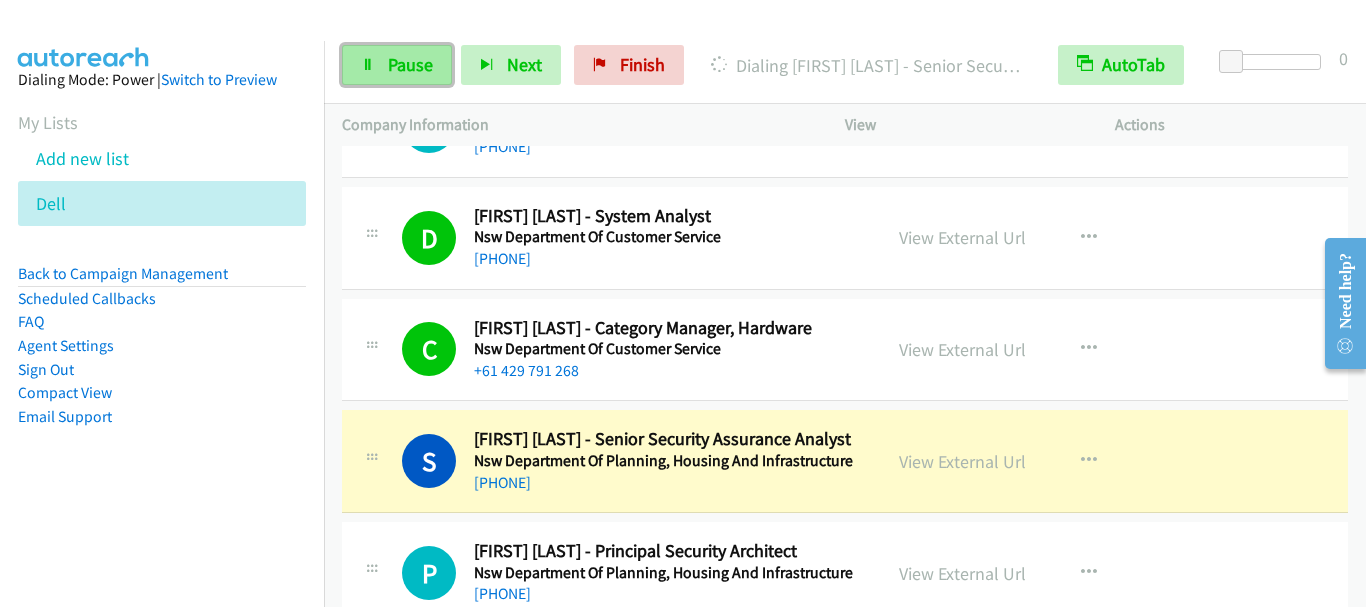 click on "Pause" at bounding box center (410, 64) 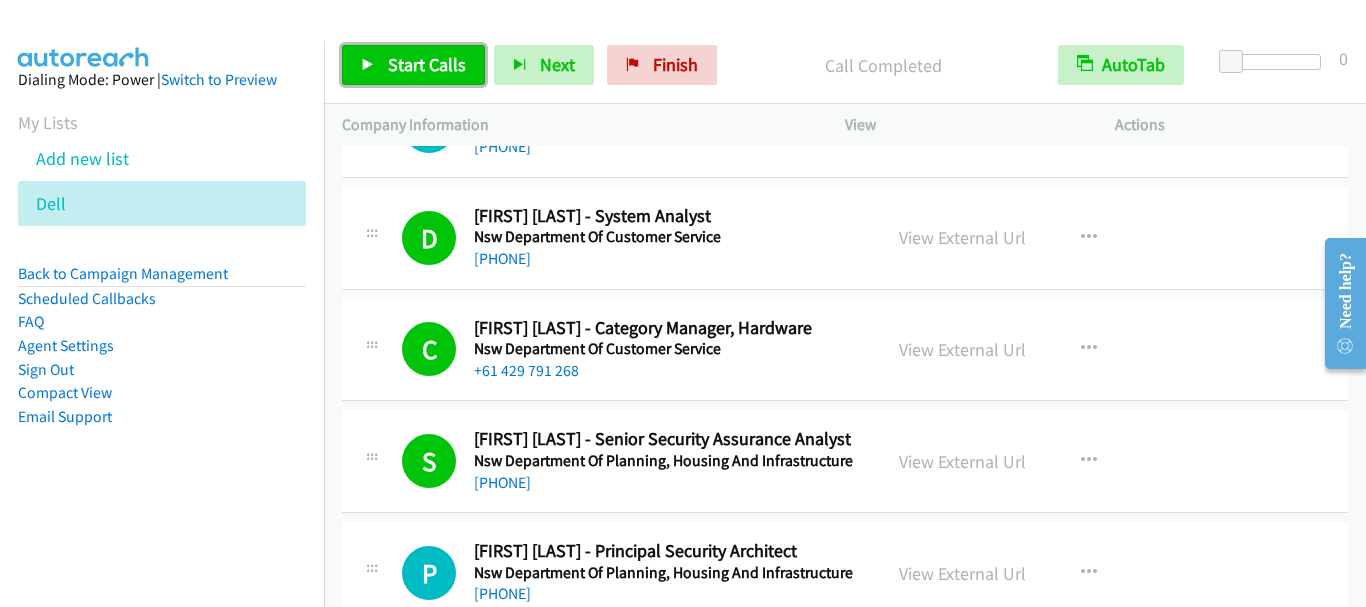 click on "Start Calls" at bounding box center (427, 64) 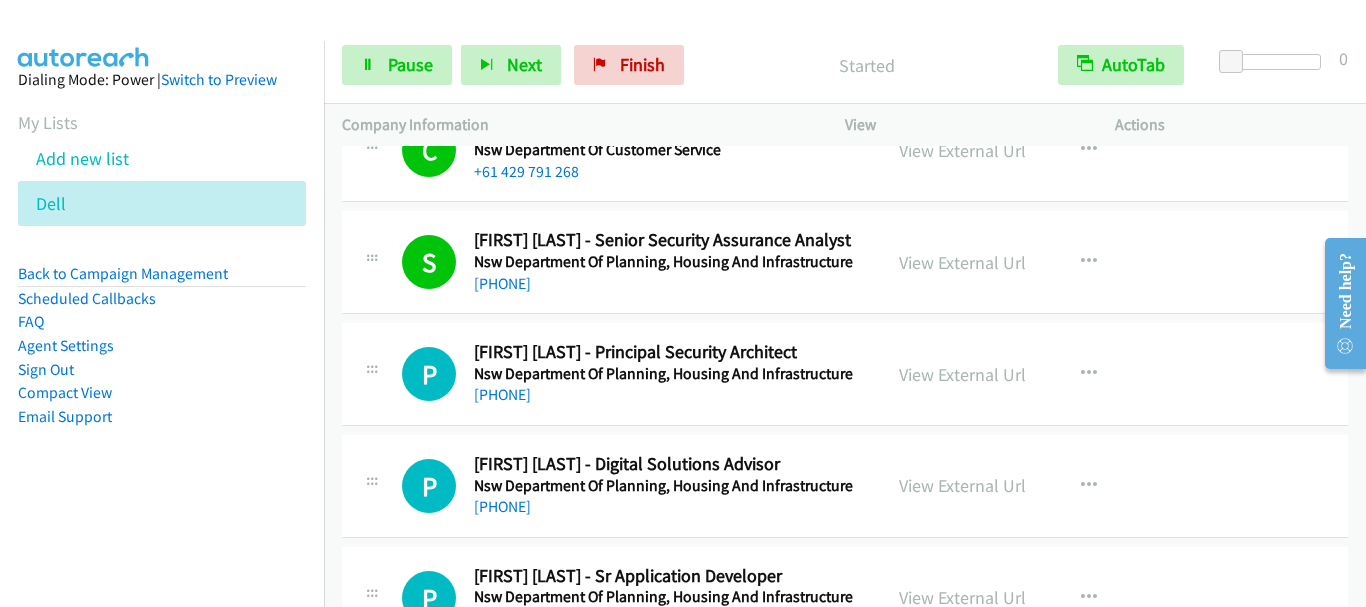 scroll, scrollTop: 2400, scrollLeft: 0, axis: vertical 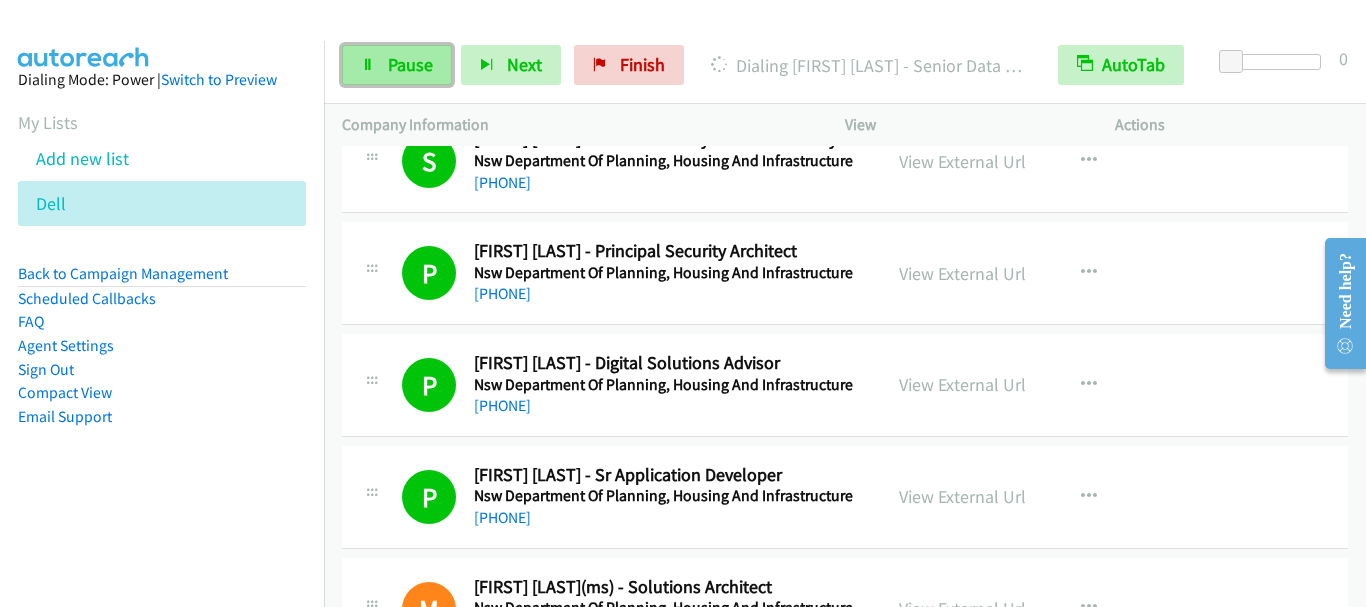 click on "Pause" at bounding box center [410, 64] 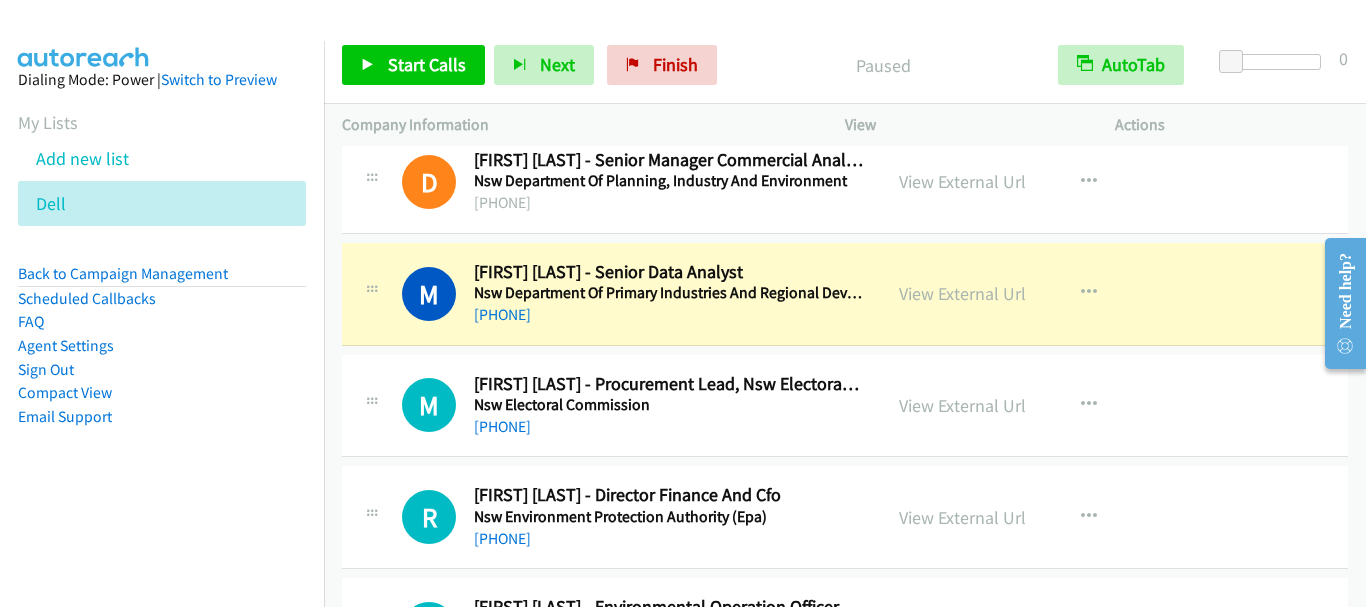 scroll, scrollTop: 3400, scrollLeft: 0, axis: vertical 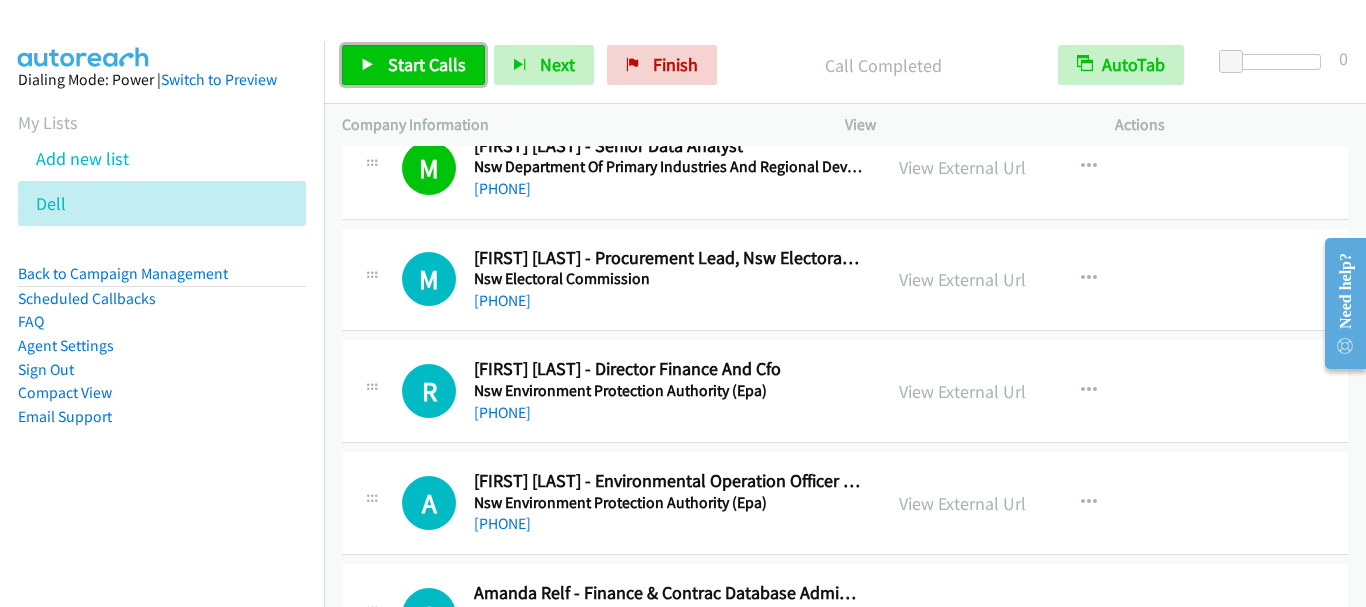 click on "Start Calls" at bounding box center [427, 64] 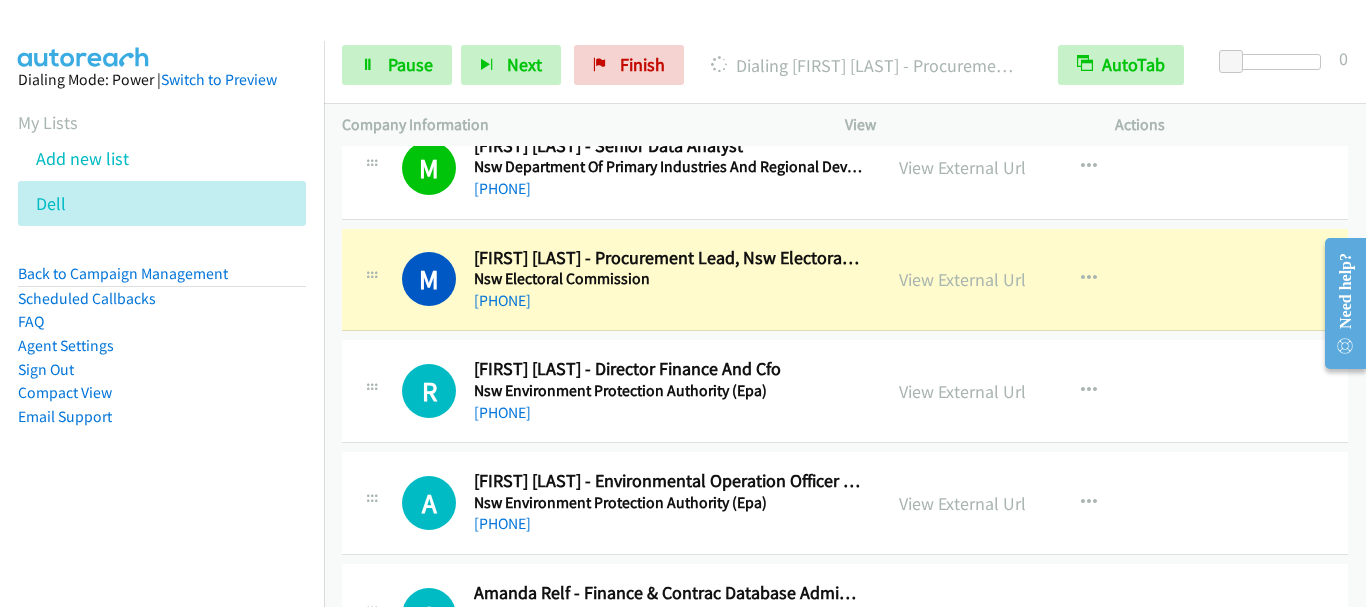 scroll, scrollTop: 3600, scrollLeft: 0, axis: vertical 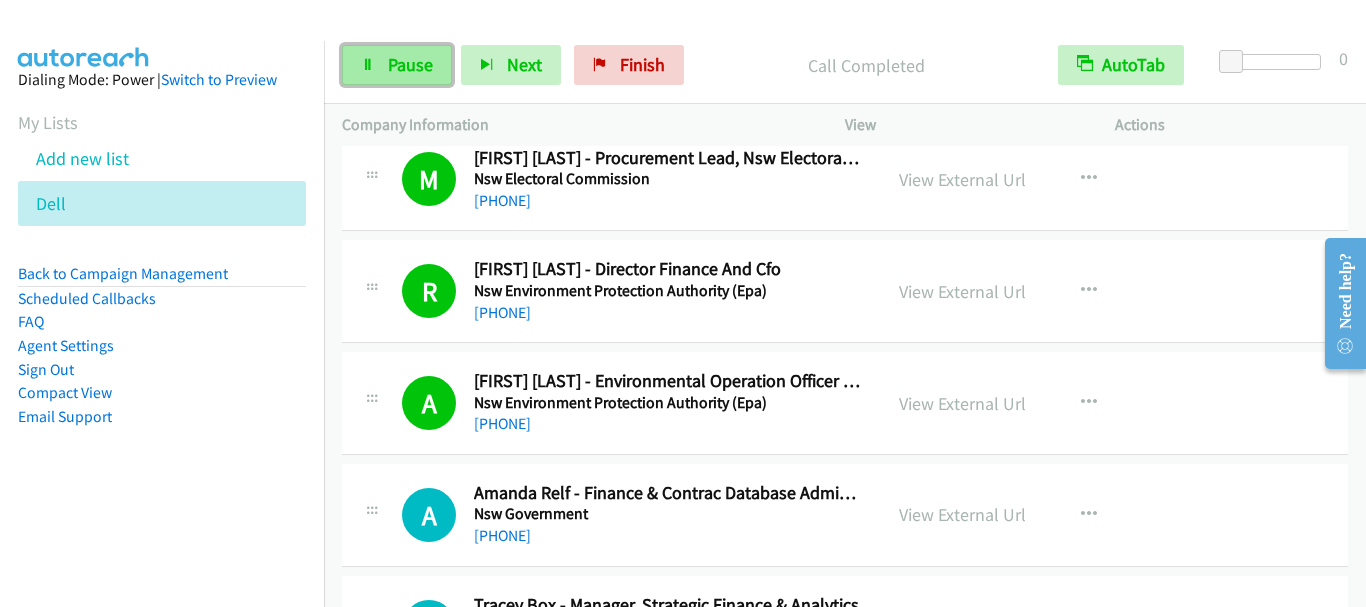 click on "Pause" at bounding box center (410, 64) 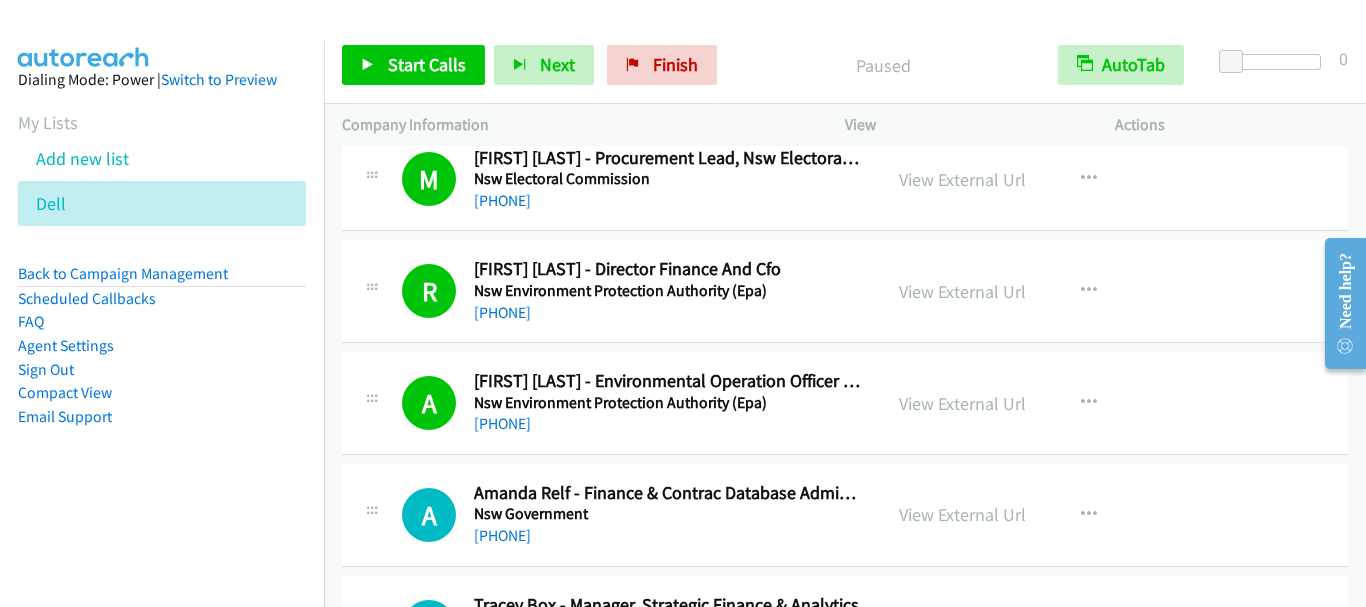 scroll, scrollTop: 3700, scrollLeft: 0, axis: vertical 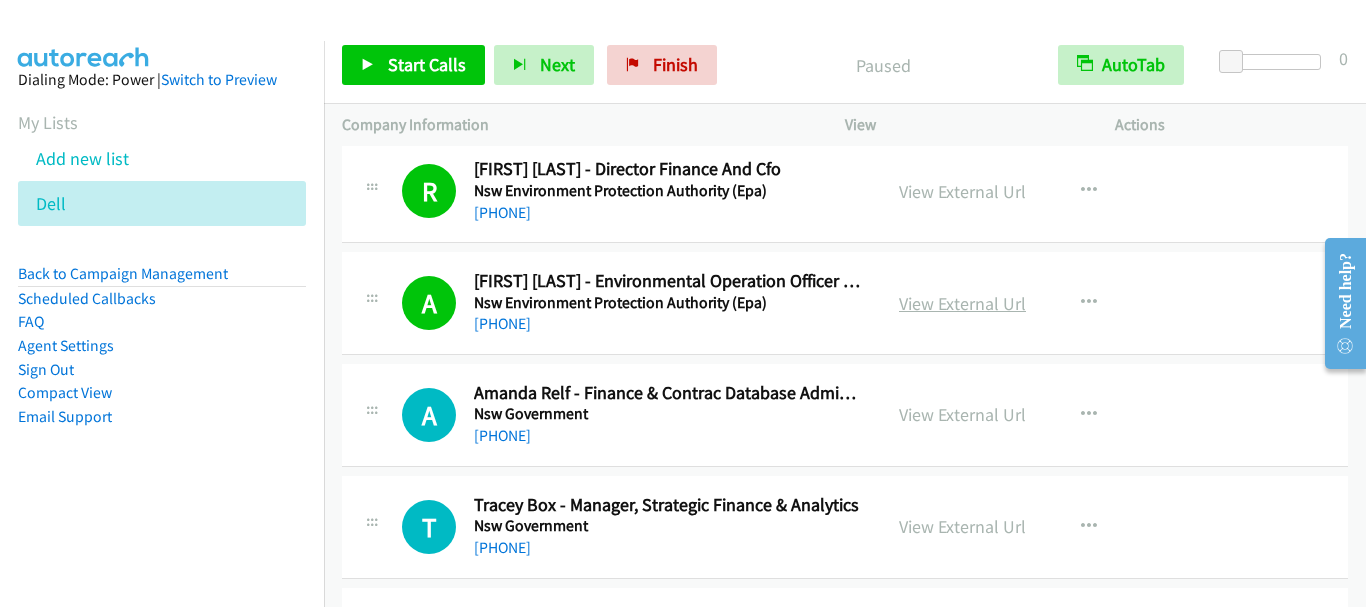 click on "View External Url" at bounding box center [962, 303] 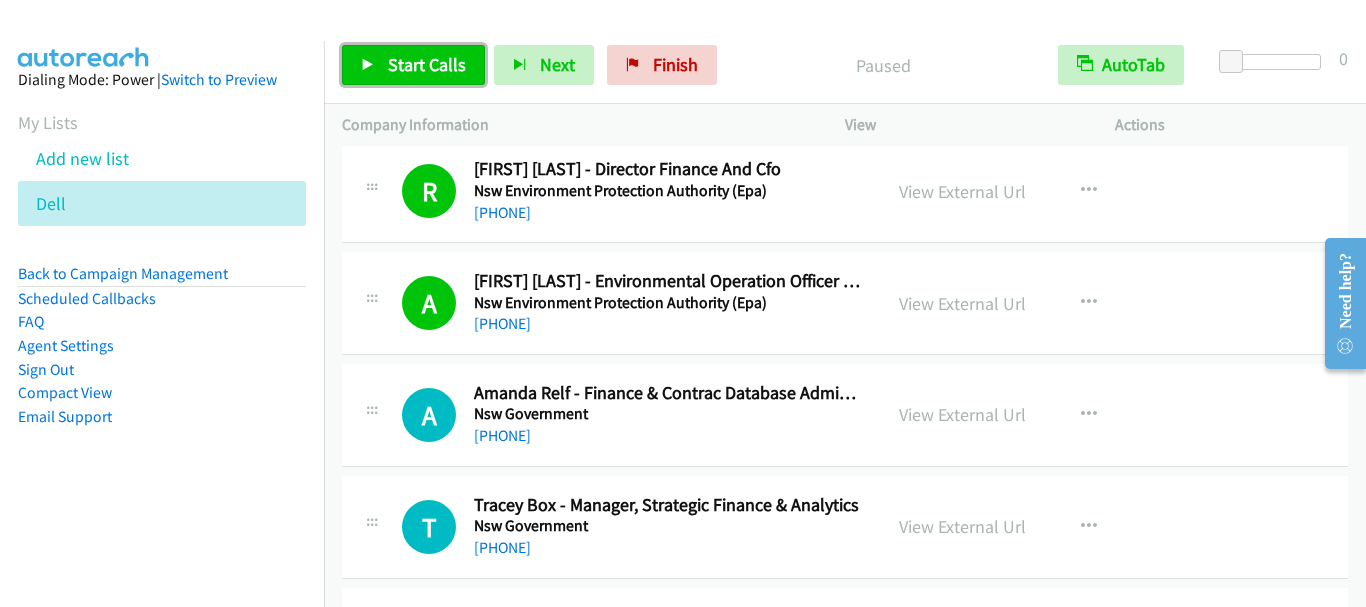 click on "Start Calls" at bounding box center [427, 64] 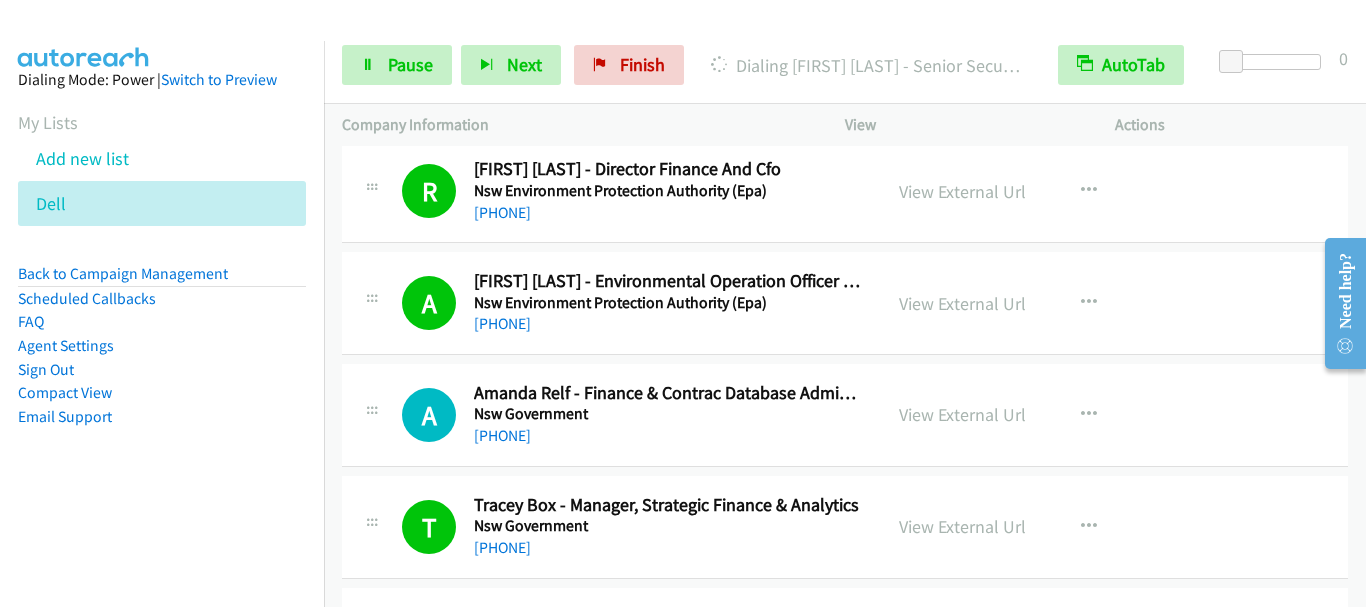 click on "Start Calls
Pause
Next
Finish
Dialing Omid Hoveizavi - Senior Security Officer
AutoTab
AutoTab
0" at bounding box center [845, 65] 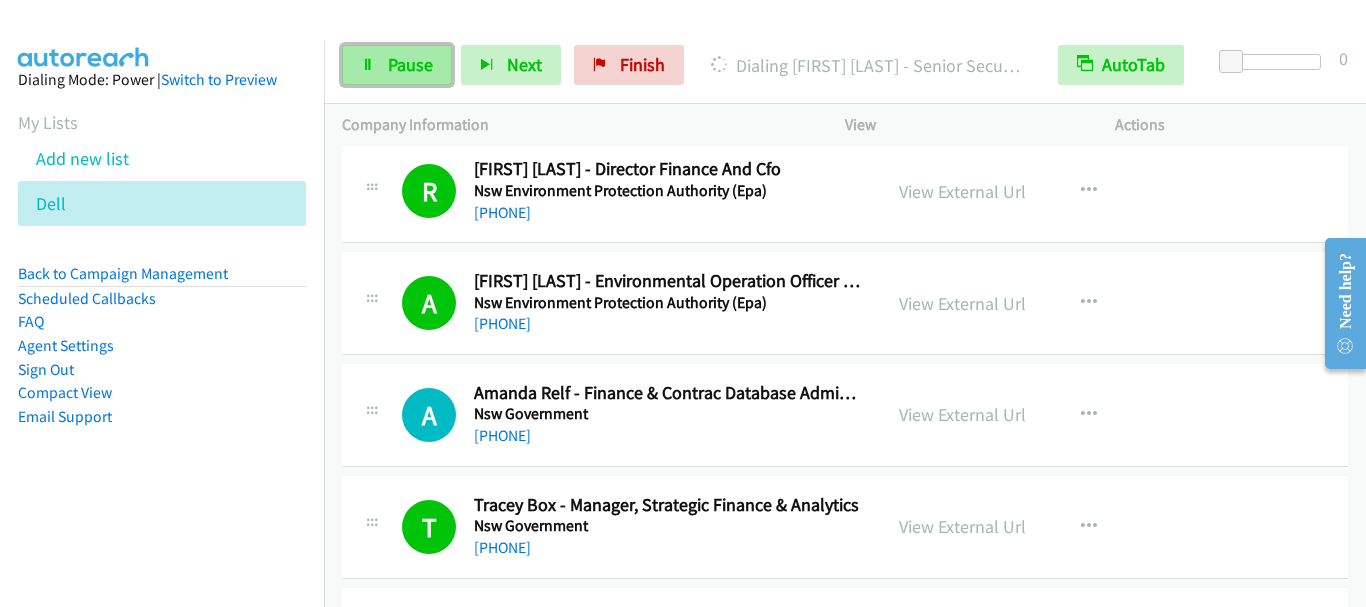 click on "Pause" at bounding box center (410, 64) 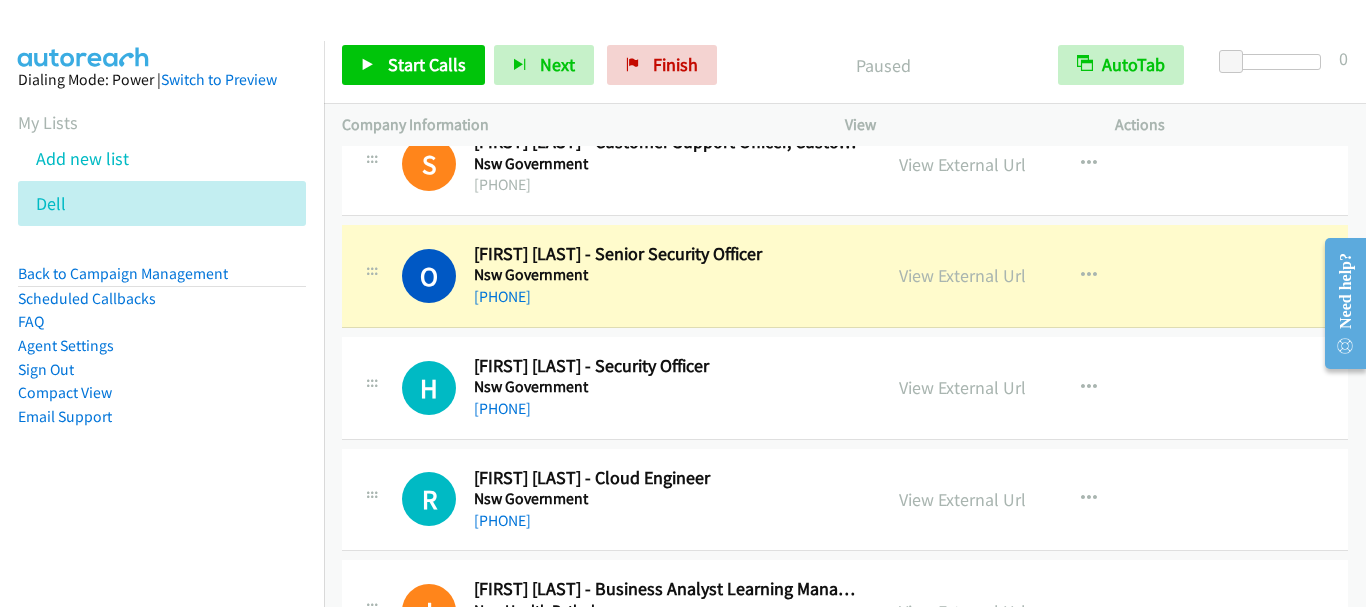 scroll, scrollTop: 5700, scrollLeft: 0, axis: vertical 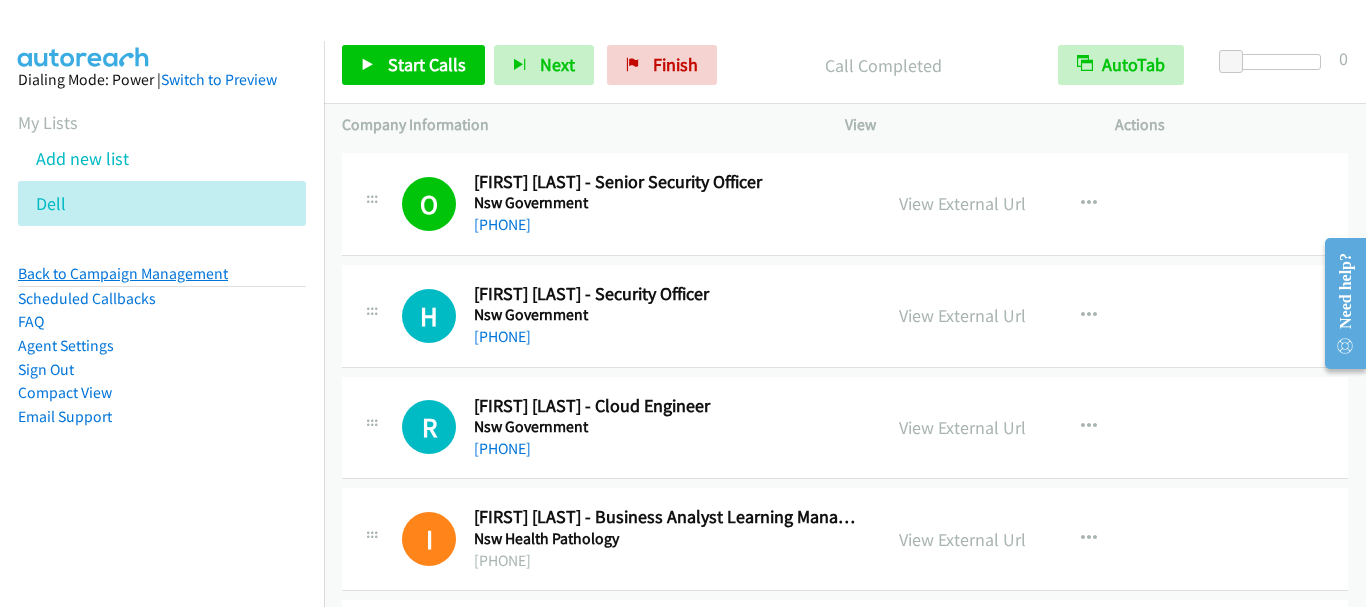 click on "Back to Campaign Management" at bounding box center (123, 273) 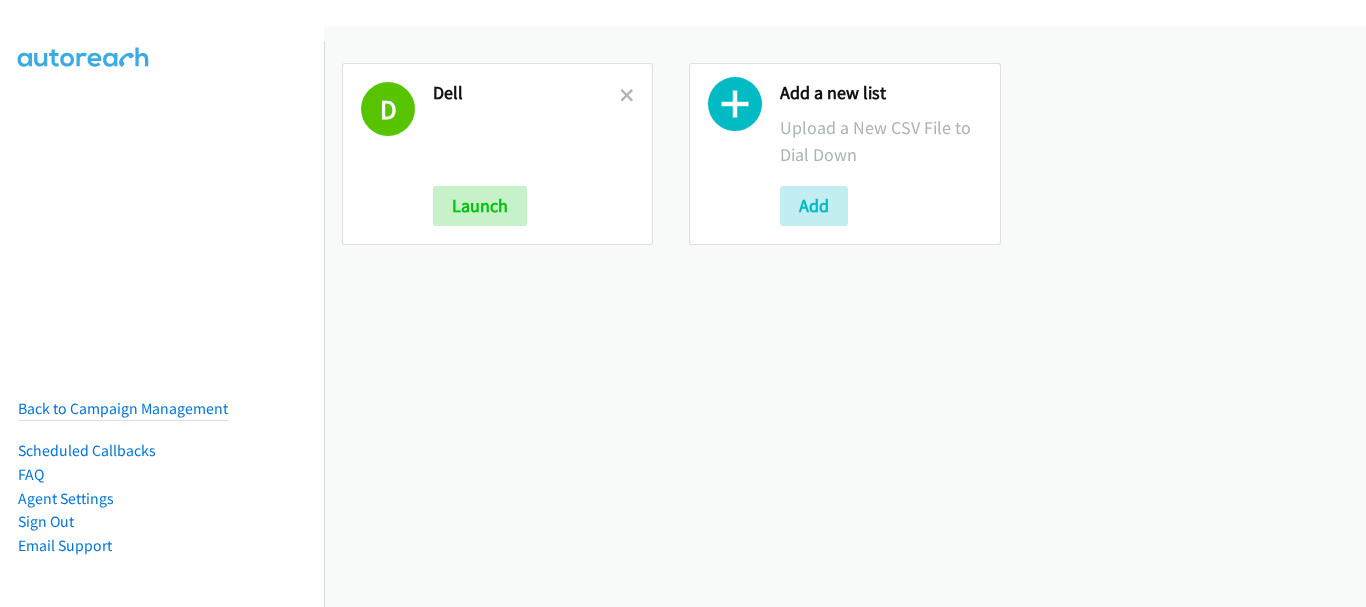 scroll, scrollTop: 0, scrollLeft: 0, axis: both 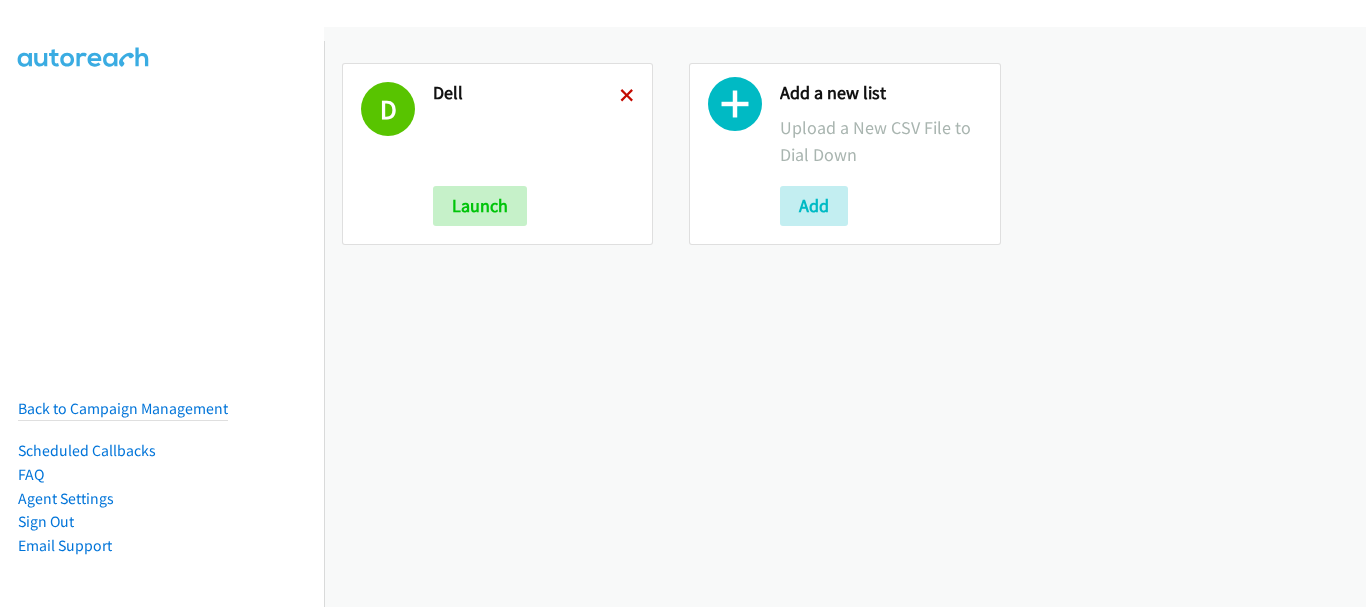 click at bounding box center [627, 97] 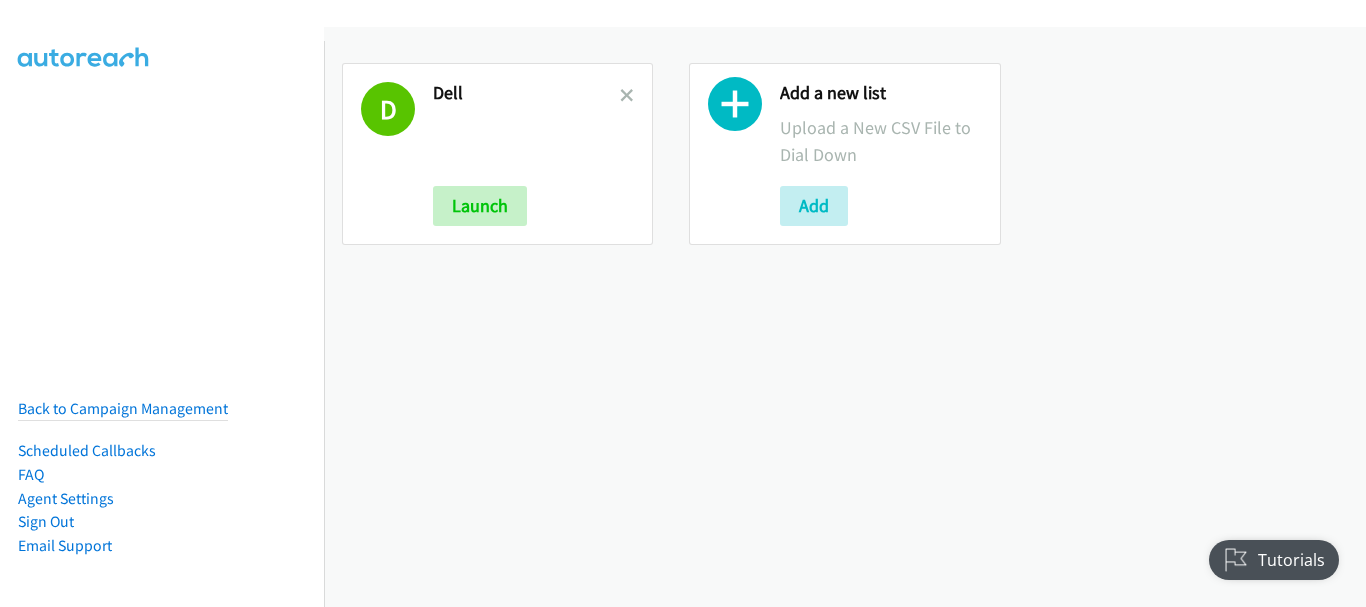 scroll, scrollTop: 0, scrollLeft: 0, axis: both 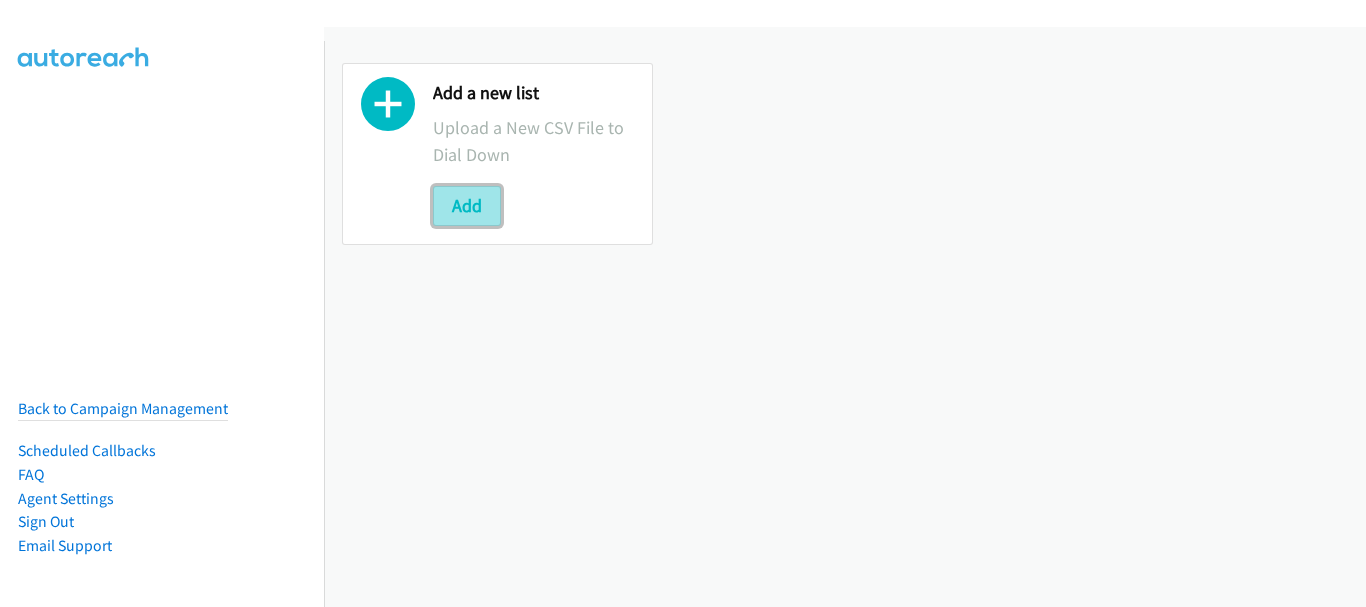click on "Add" at bounding box center (467, 206) 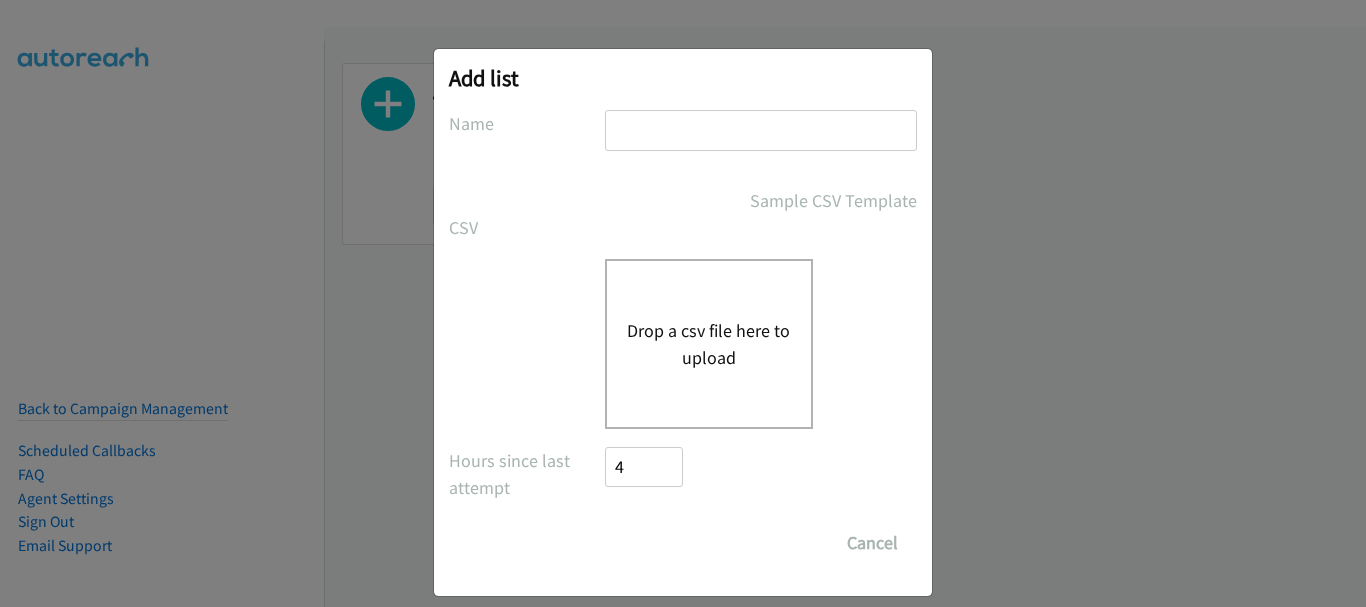 drag, startPoint x: 690, startPoint y: 120, endPoint x: 691, endPoint y: 191, distance: 71.00704 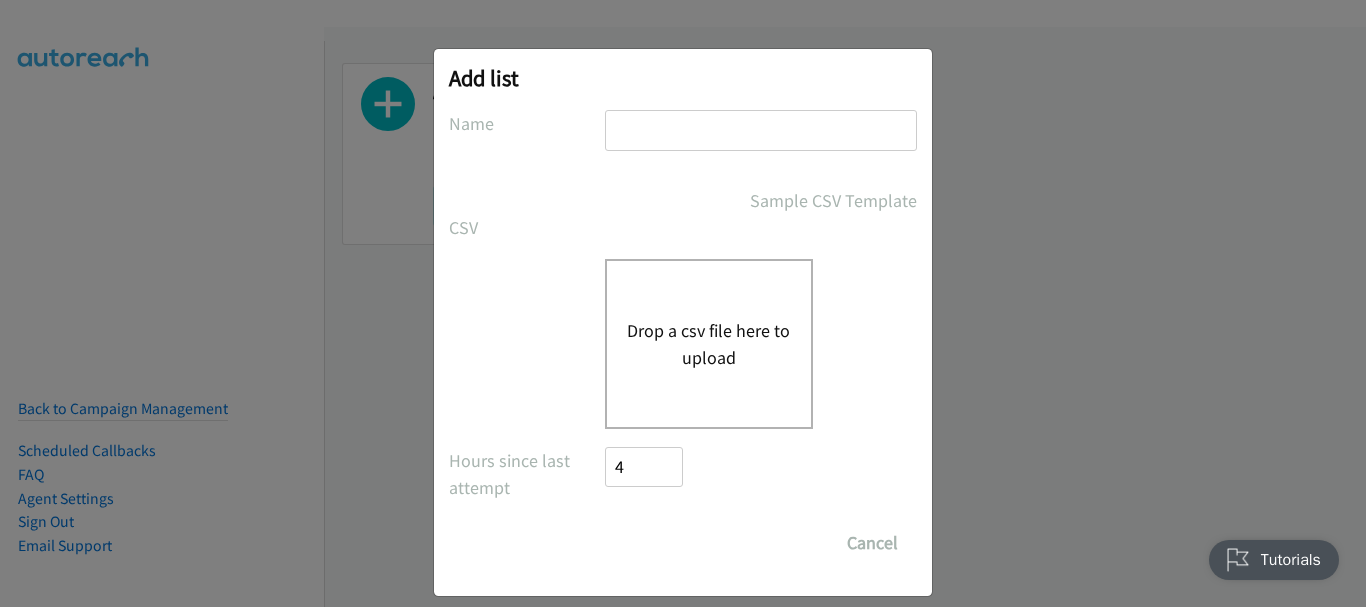 scroll, scrollTop: 0, scrollLeft: 0, axis: both 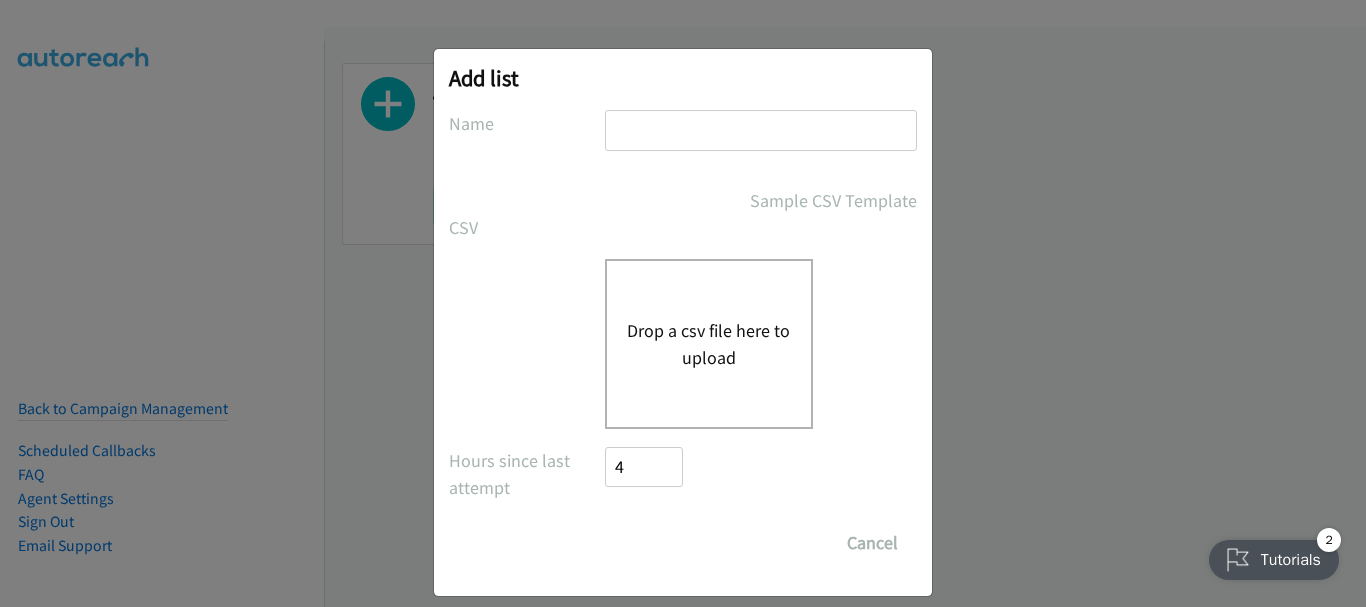 type on "Dell" 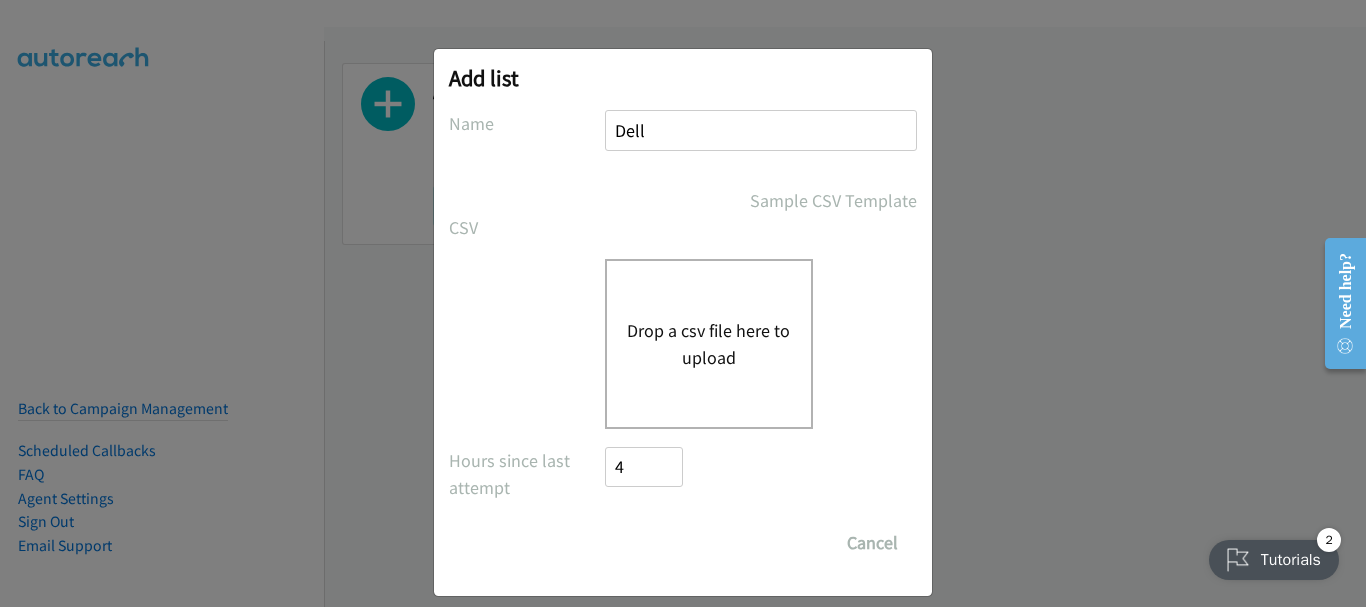 click on "Drop a csv file here to upload" at bounding box center (709, 344) 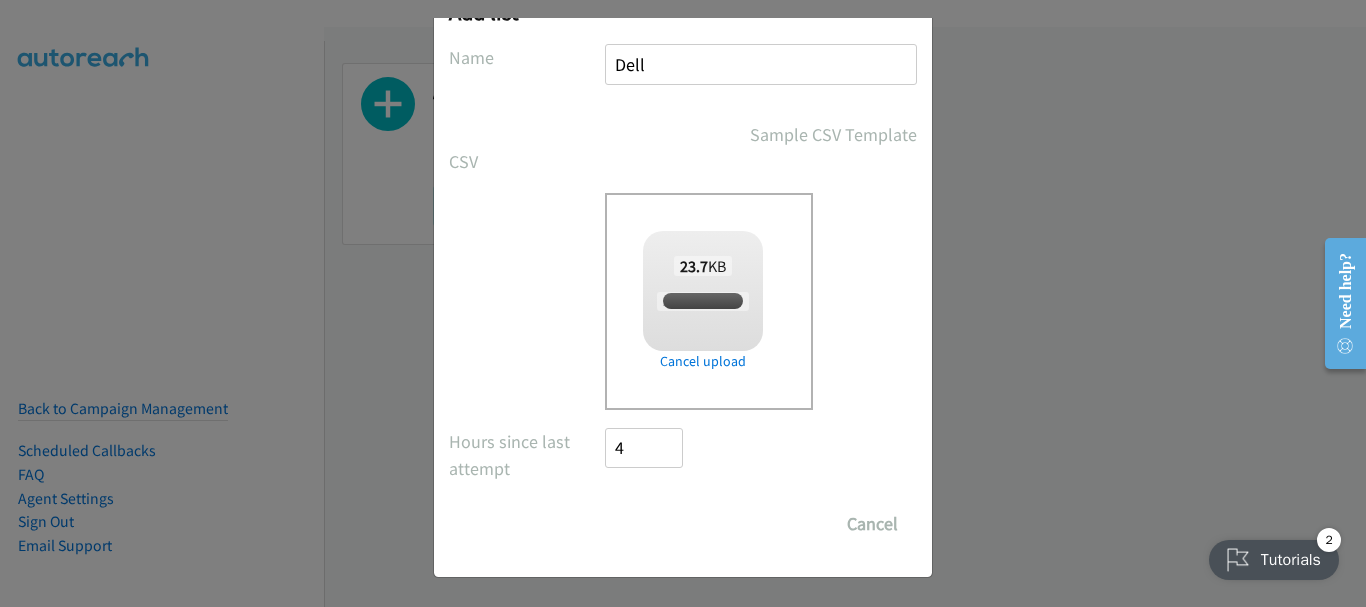 scroll, scrollTop: 67, scrollLeft: 0, axis: vertical 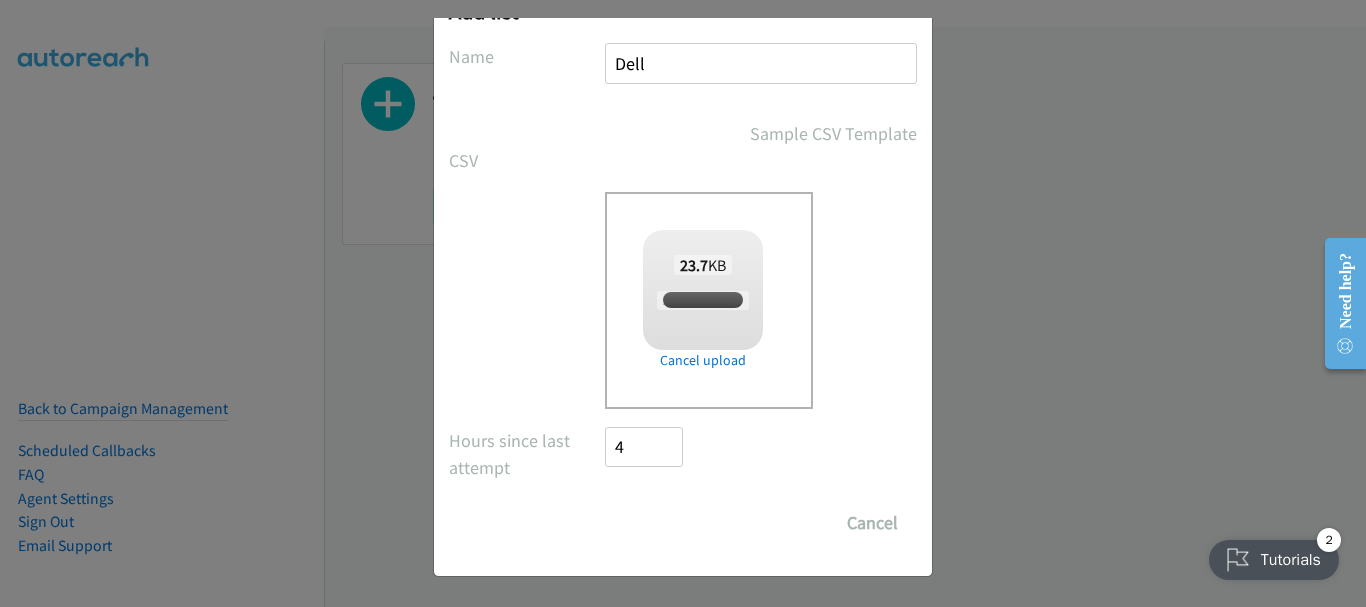 checkbox on "true" 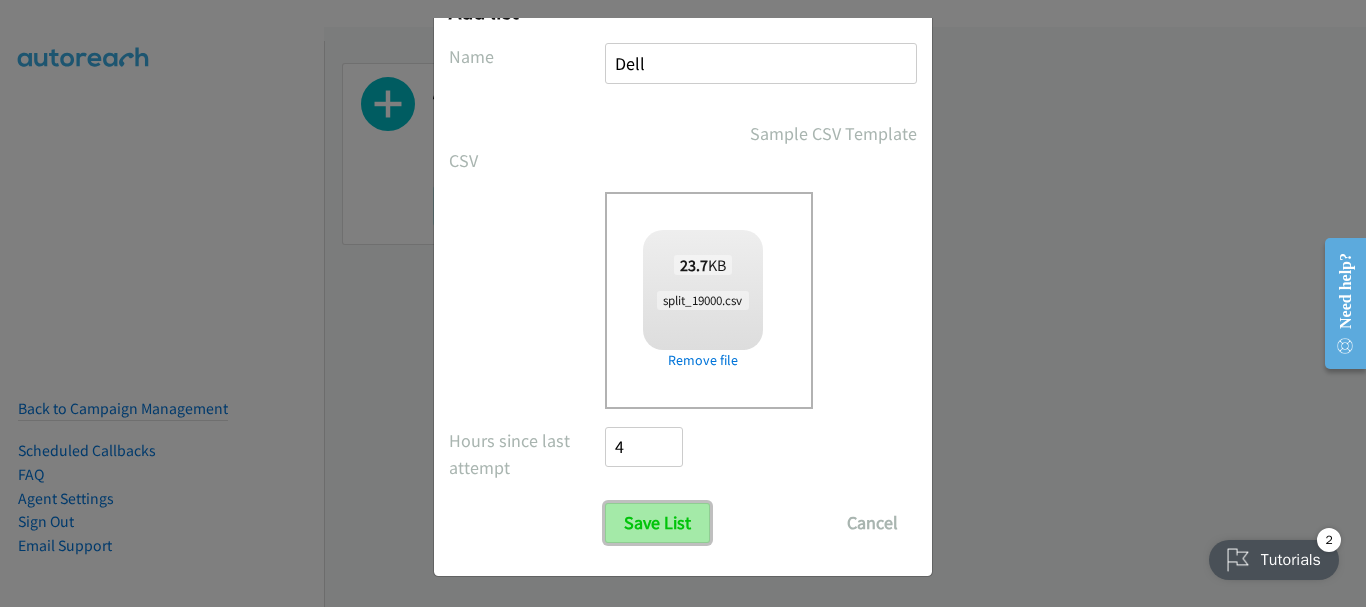 click on "Save List" at bounding box center [657, 523] 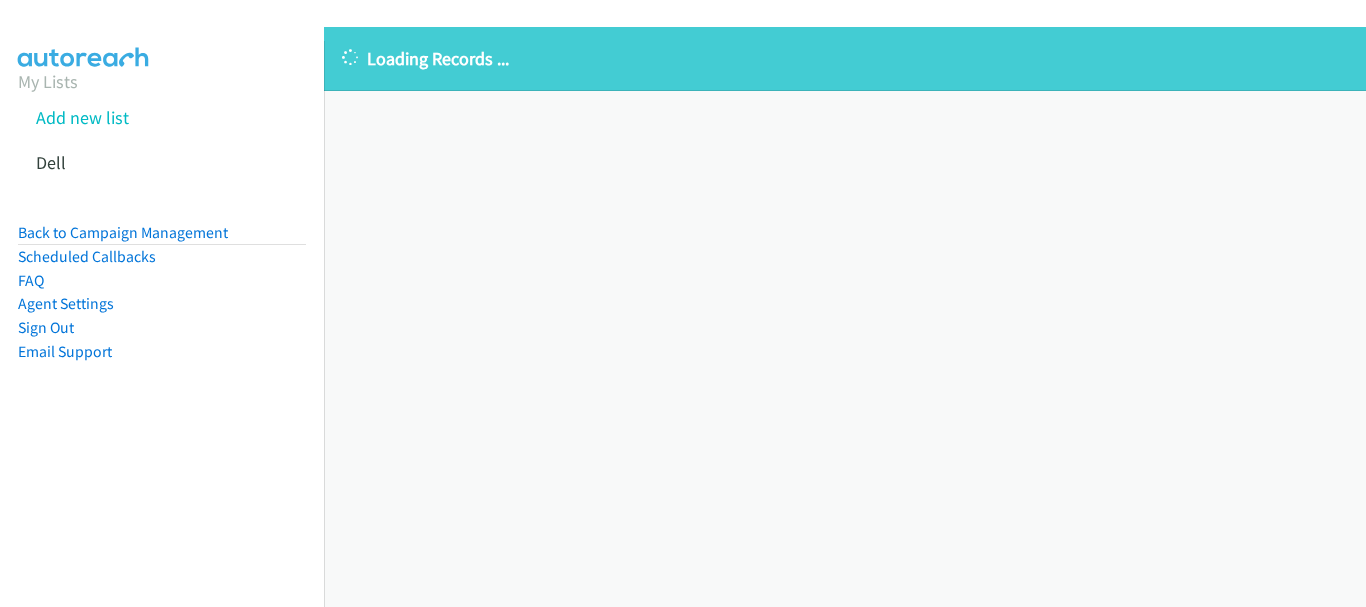 scroll, scrollTop: 0, scrollLeft: 0, axis: both 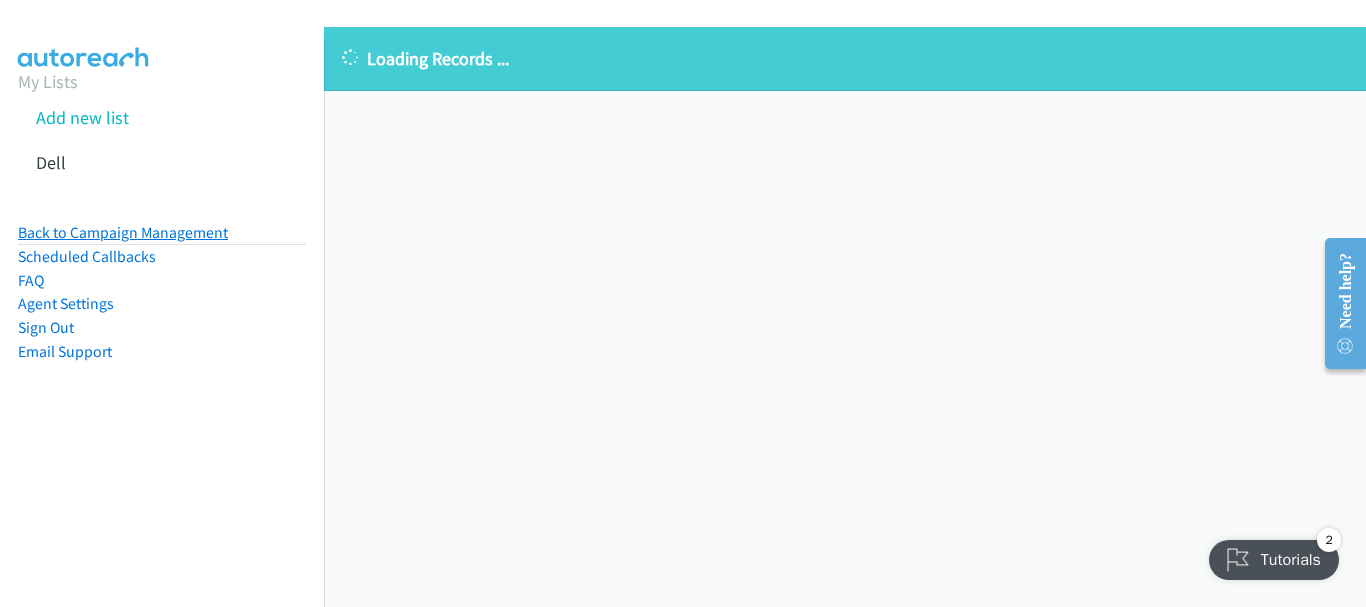 click on "Back to Campaign Management" at bounding box center [123, 232] 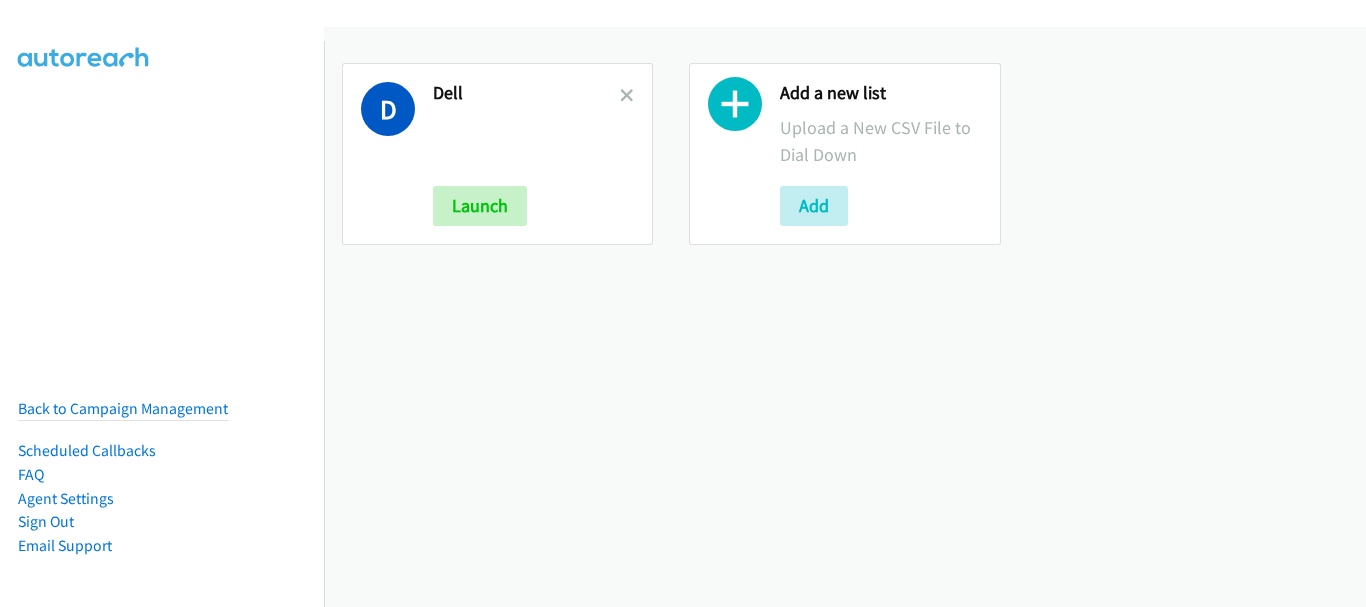 scroll, scrollTop: 0, scrollLeft: 0, axis: both 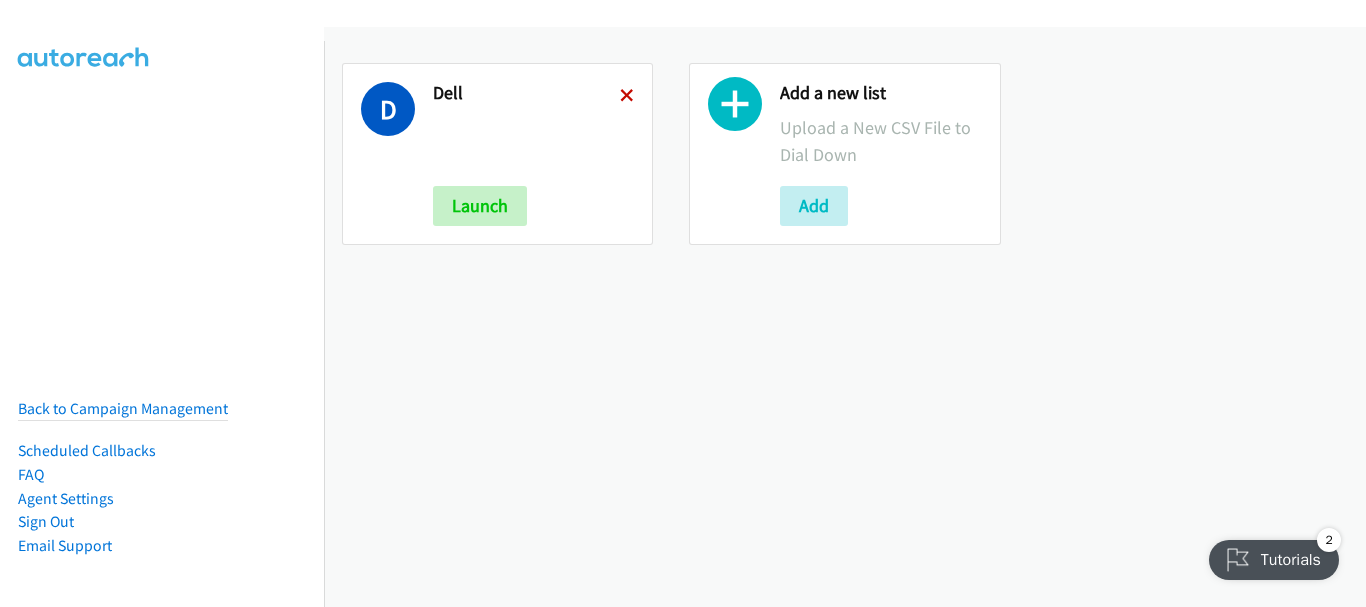 click at bounding box center (627, 97) 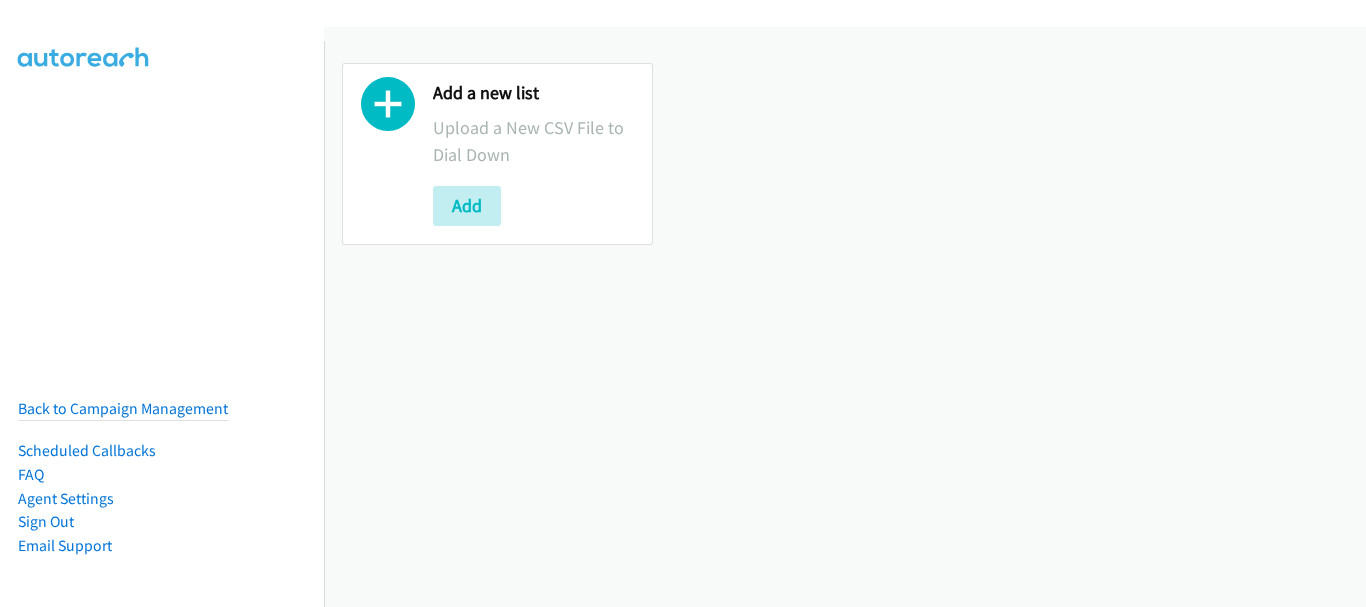 scroll, scrollTop: 0, scrollLeft: 0, axis: both 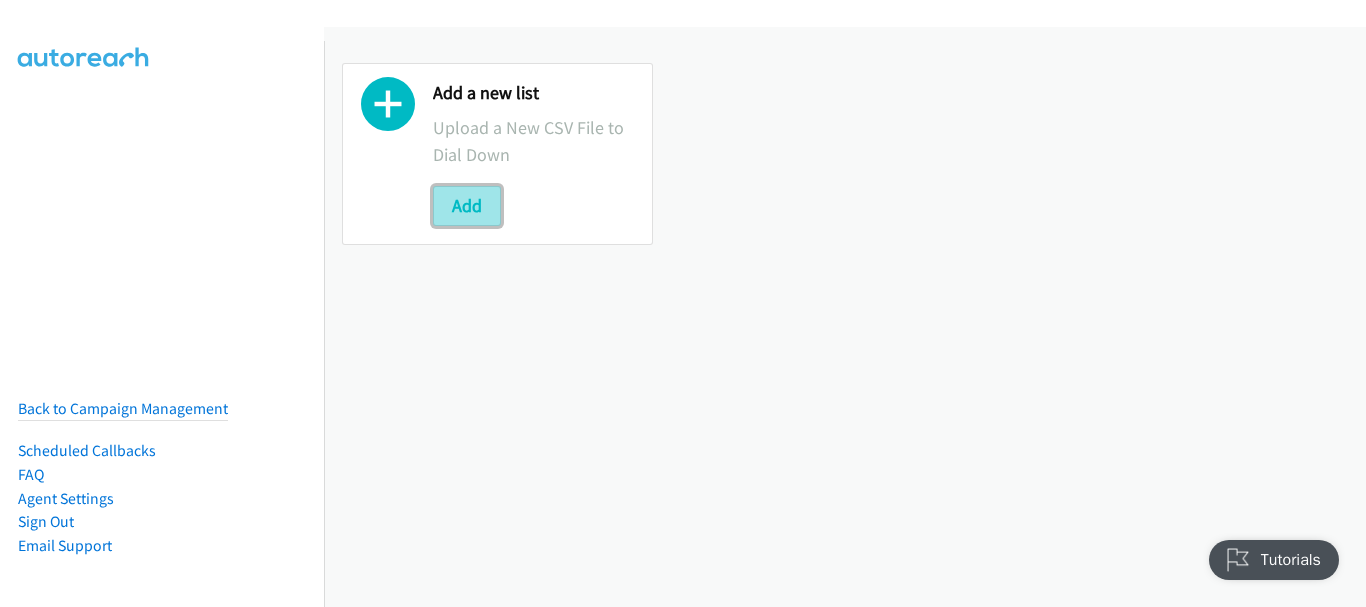 click on "Add" at bounding box center [467, 206] 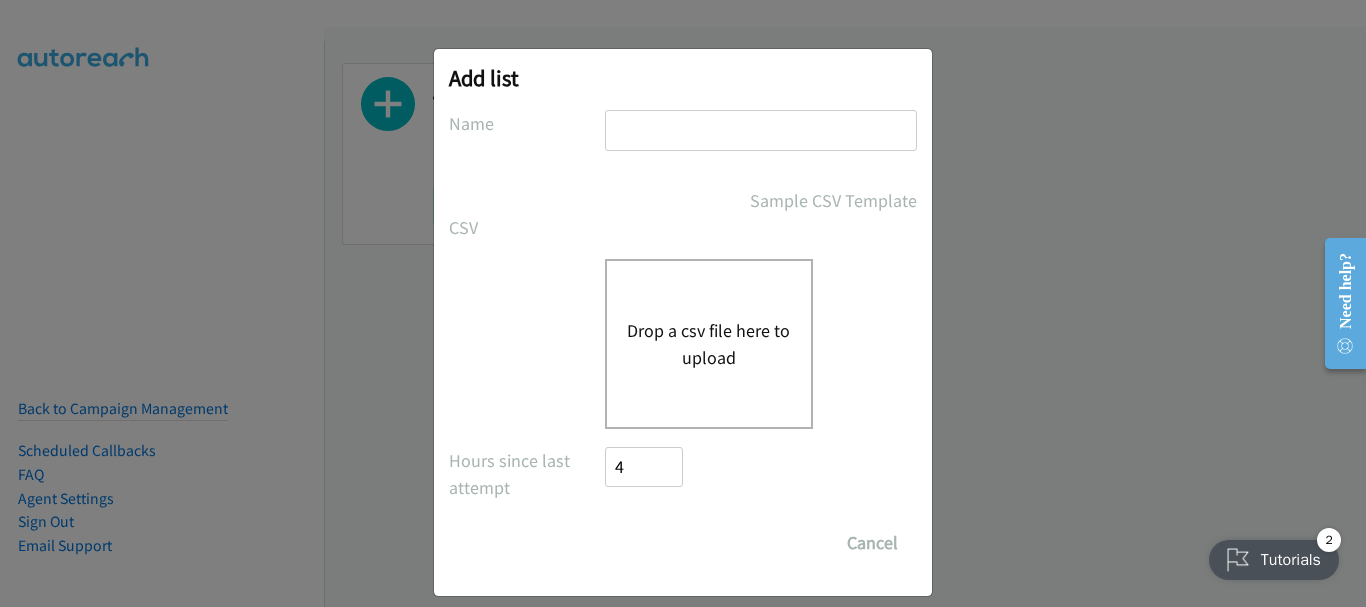 click at bounding box center (761, 130) 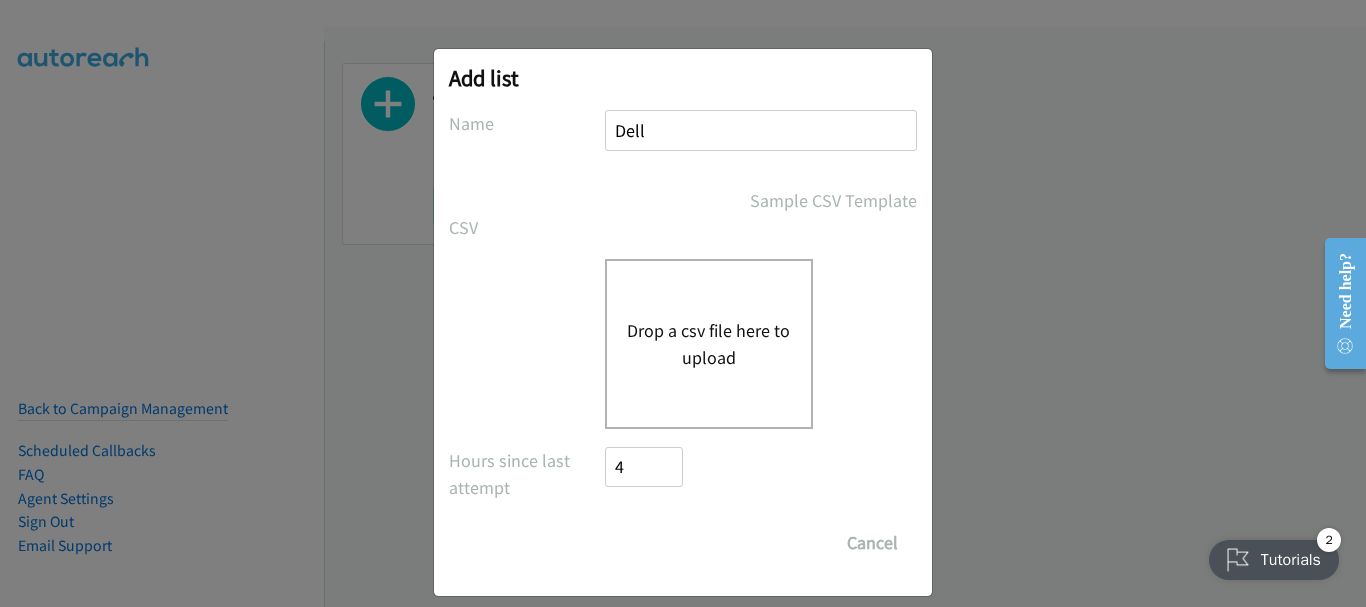 click on "Drop a csv file here to upload" at bounding box center [709, 344] 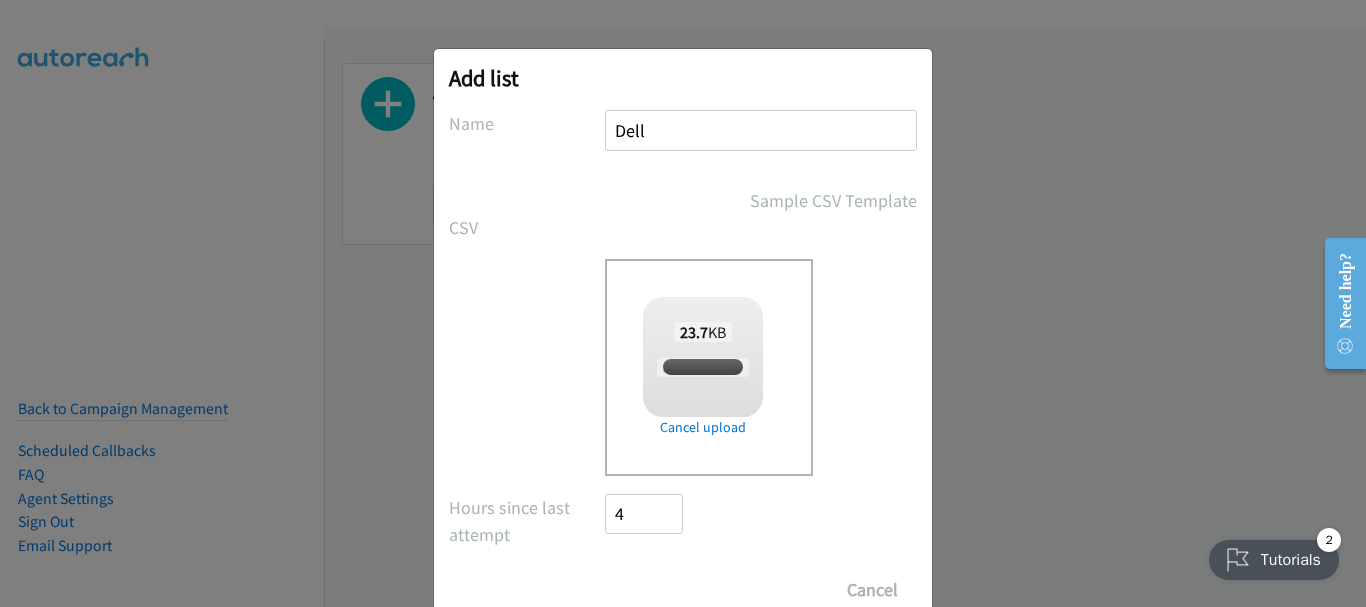 checkbox on "true" 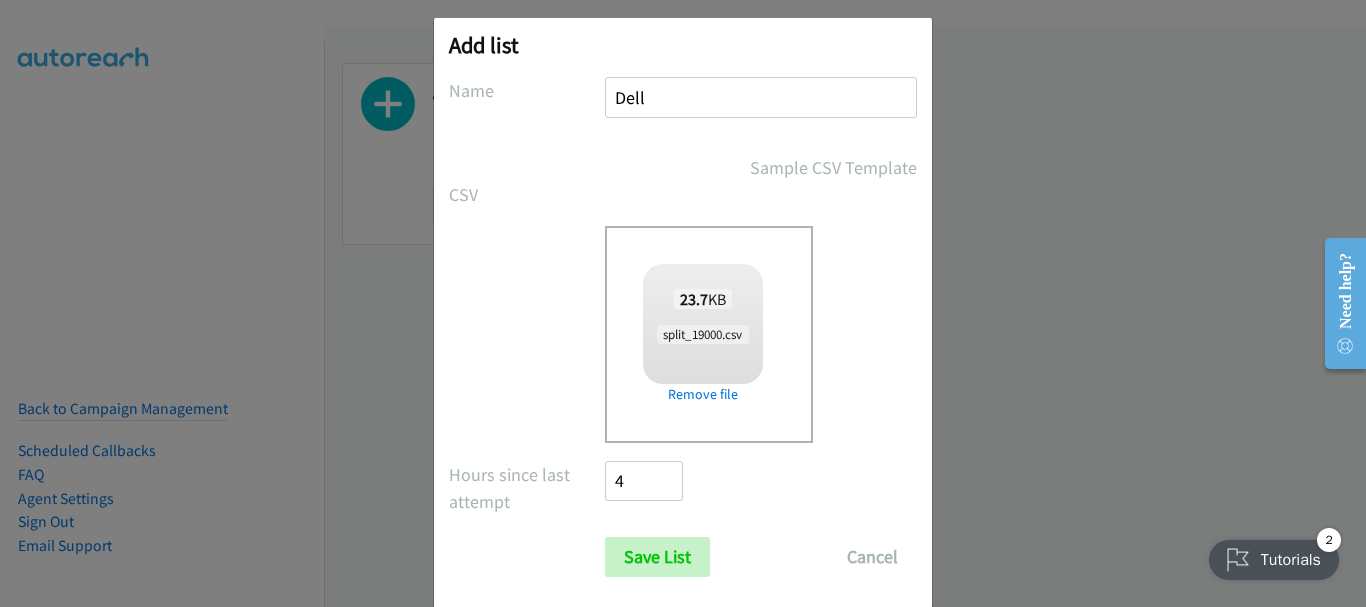 scroll, scrollTop: 67, scrollLeft: 0, axis: vertical 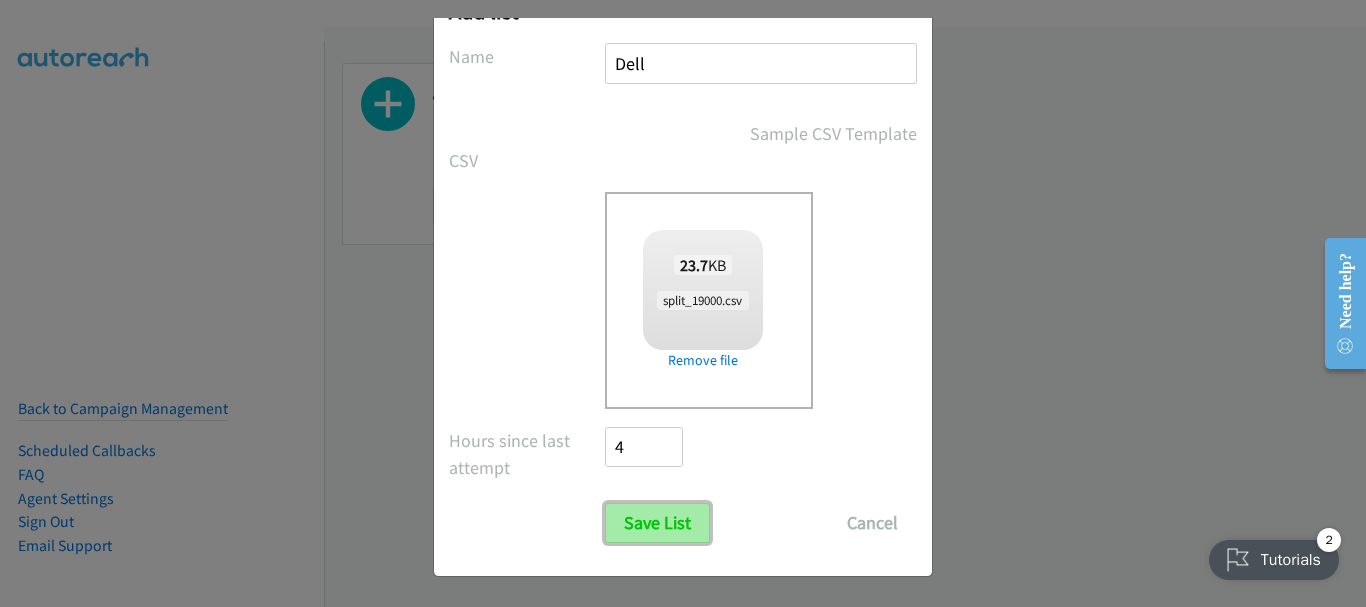 click on "Save List" at bounding box center [657, 523] 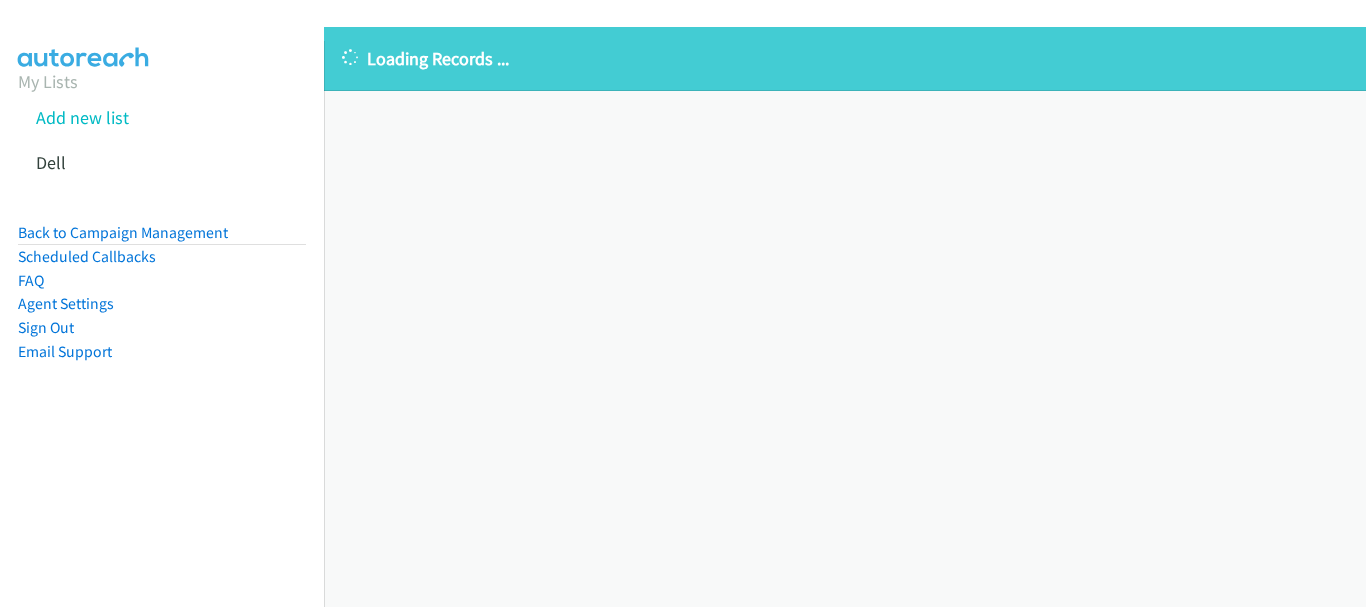 scroll, scrollTop: 0, scrollLeft: 0, axis: both 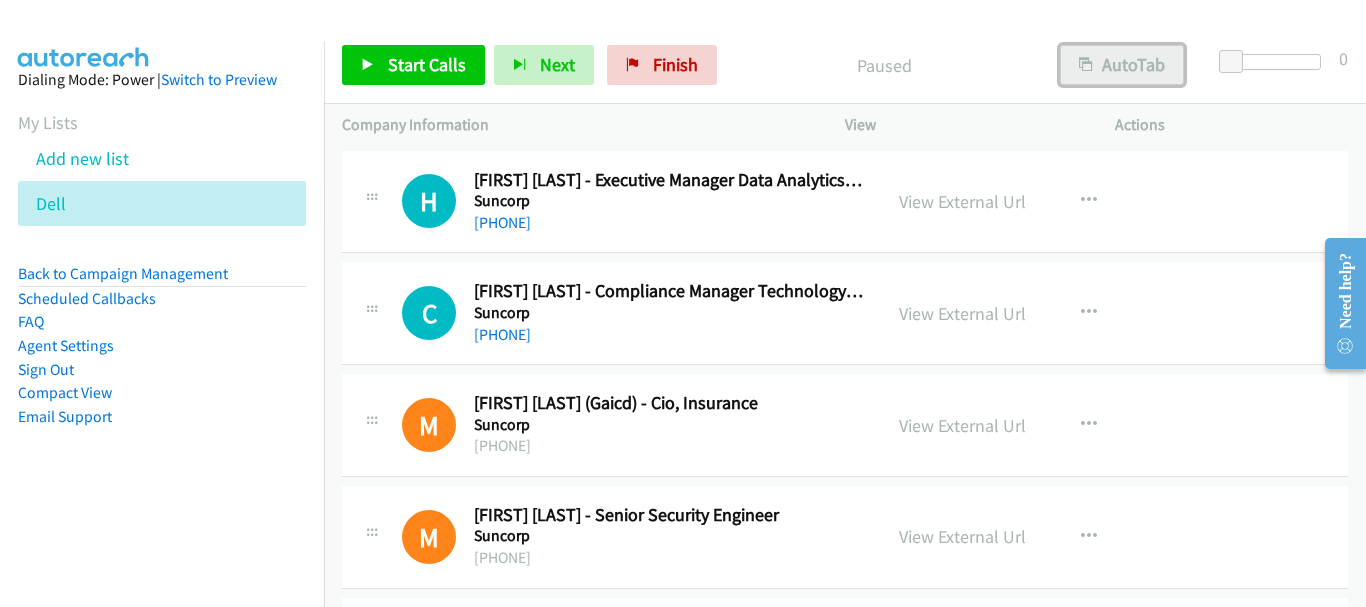 click on "AutoTab" at bounding box center [1122, 65] 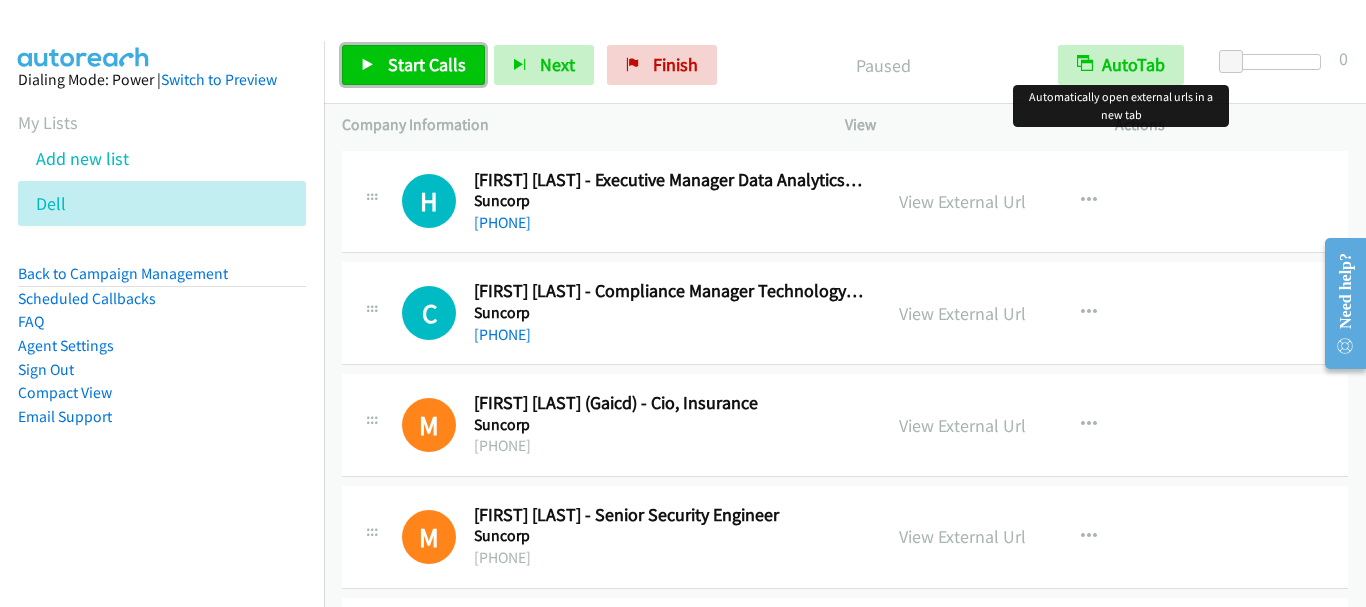 click on "Start Calls" at bounding box center (427, 64) 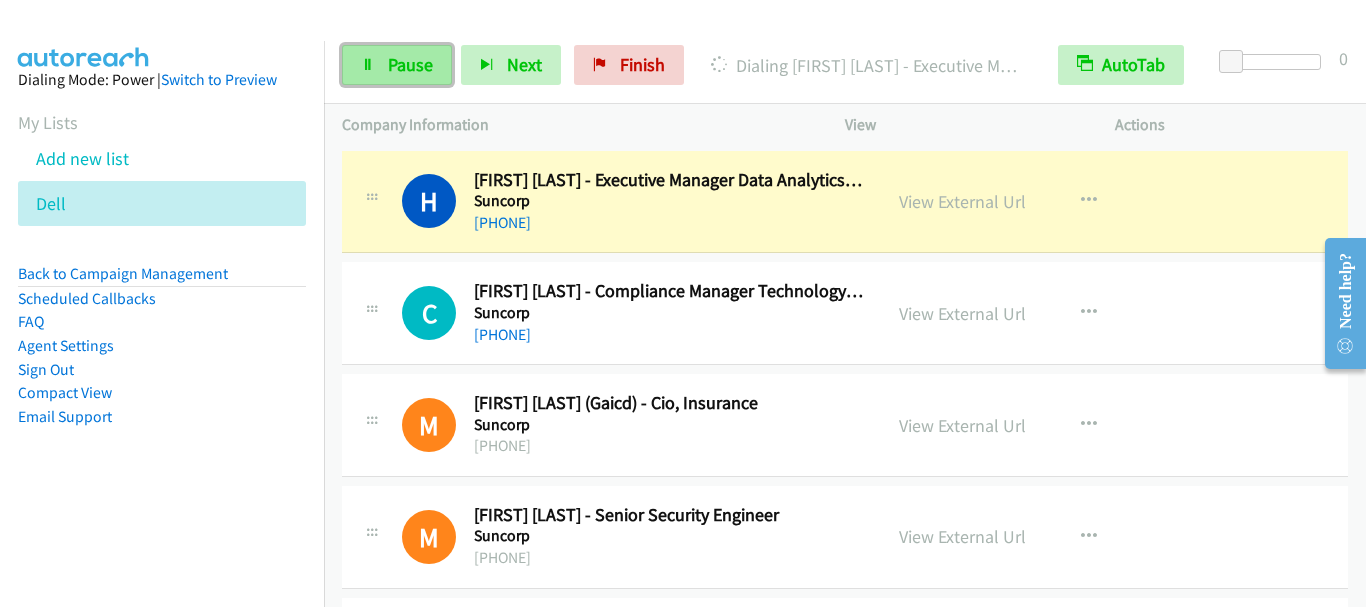 click on "Pause" at bounding box center [410, 64] 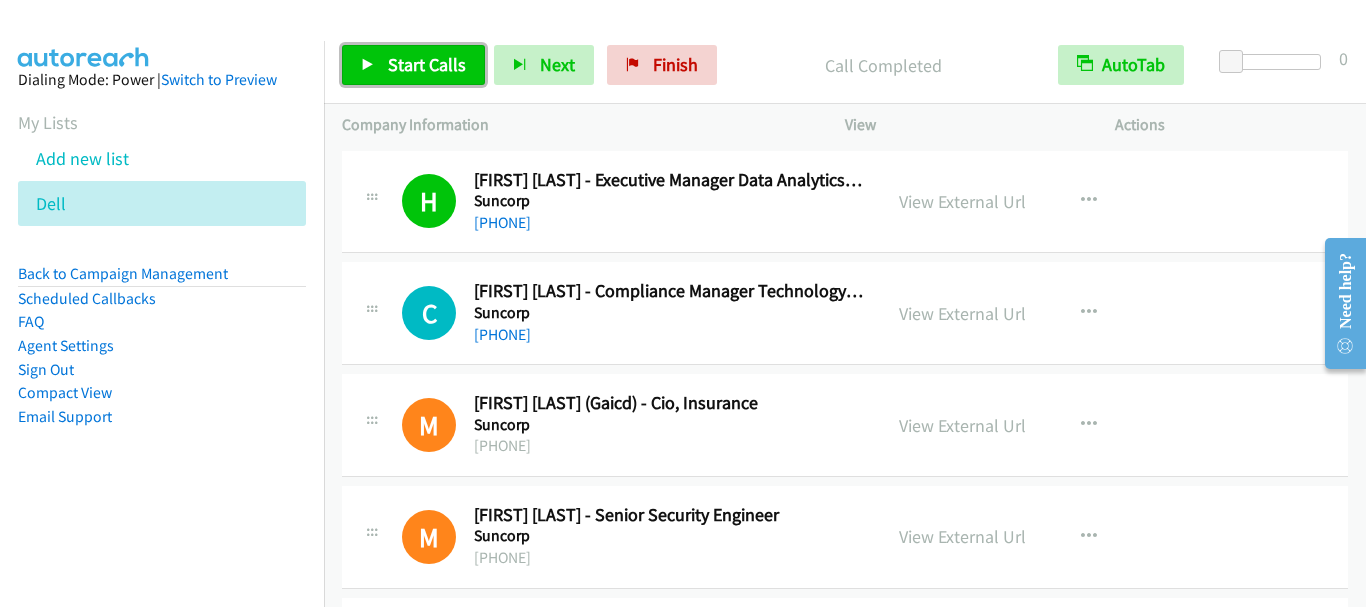click on "Start Calls" at bounding box center [427, 64] 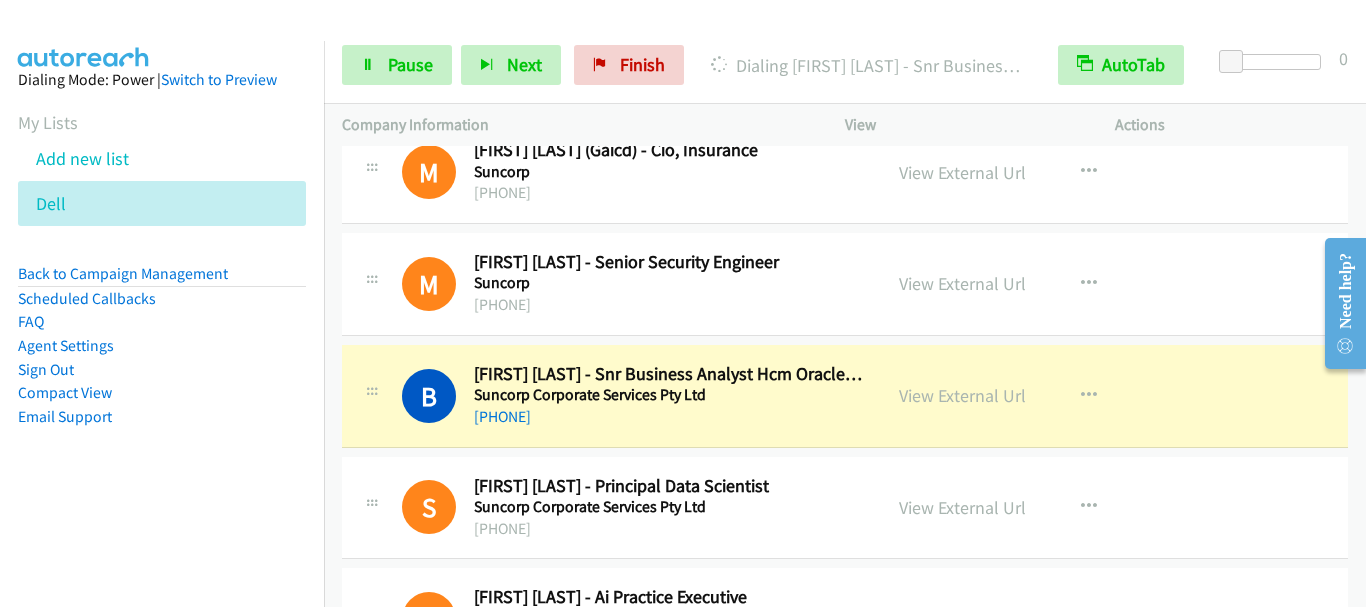 scroll, scrollTop: 300, scrollLeft: 0, axis: vertical 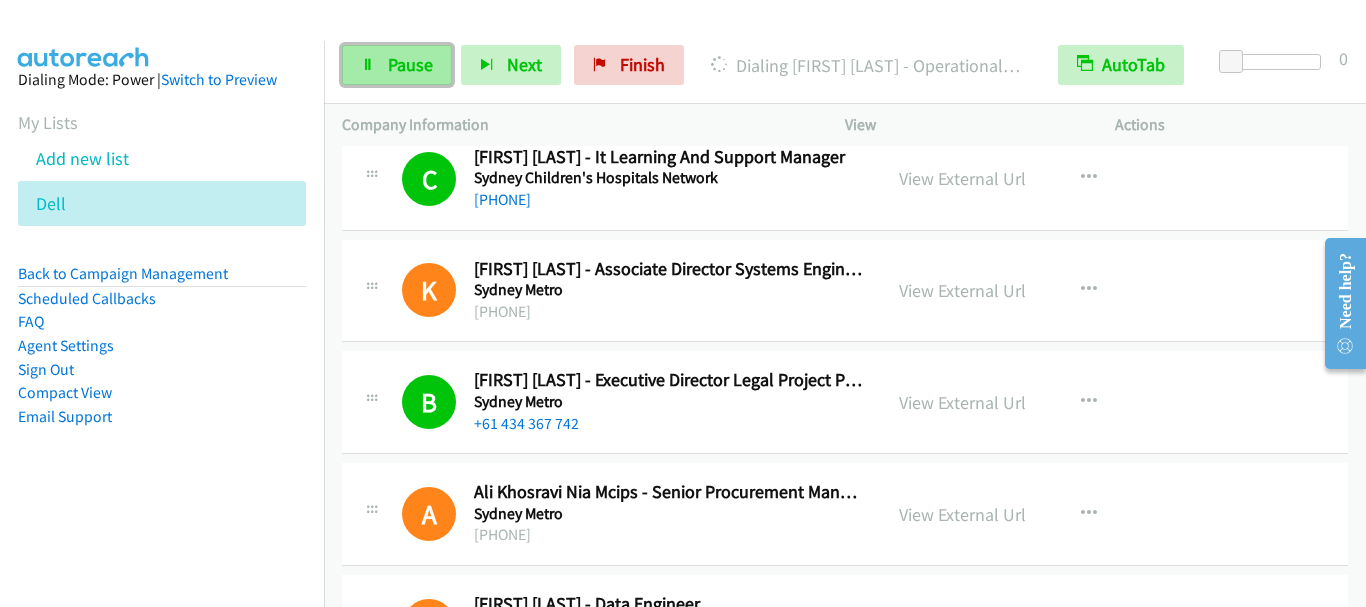 click at bounding box center [368, 66] 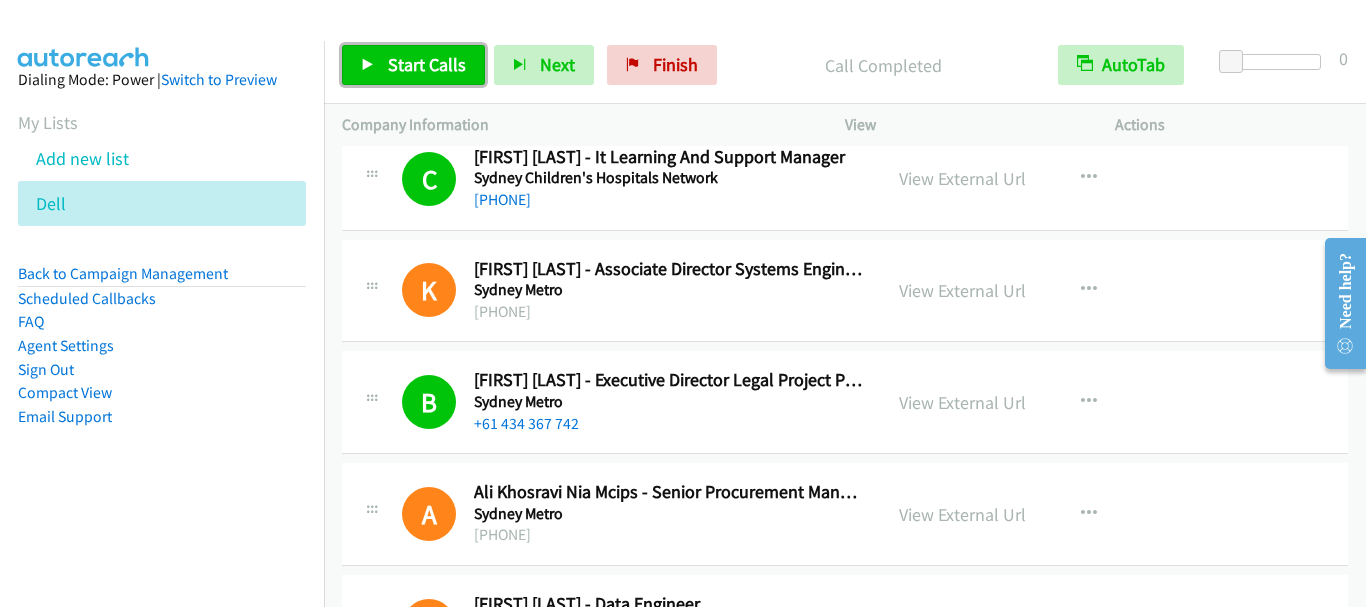 drag, startPoint x: 433, startPoint y: 68, endPoint x: 493, endPoint y: 98, distance: 67.08204 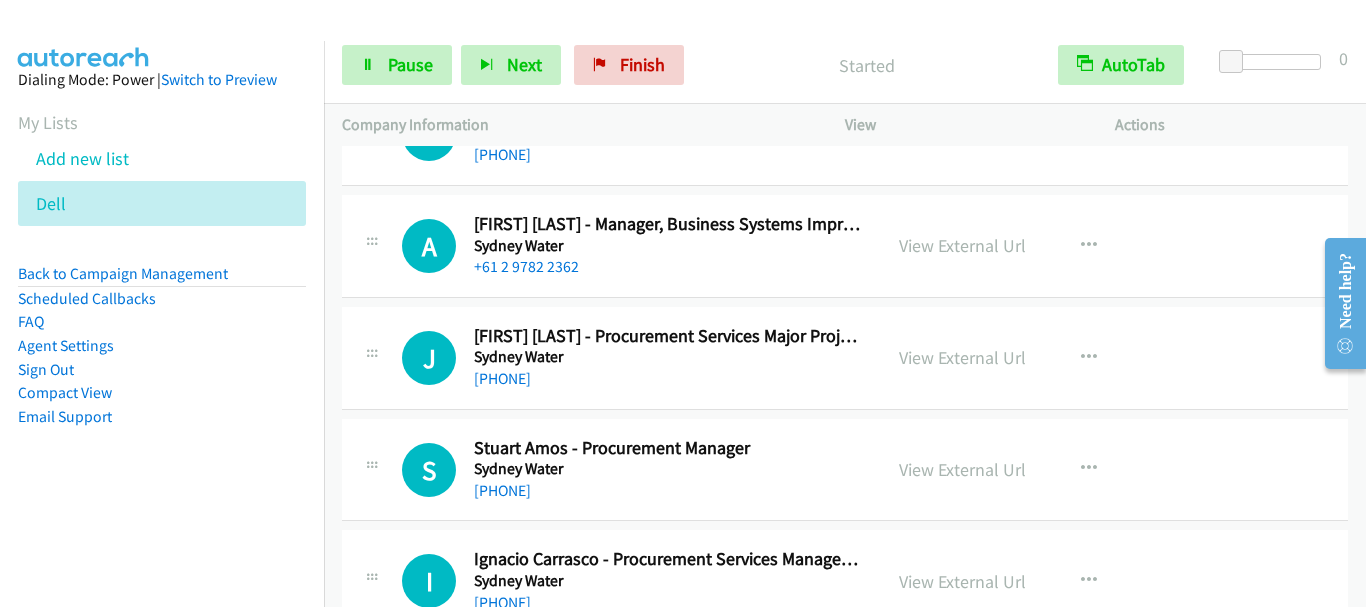 scroll, scrollTop: 2400, scrollLeft: 0, axis: vertical 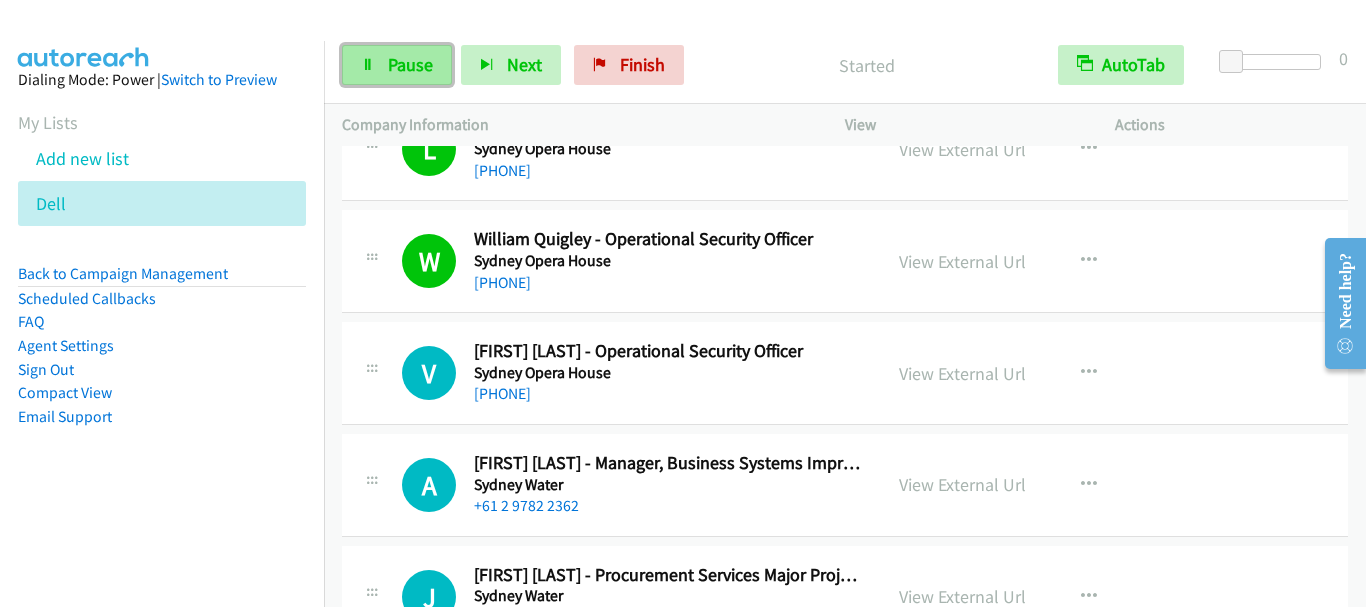 click on "Pause" at bounding box center (410, 64) 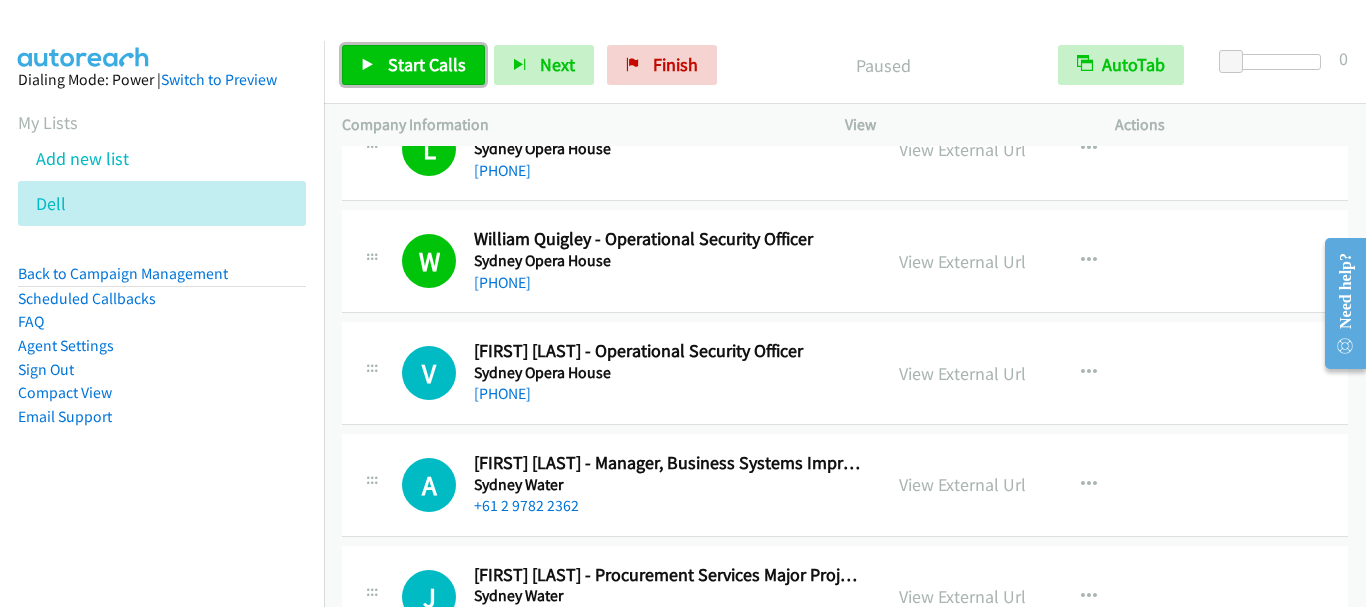 click on "Start Calls" at bounding box center (427, 64) 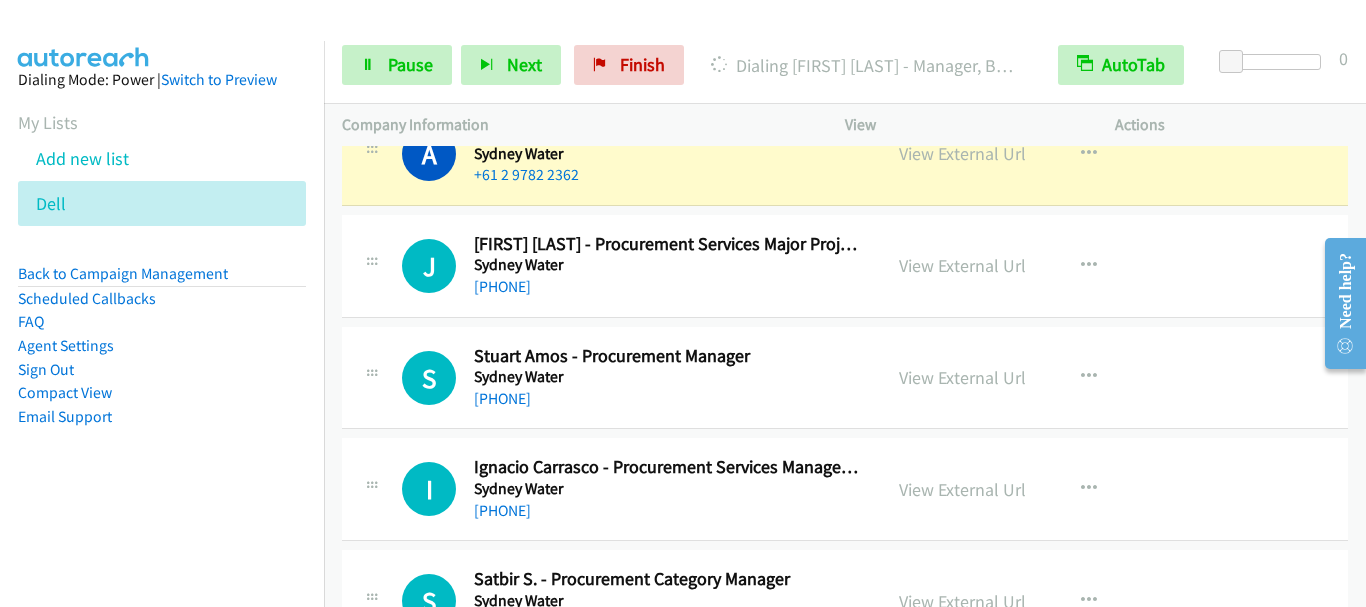 scroll, scrollTop: 2800, scrollLeft: 0, axis: vertical 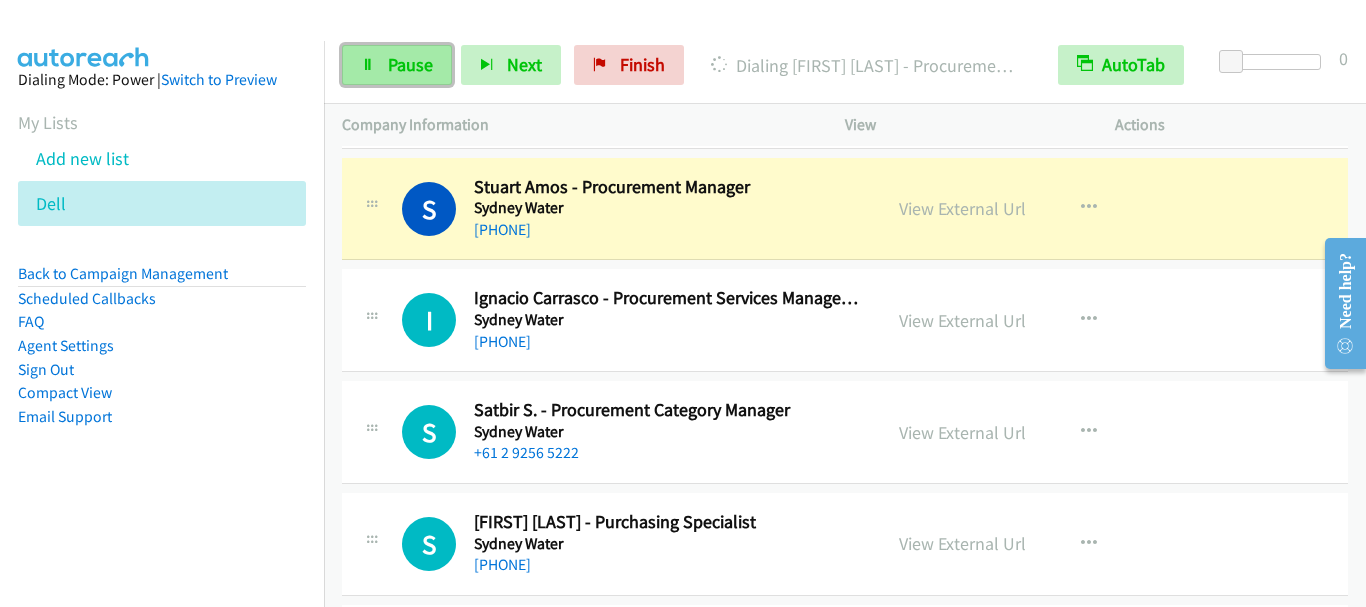click on "Pause" at bounding box center (410, 64) 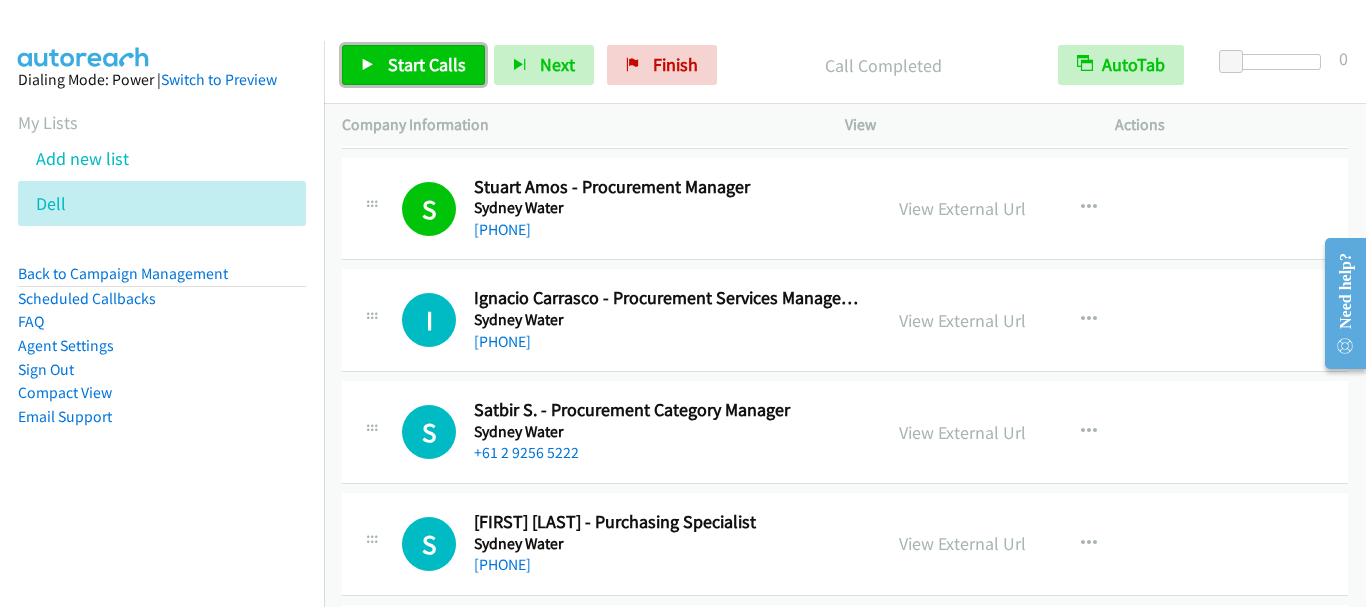 click on "Start Calls" at bounding box center (427, 64) 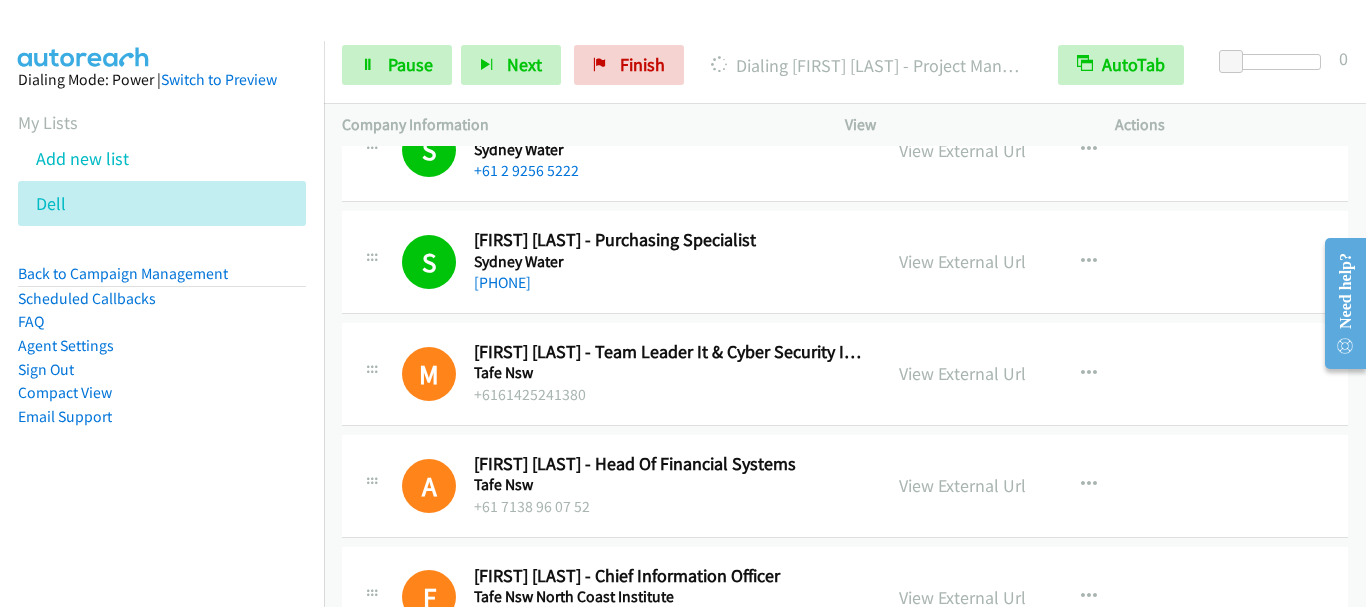 scroll, scrollTop: 3200, scrollLeft: 0, axis: vertical 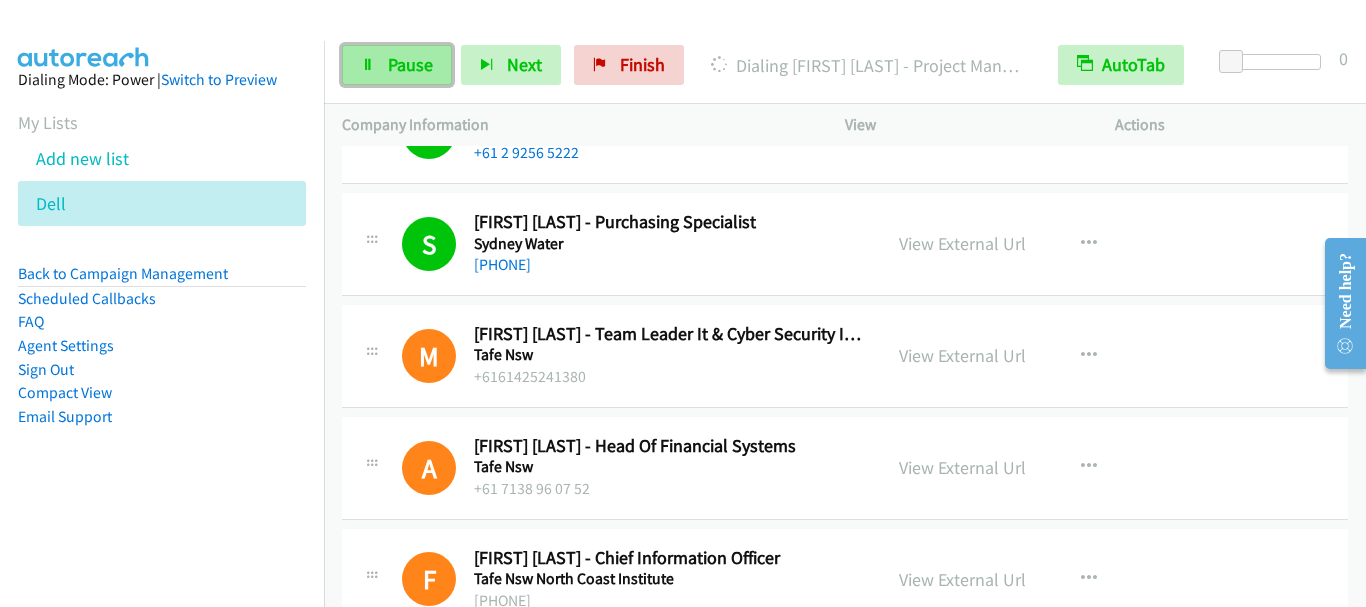 click on "Pause" at bounding box center [410, 64] 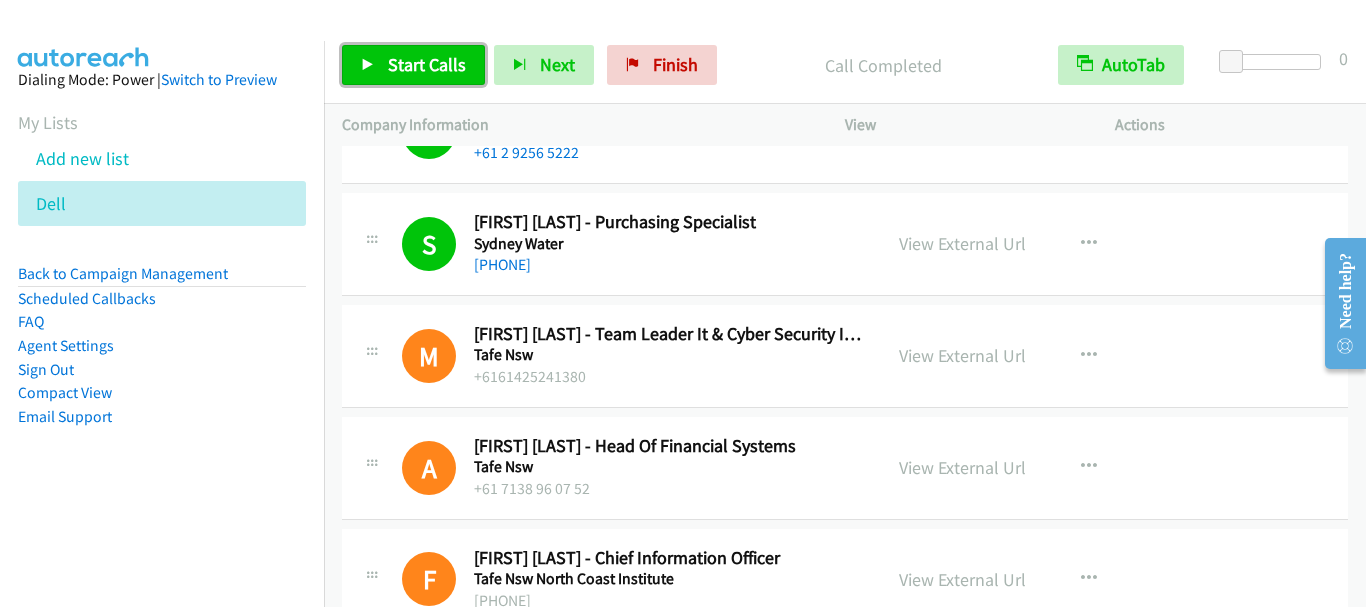 click on "Start Calls" at bounding box center [427, 64] 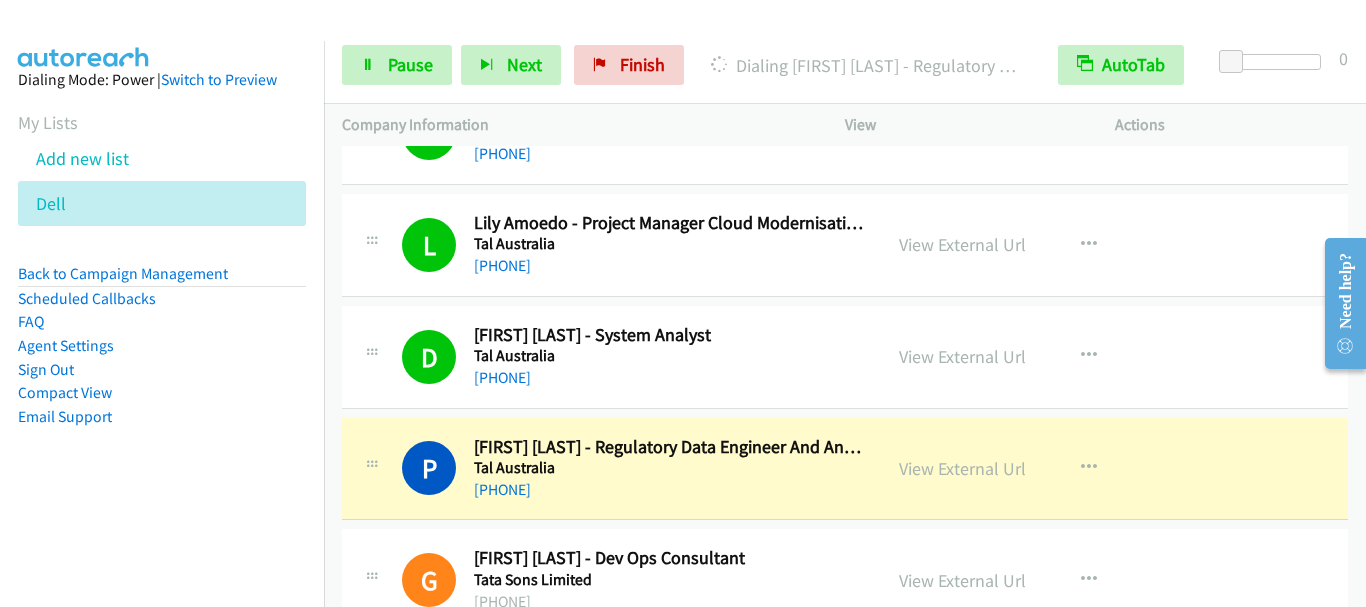 scroll, scrollTop: 5300, scrollLeft: 0, axis: vertical 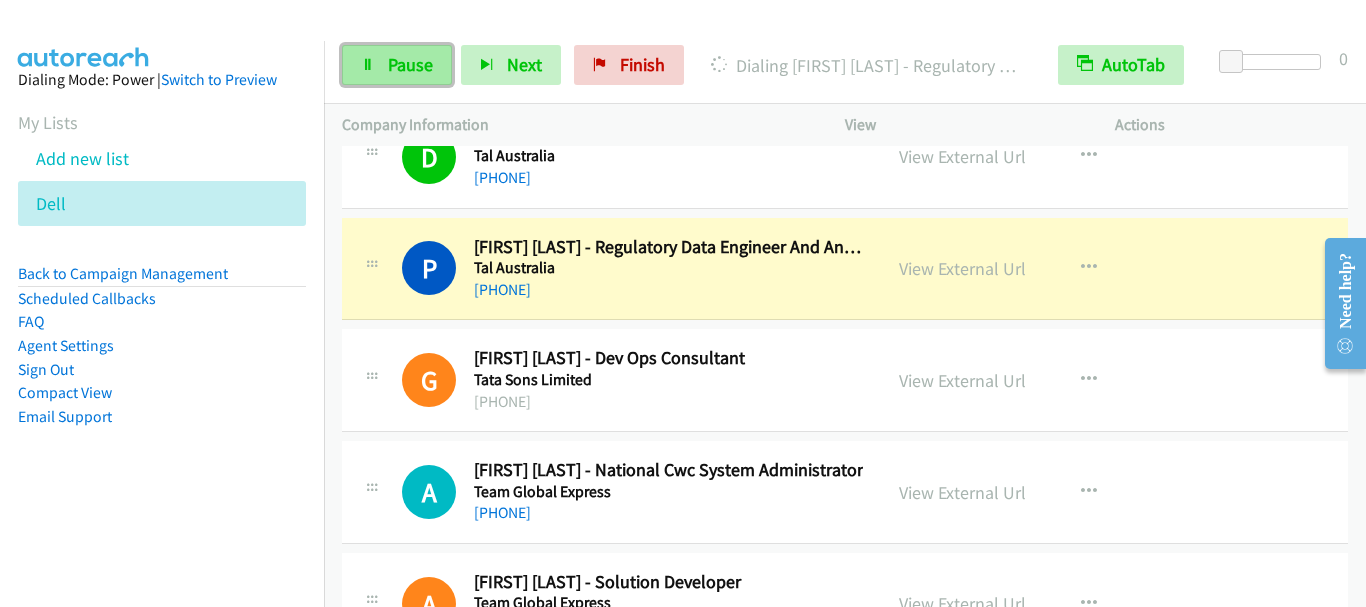 click on "Pause" at bounding box center (410, 64) 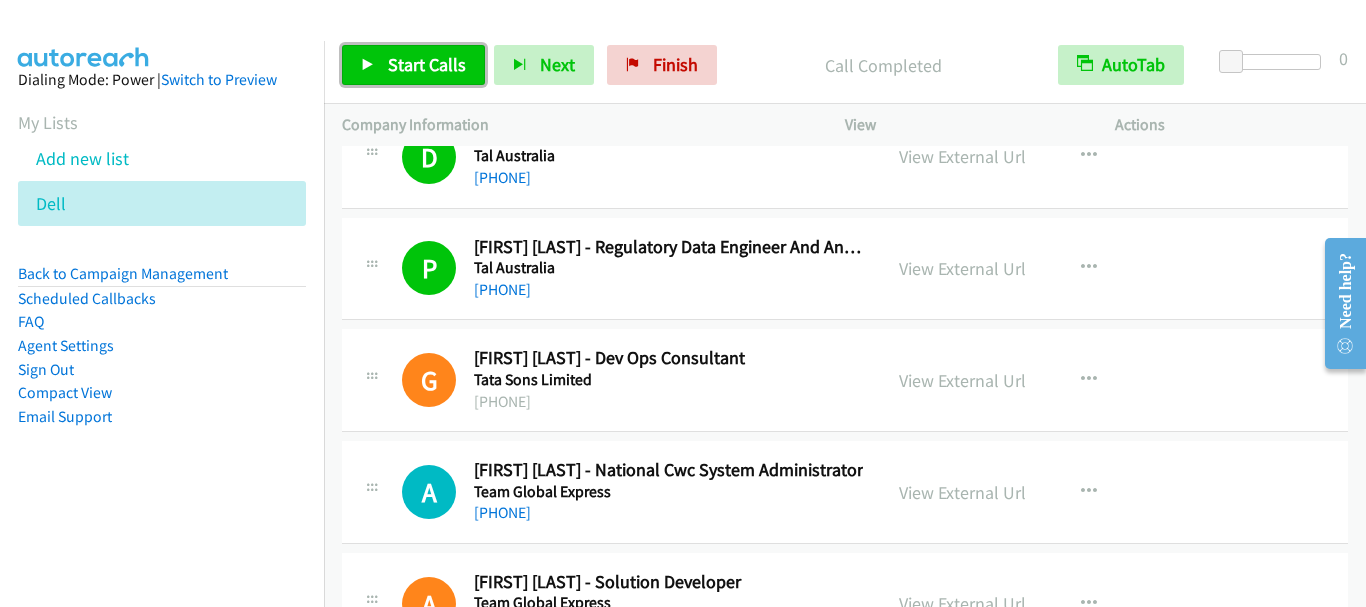 click on "Start Calls" at bounding box center (427, 64) 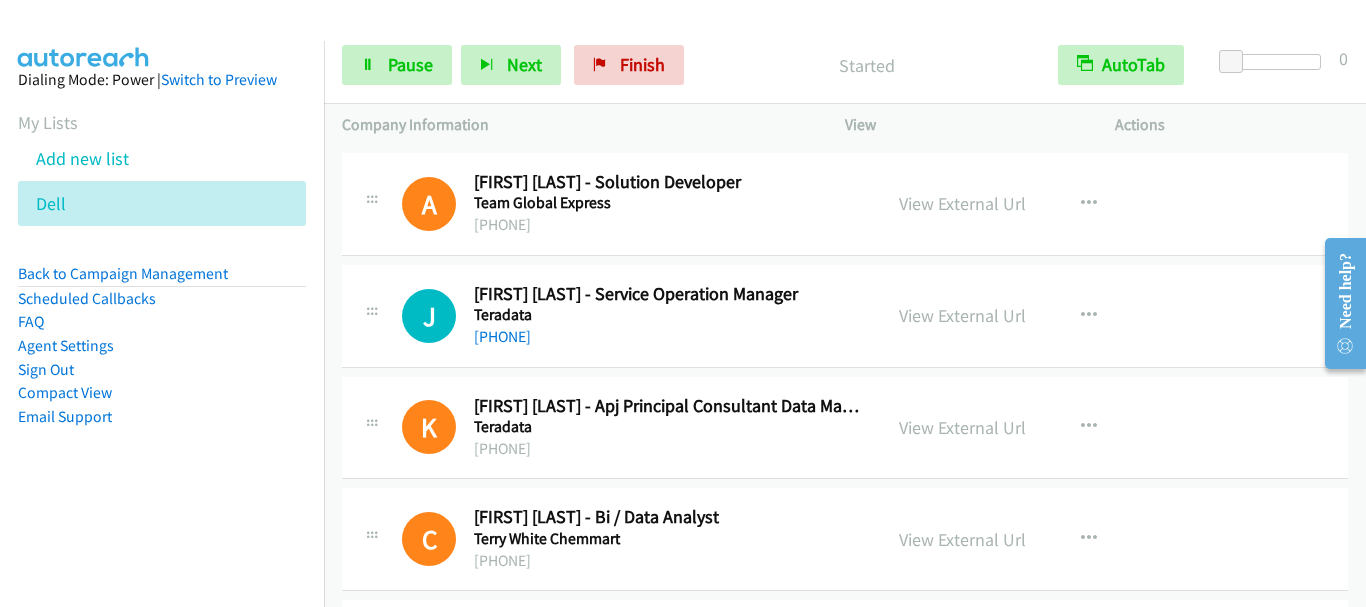 scroll, scrollTop: 5600, scrollLeft: 0, axis: vertical 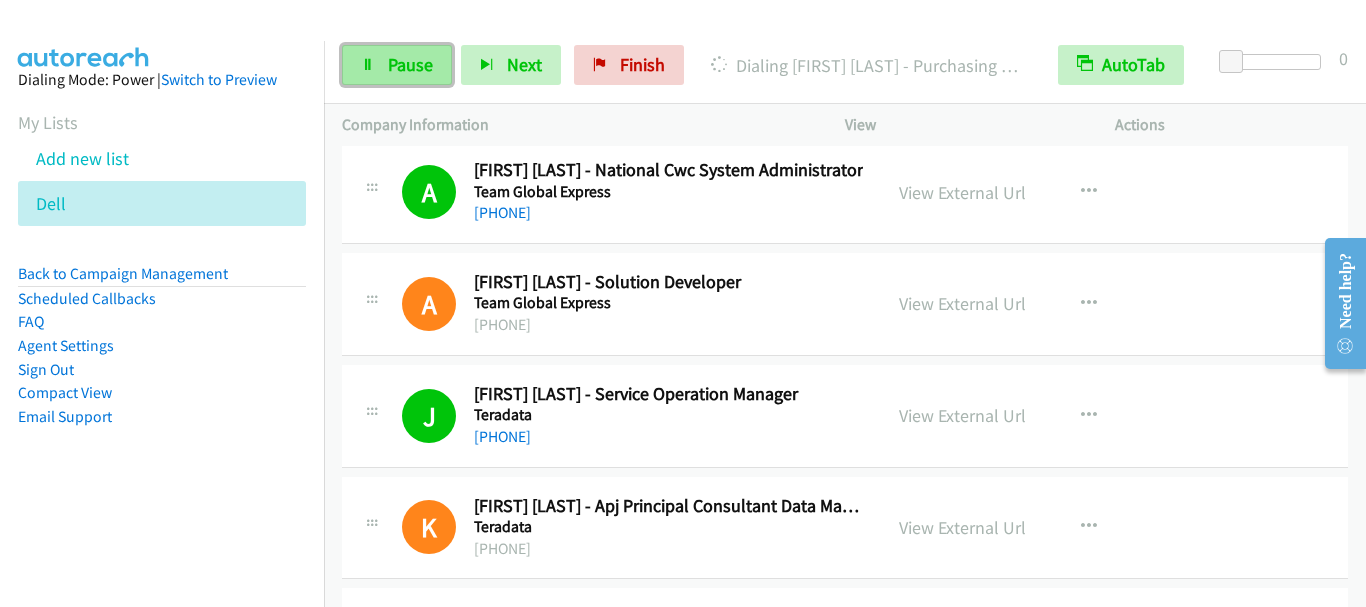 click on "Pause" at bounding box center (410, 64) 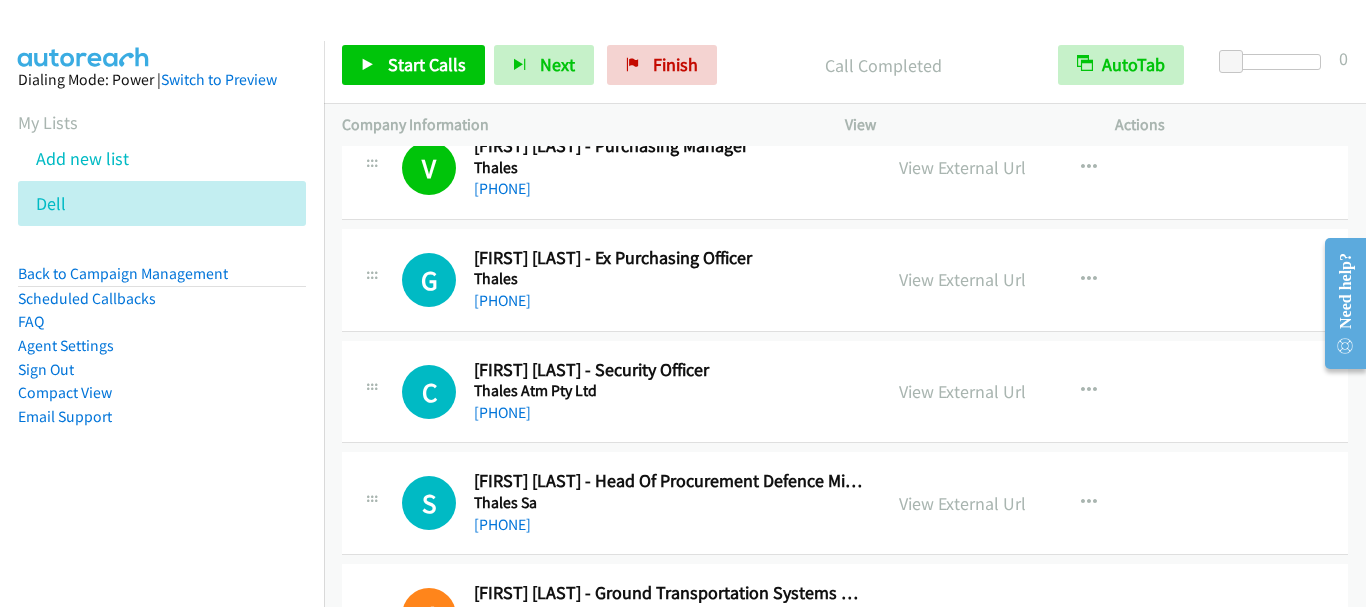 scroll, scrollTop: 6300, scrollLeft: 0, axis: vertical 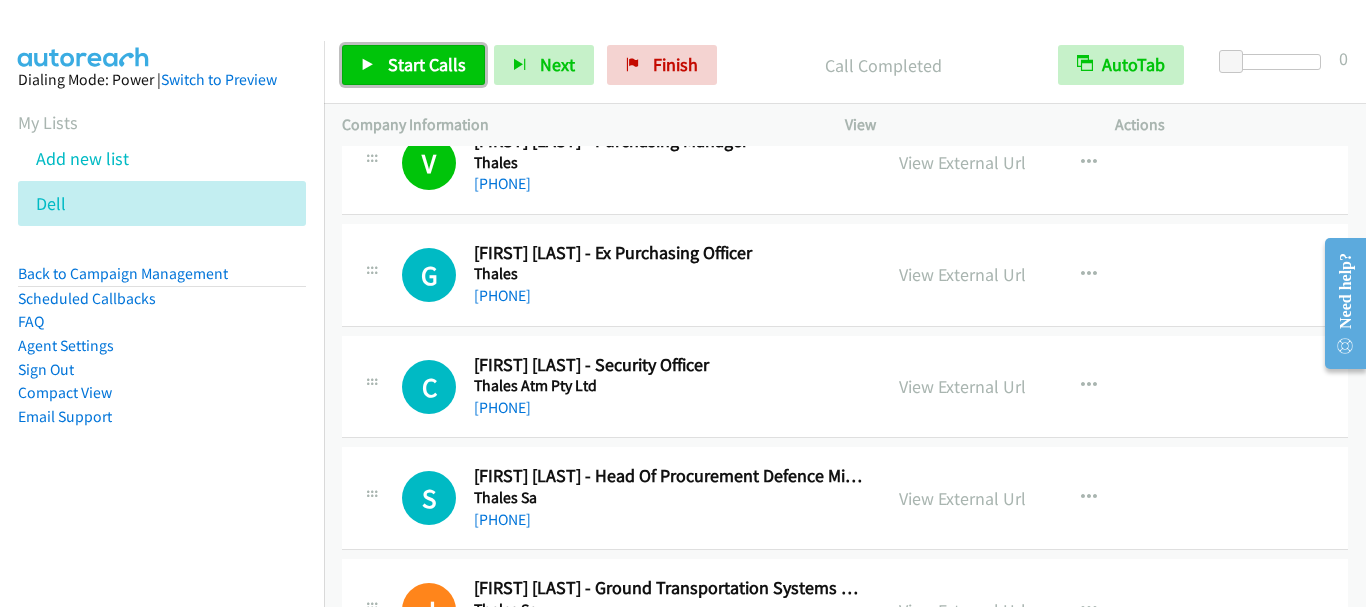 click on "Start Calls" at bounding box center [427, 64] 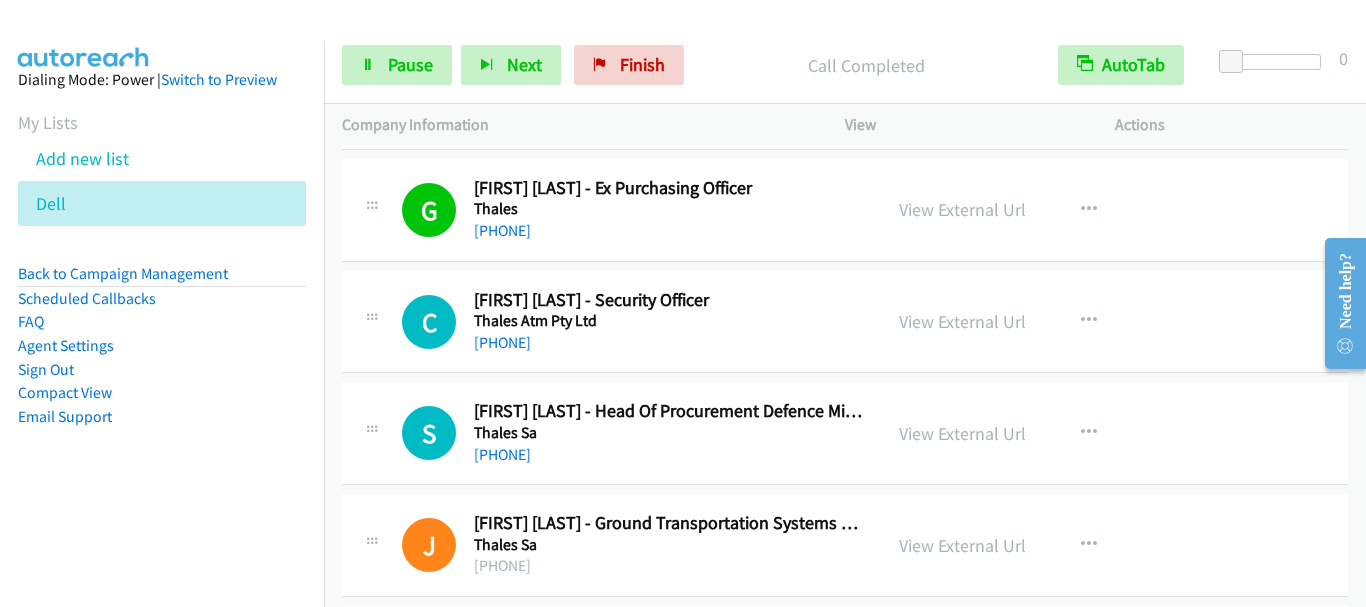 scroll, scrollTop: 6400, scrollLeft: 0, axis: vertical 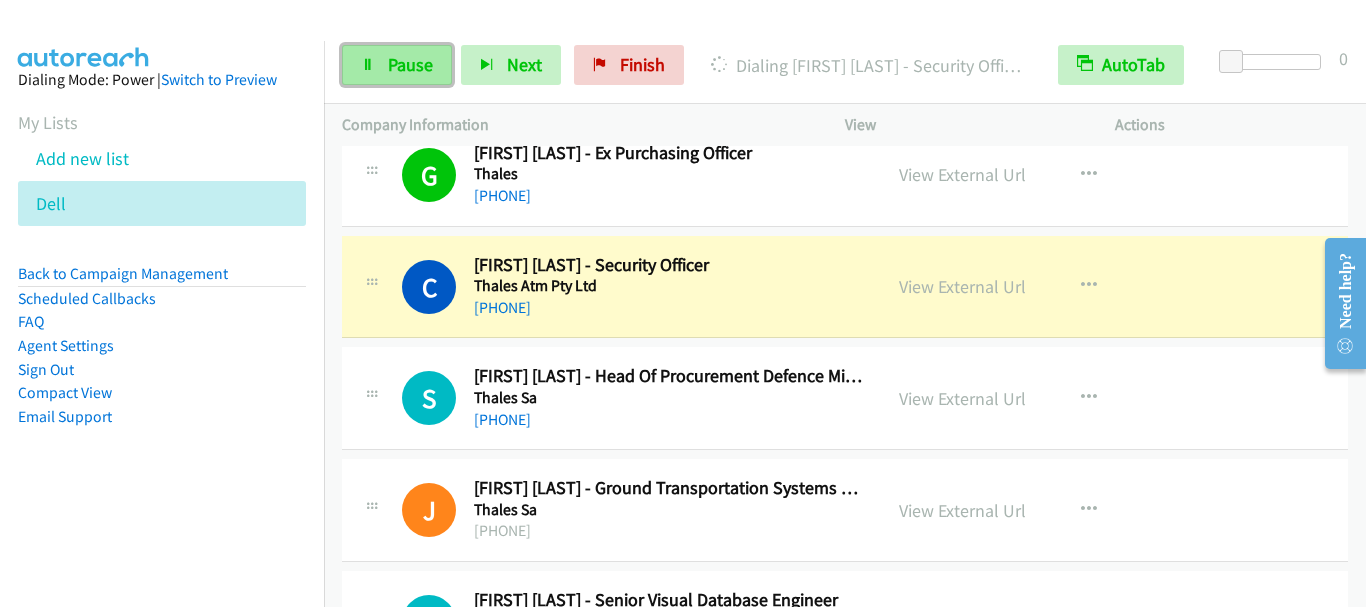 click on "Pause" at bounding box center [410, 64] 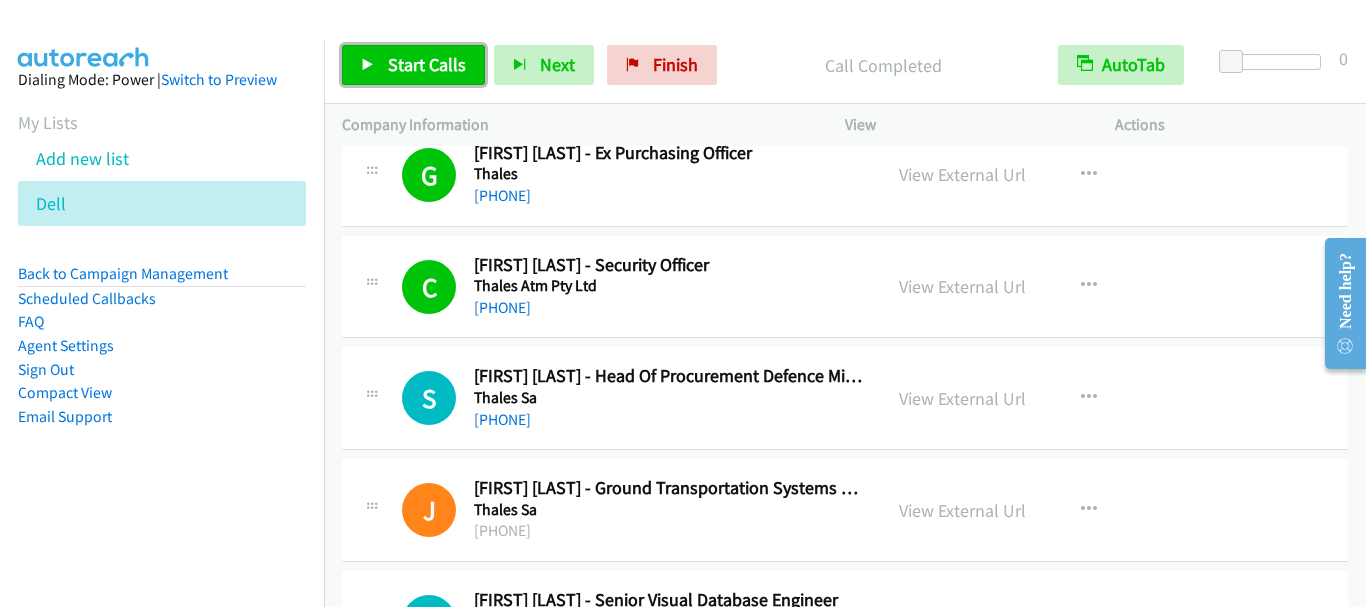 click on "Start Calls" at bounding box center [427, 64] 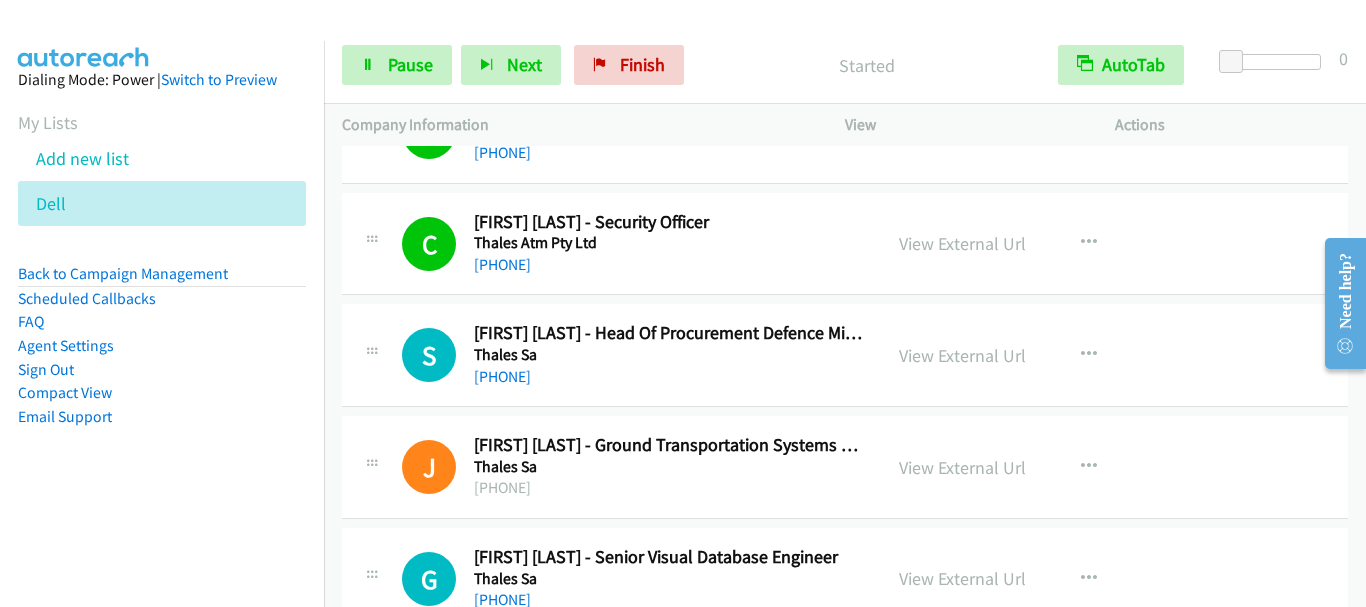 scroll, scrollTop: 6600, scrollLeft: 0, axis: vertical 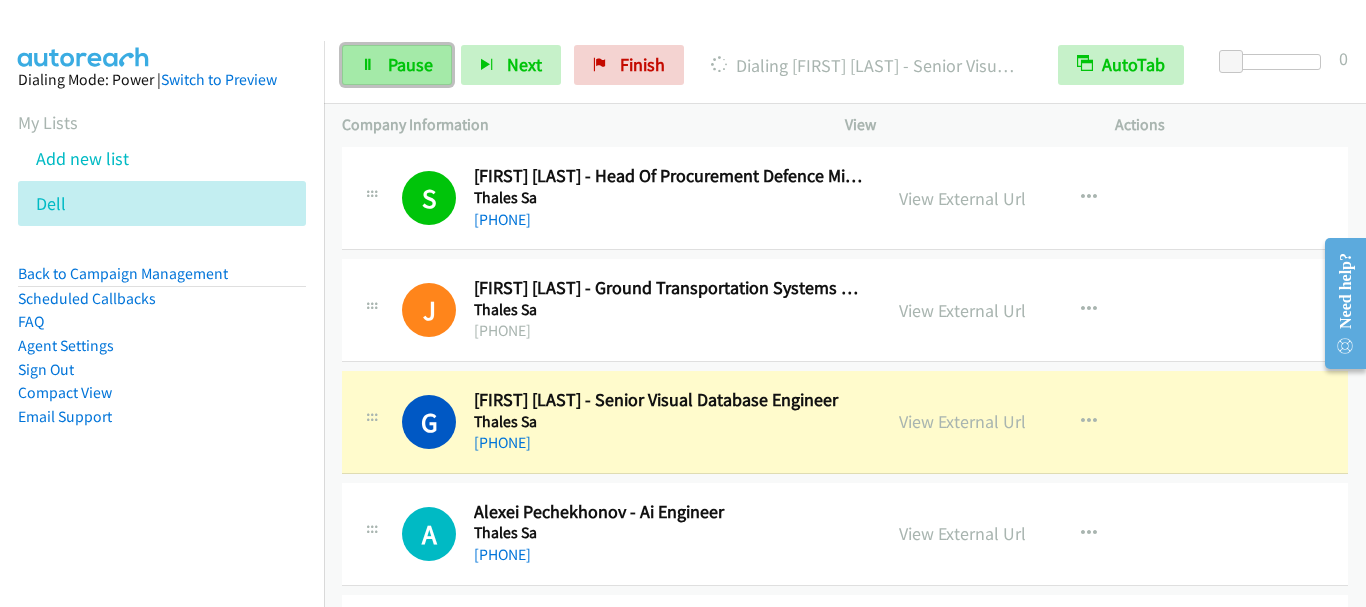 click on "Pause" at bounding box center (410, 64) 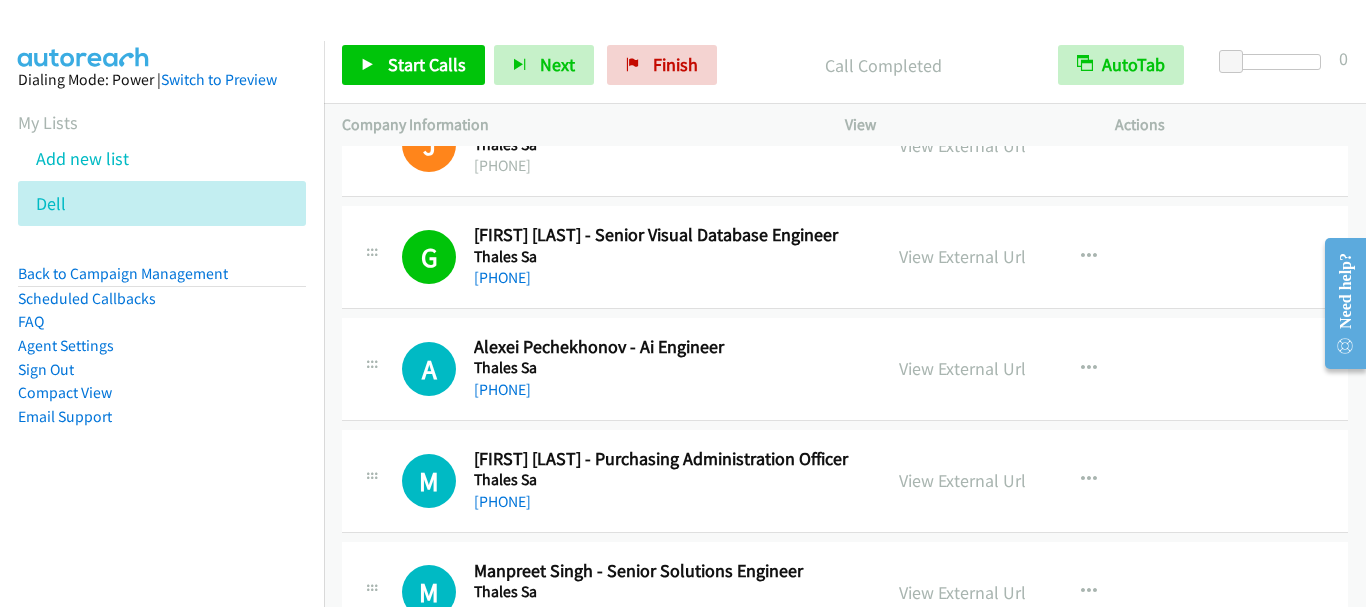 scroll, scrollTop: 6800, scrollLeft: 0, axis: vertical 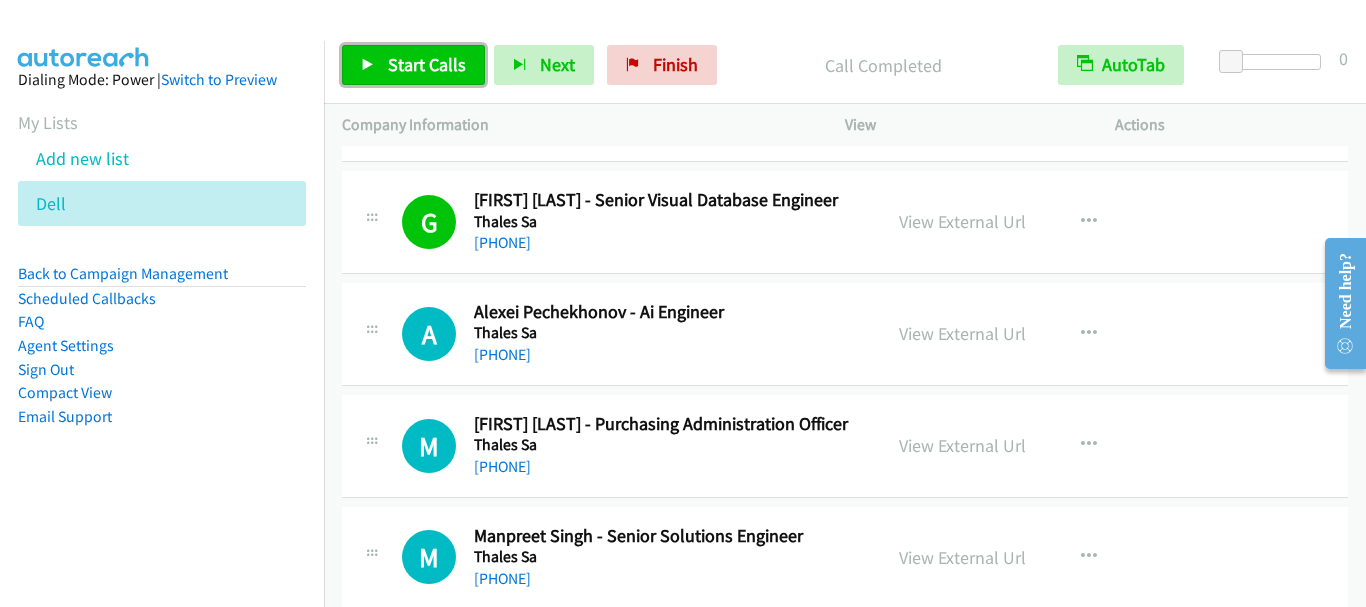drag, startPoint x: 433, startPoint y: 71, endPoint x: 445, endPoint y: 83, distance: 16.970562 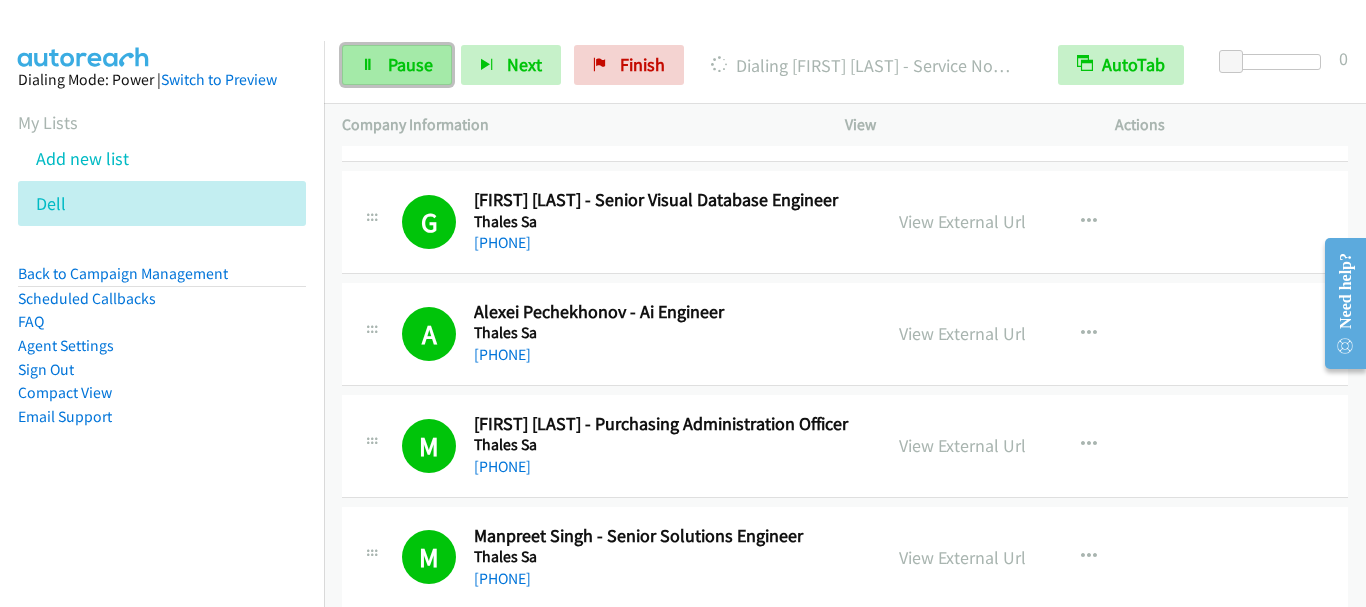 click on "Pause" at bounding box center (410, 64) 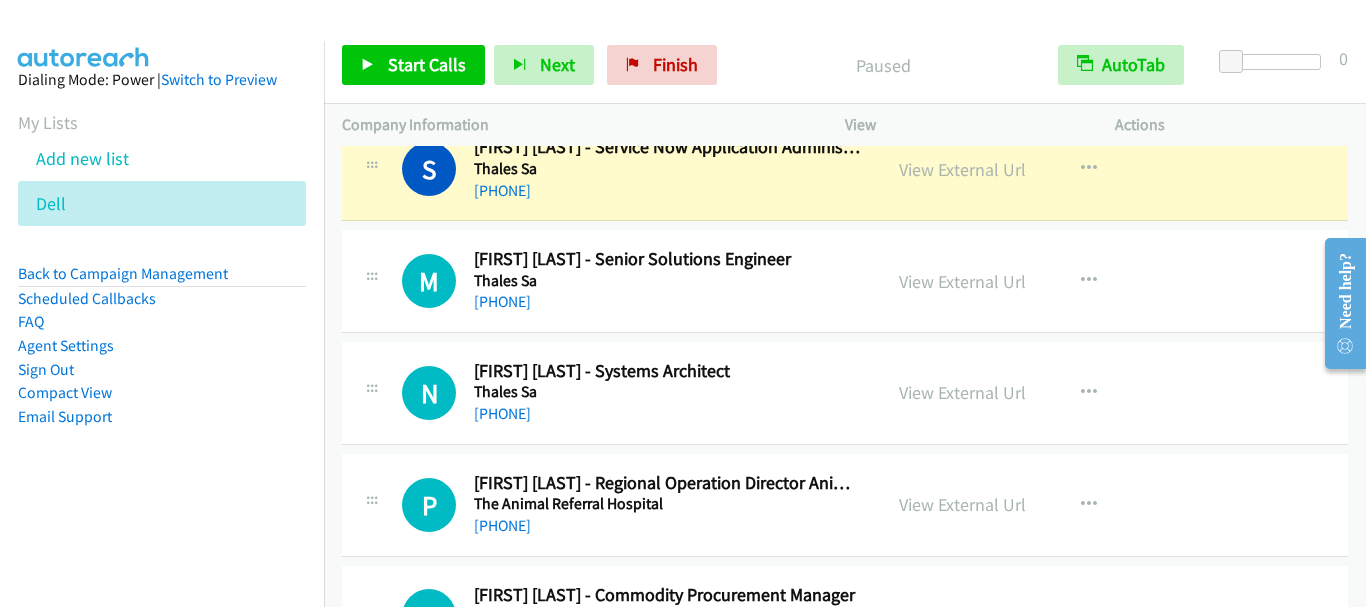 scroll, scrollTop: 7200, scrollLeft: 0, axis: vertical 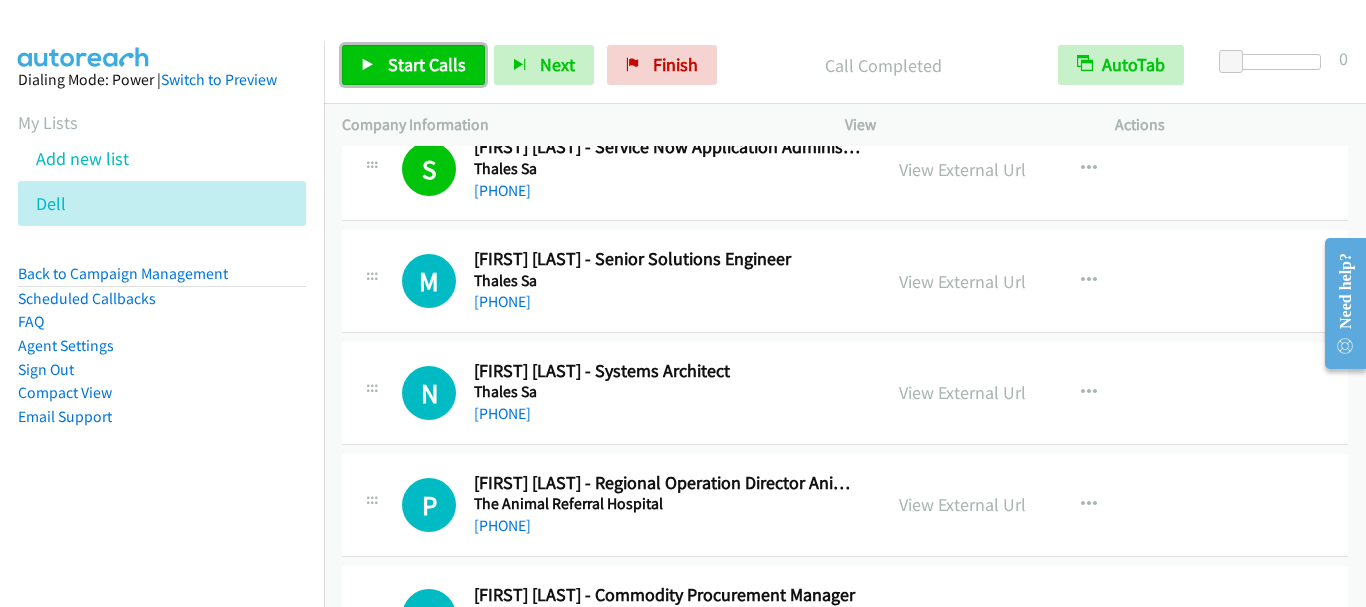 click on "Start Calls" at bounding box center (427, 64) 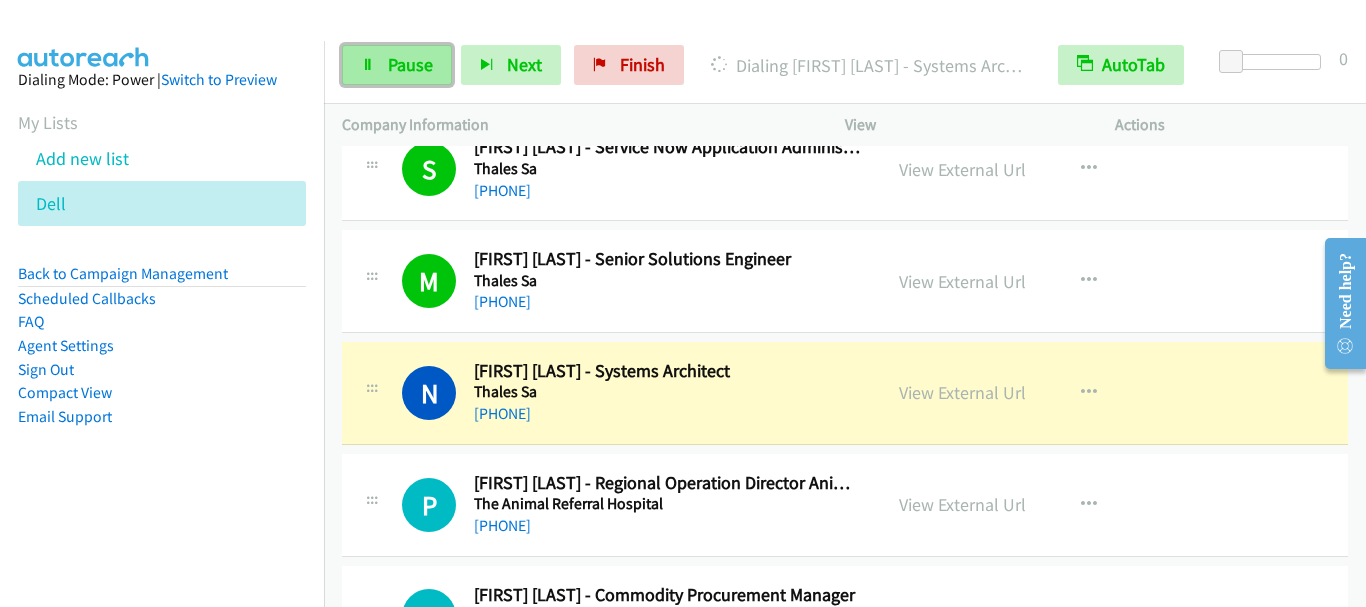 click on "Pause" at bounding box center (410, 64) 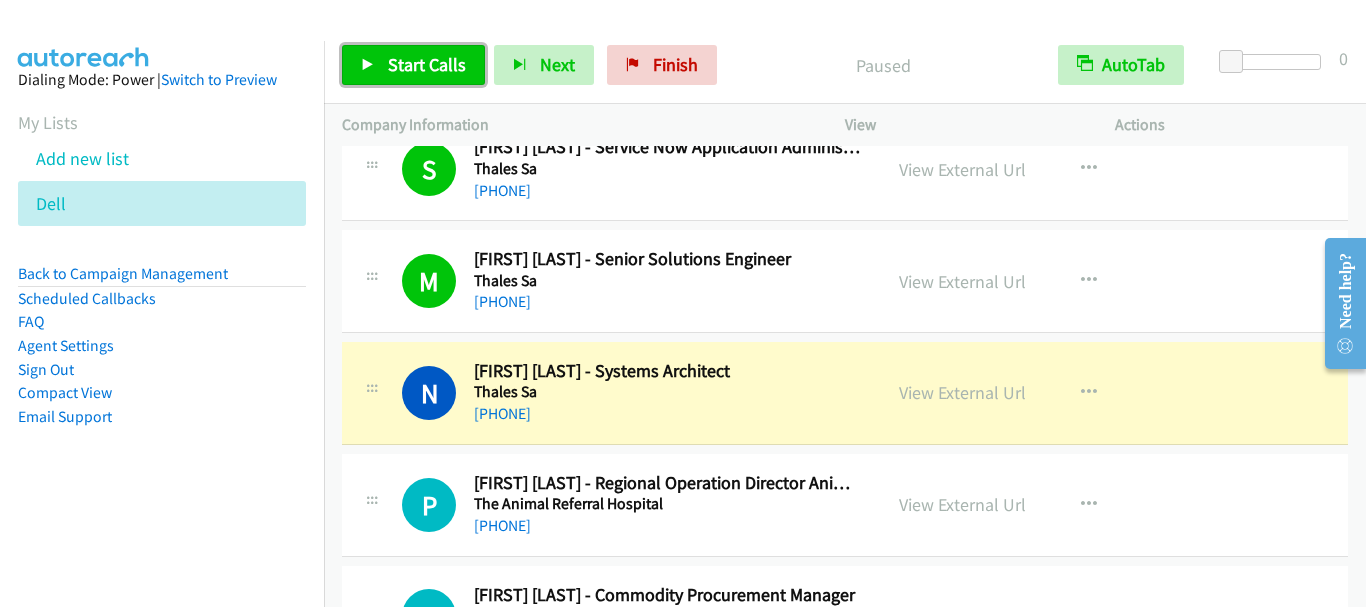 click on "Start Calls" at bounding box center [427, 64] 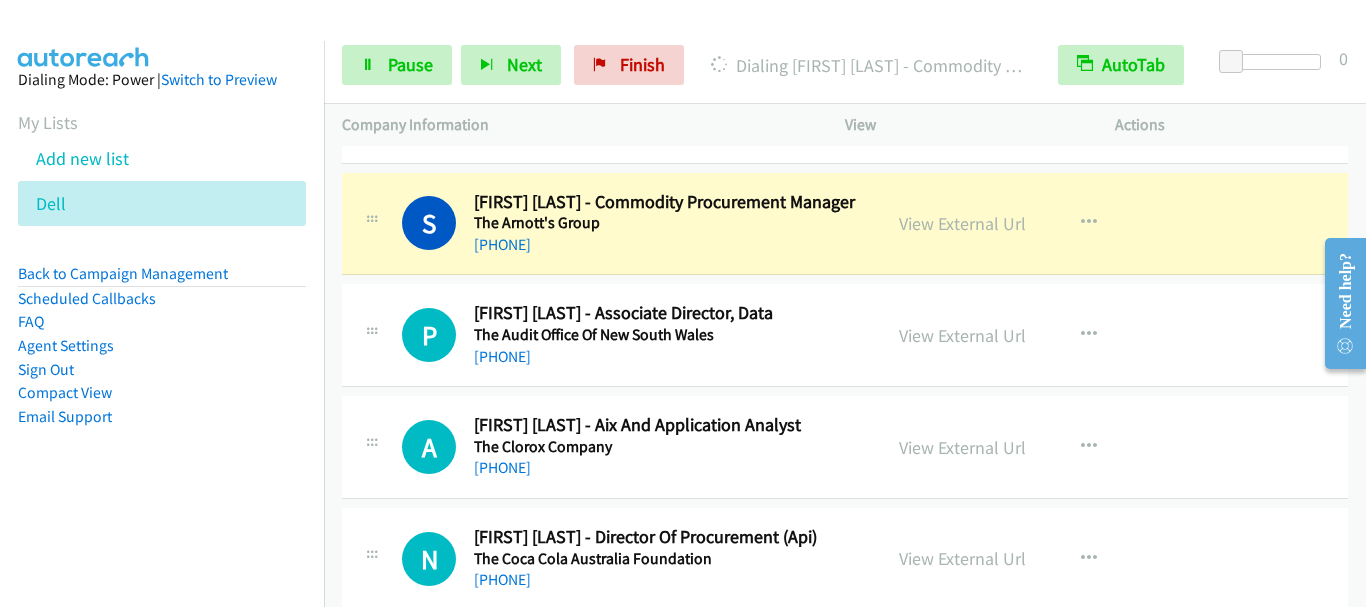scroll, scrollTop: 7700, scrollLeft: 0, axis: vertical 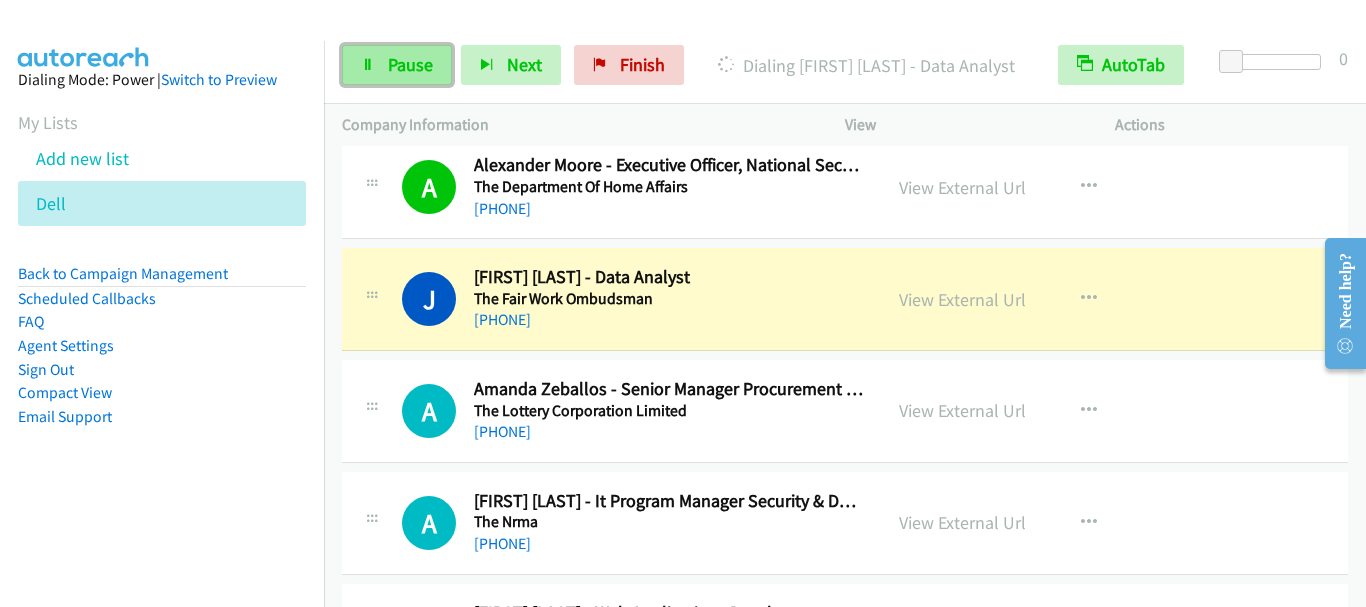 click on "Pause" at bounding box center [397, 65] 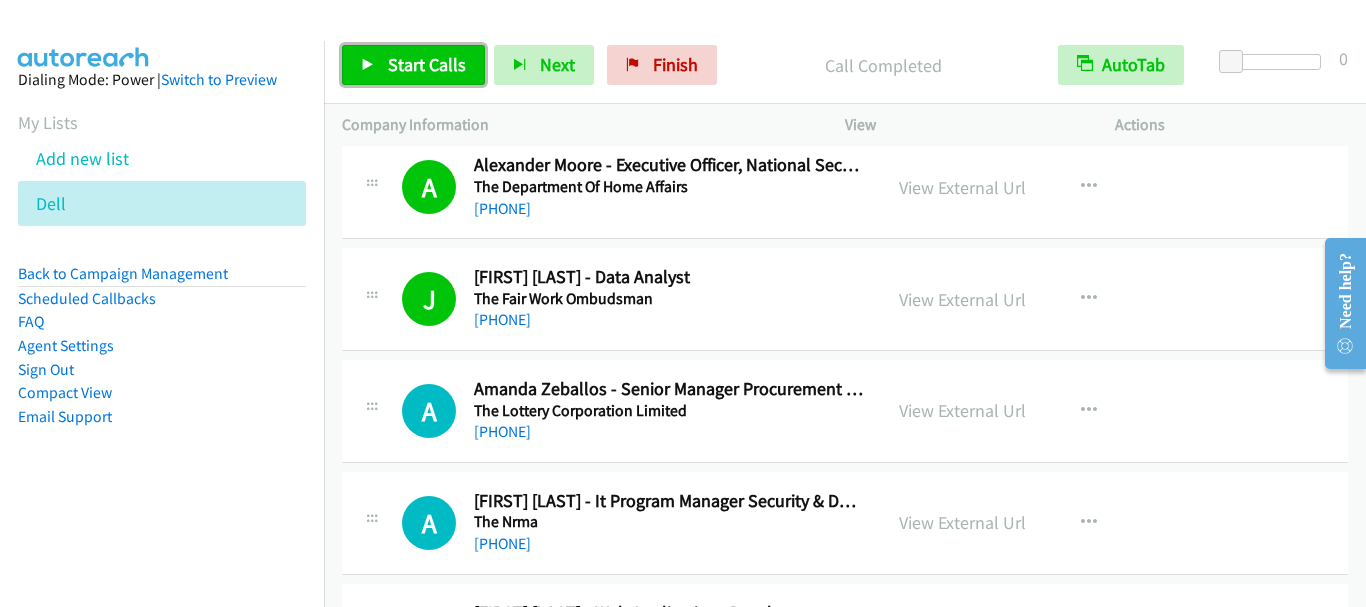 click on "Start Calls" at bounding box center [427, 64] 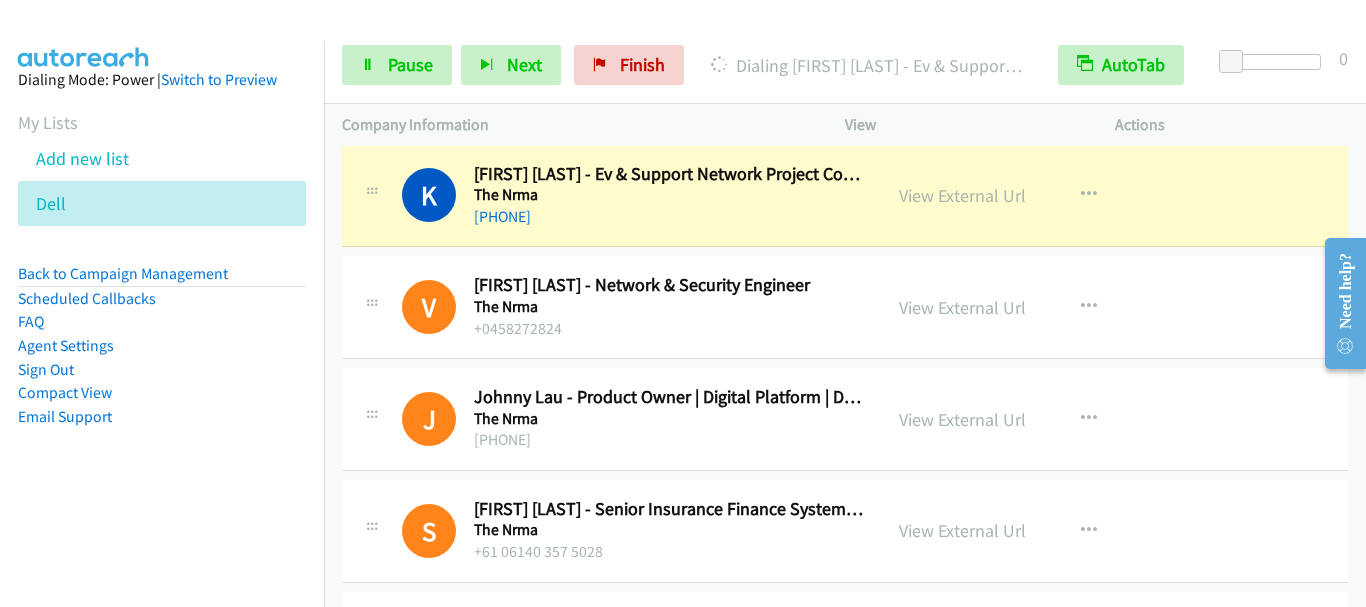 scroll, scrollTop: 9000, scrollLeft: 0, axis: vertical 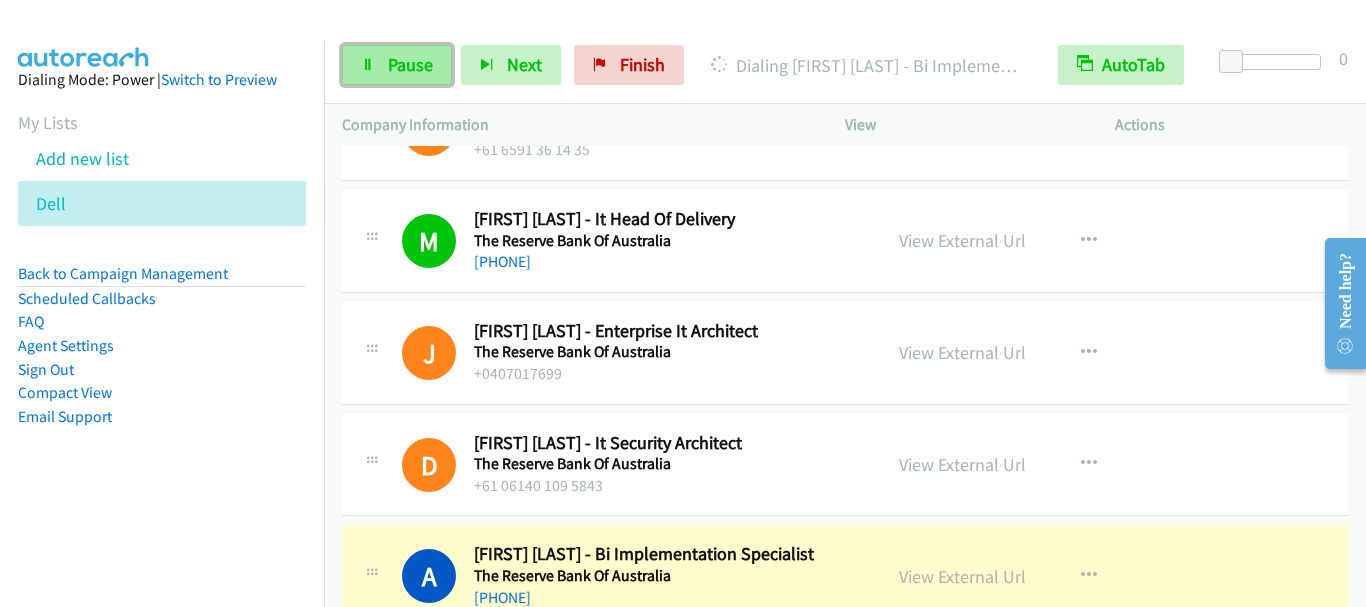 click on "Pause" at bounding box center (410, 64) 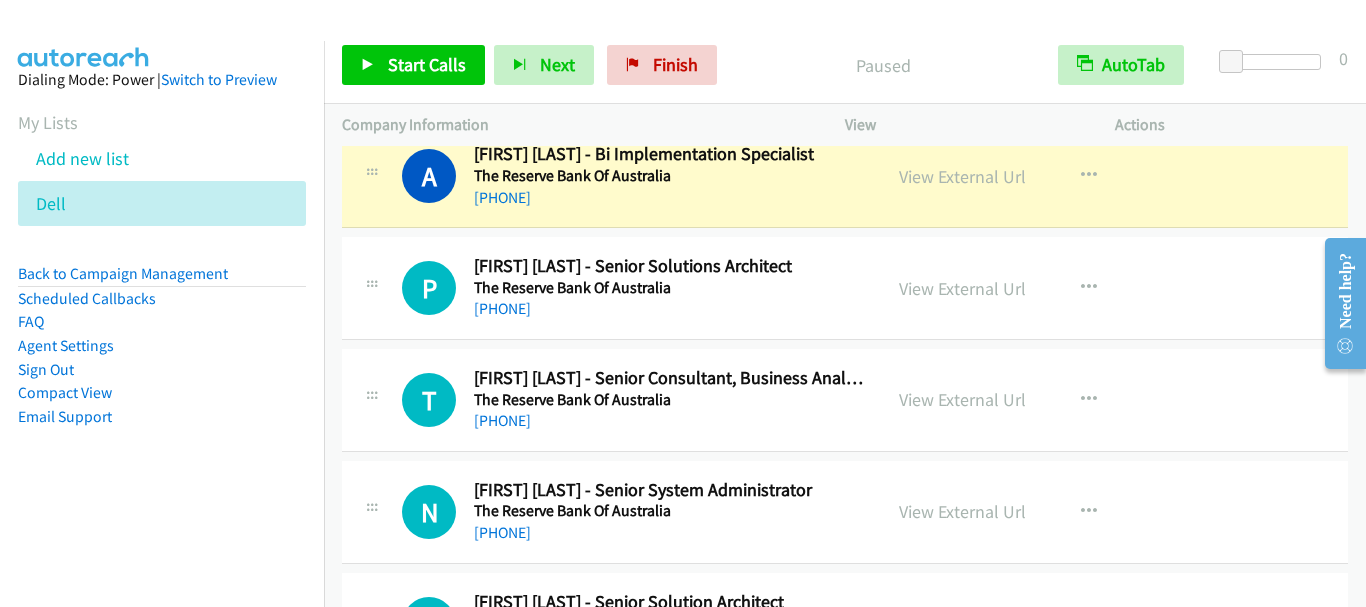 scroll, scrollTop: 10100, scrollLeft: 0, axis: vertical 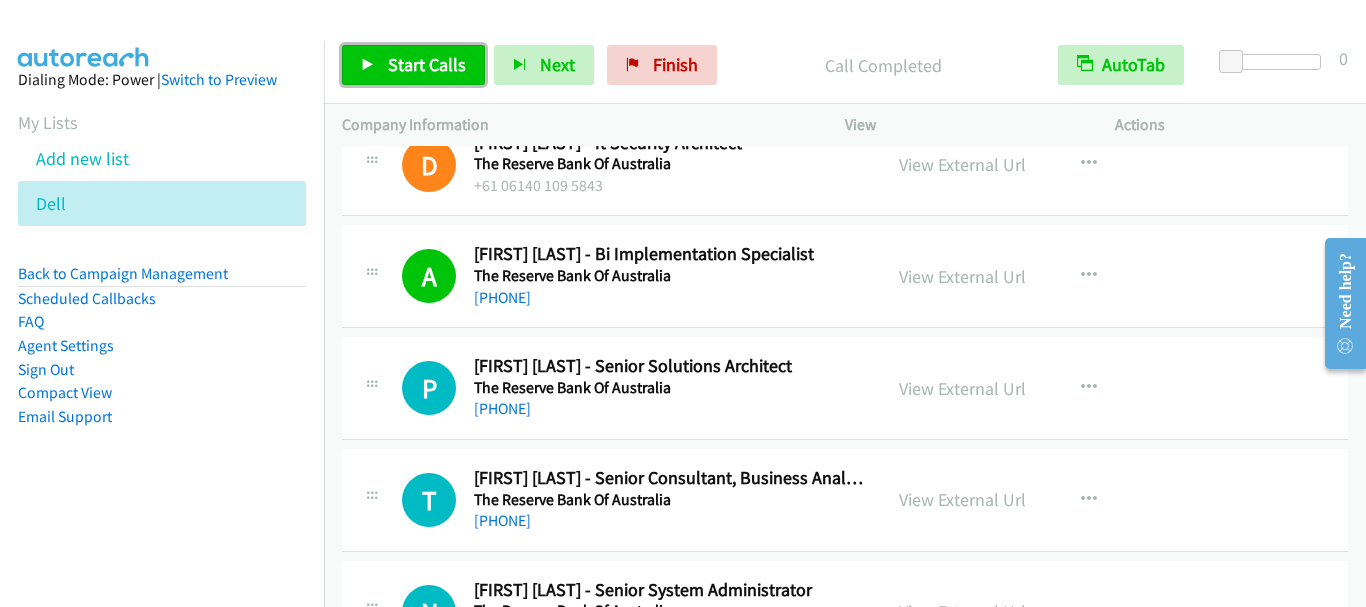click on "Start Calls" at bounding box center (427, 64) 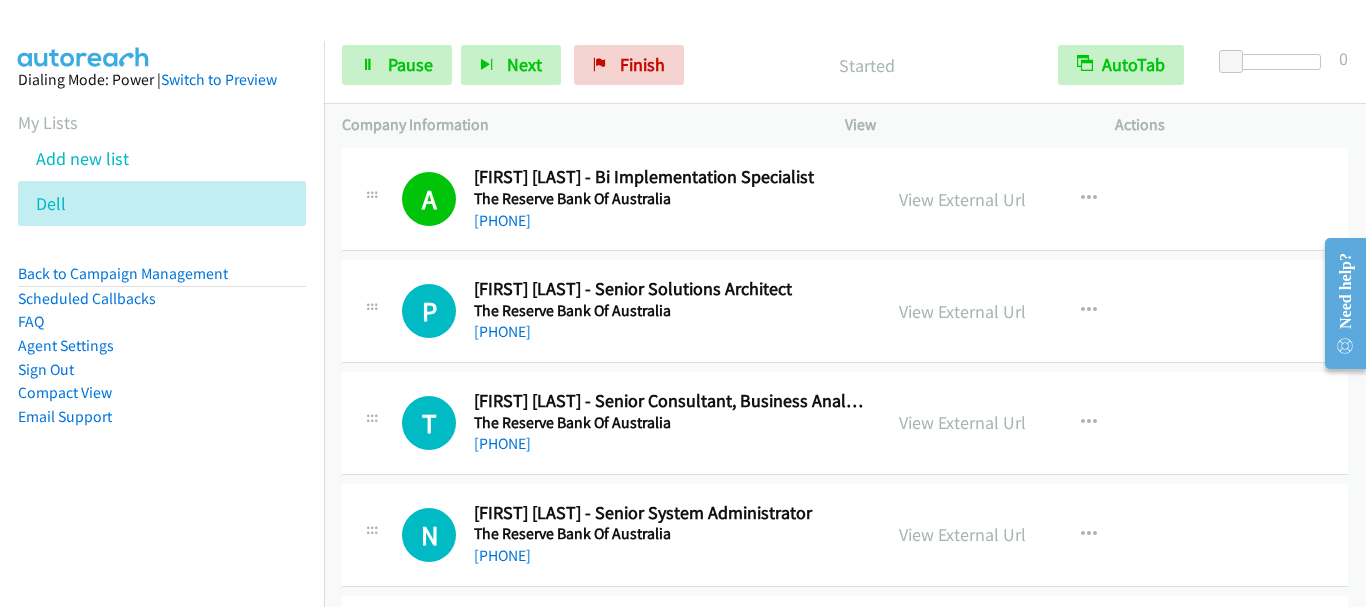 scroll, scrollTop: 10200, scrollLeft: 0, axis: vertical 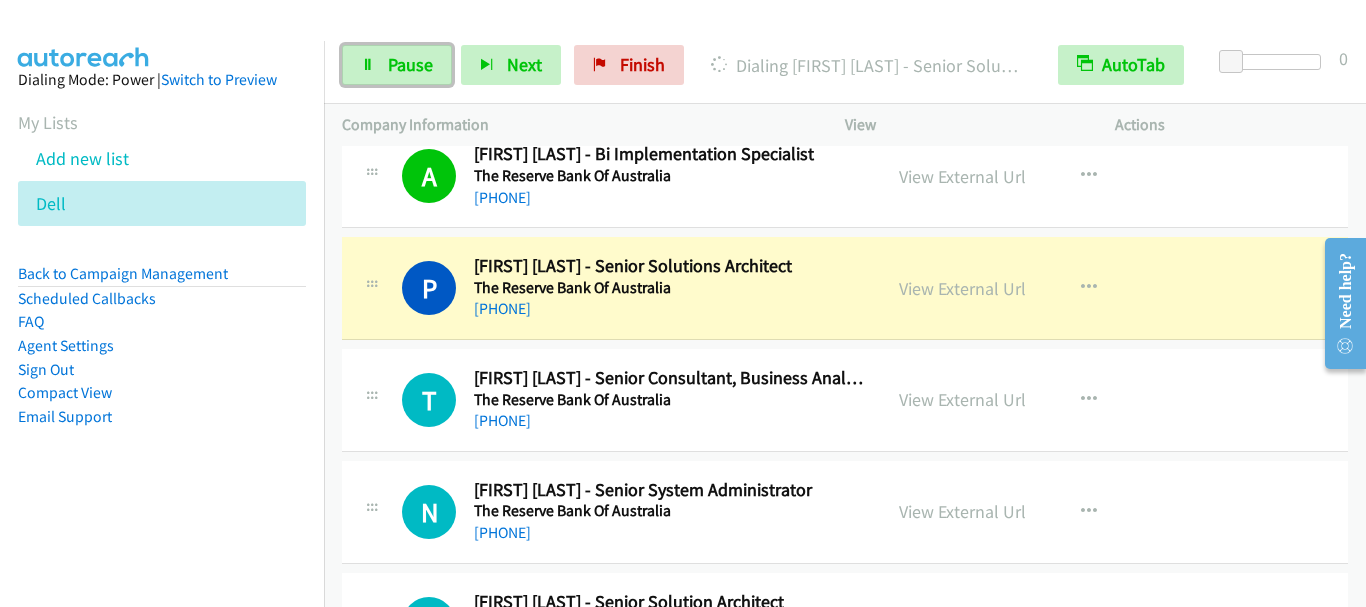 drag, startPoint x: 407, startPoint y: 78, endPoint x: 474, endPoint y: 91, distance: 68.24954 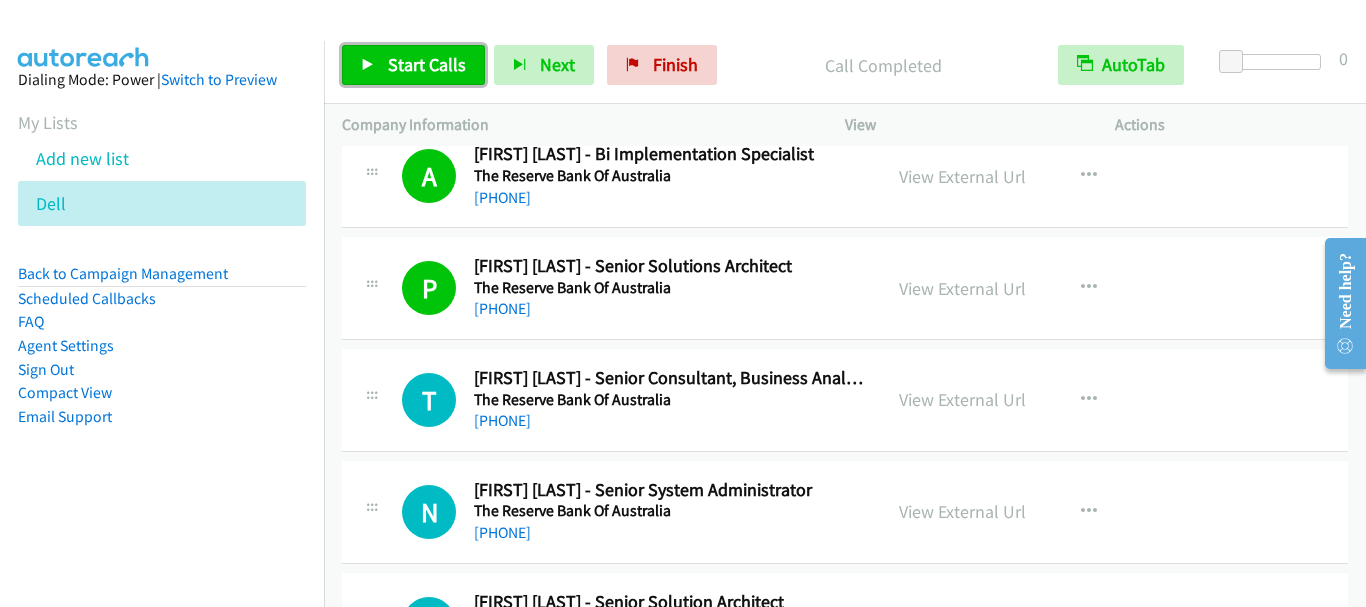 click on "Start Calls" at bounding box center [427, 64] 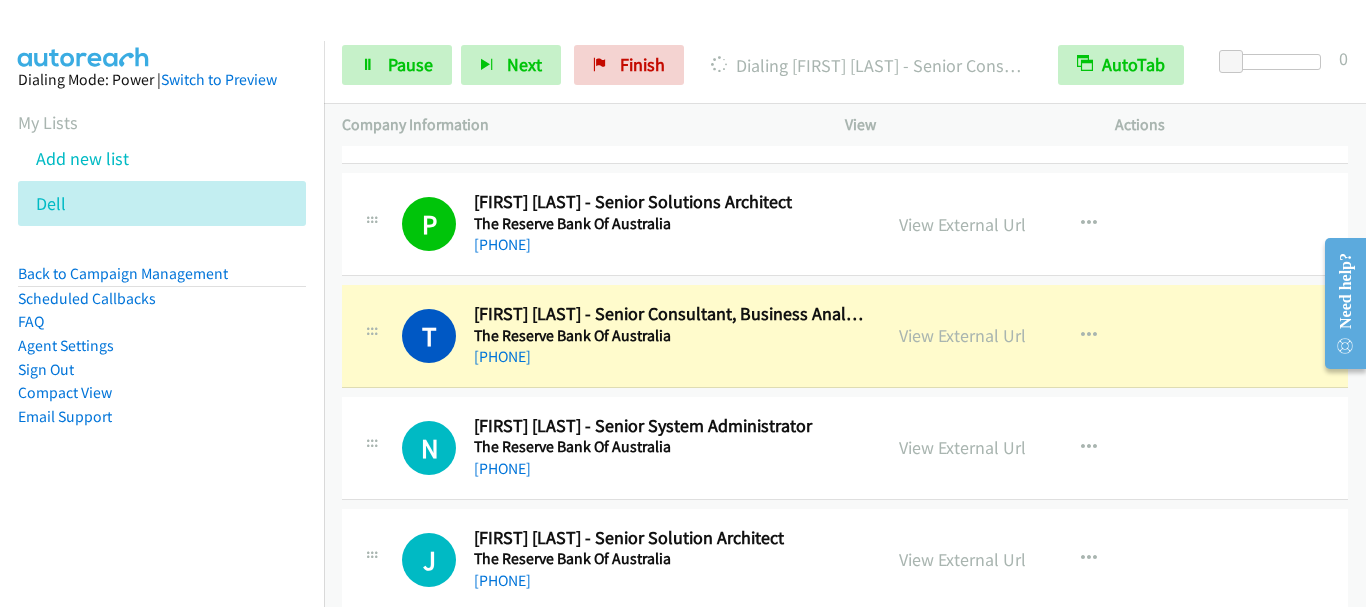 scroll, scrollTop: 10300, scrollLeft: 0, axis: vertical 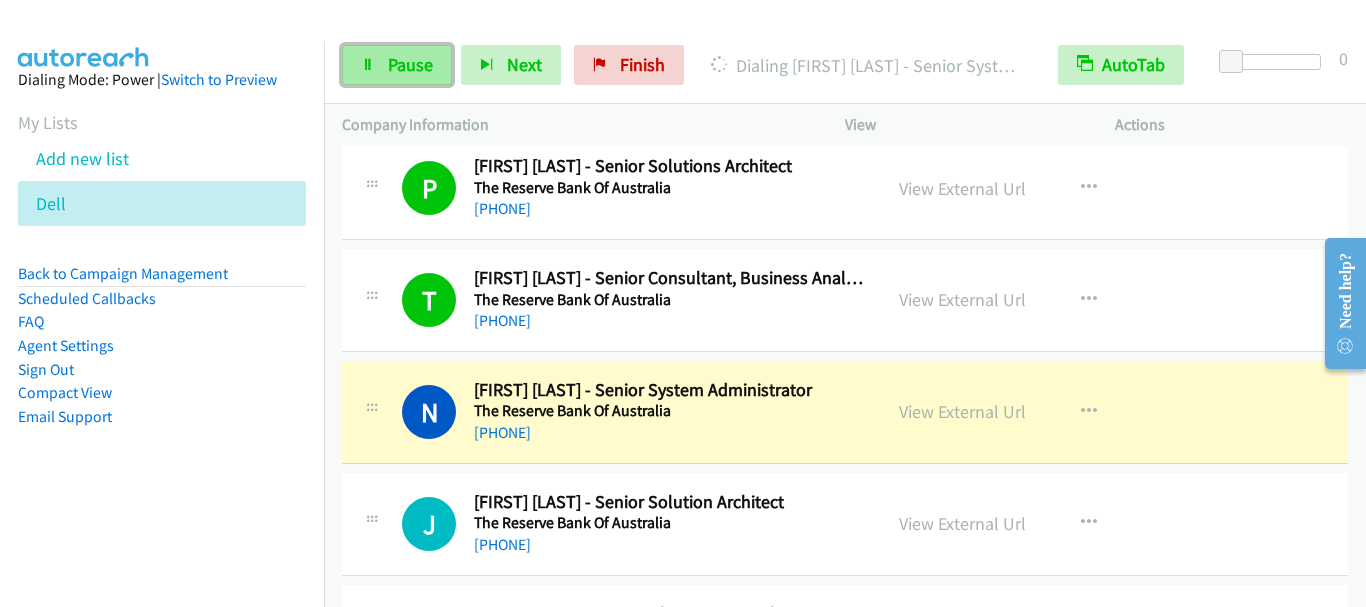 click on "Pause" at bounding box center (410, 64) 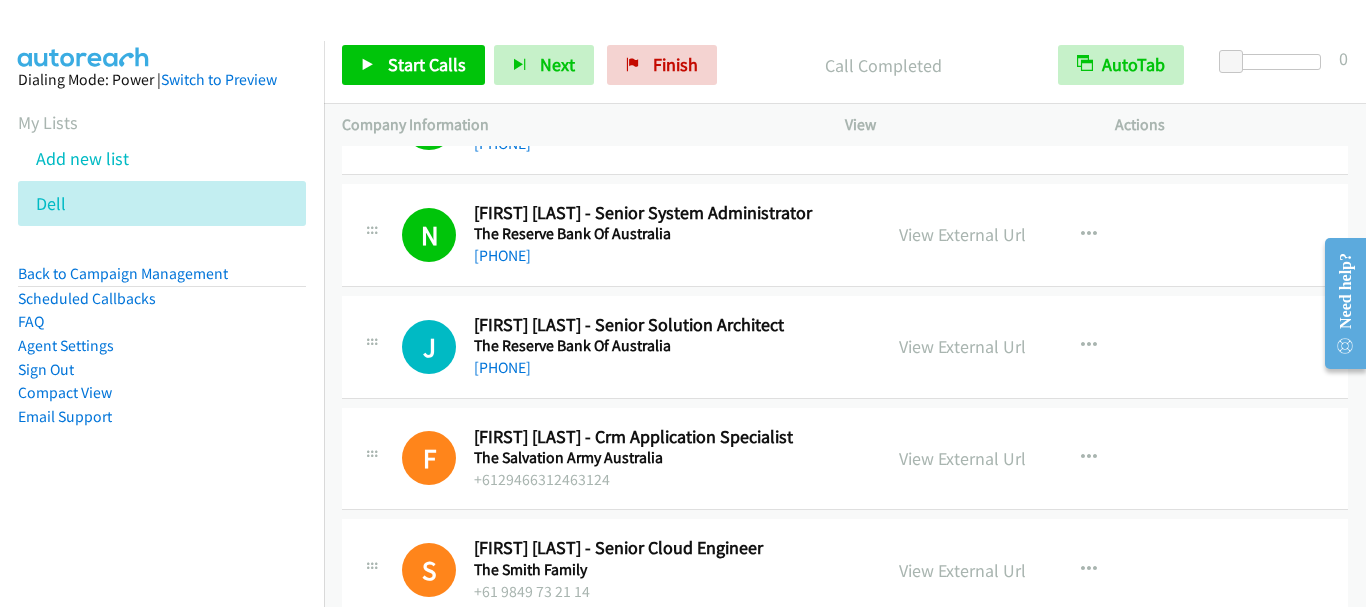 scroll, scrollTop: 10500, scrollLeft: 0, axis: vertical 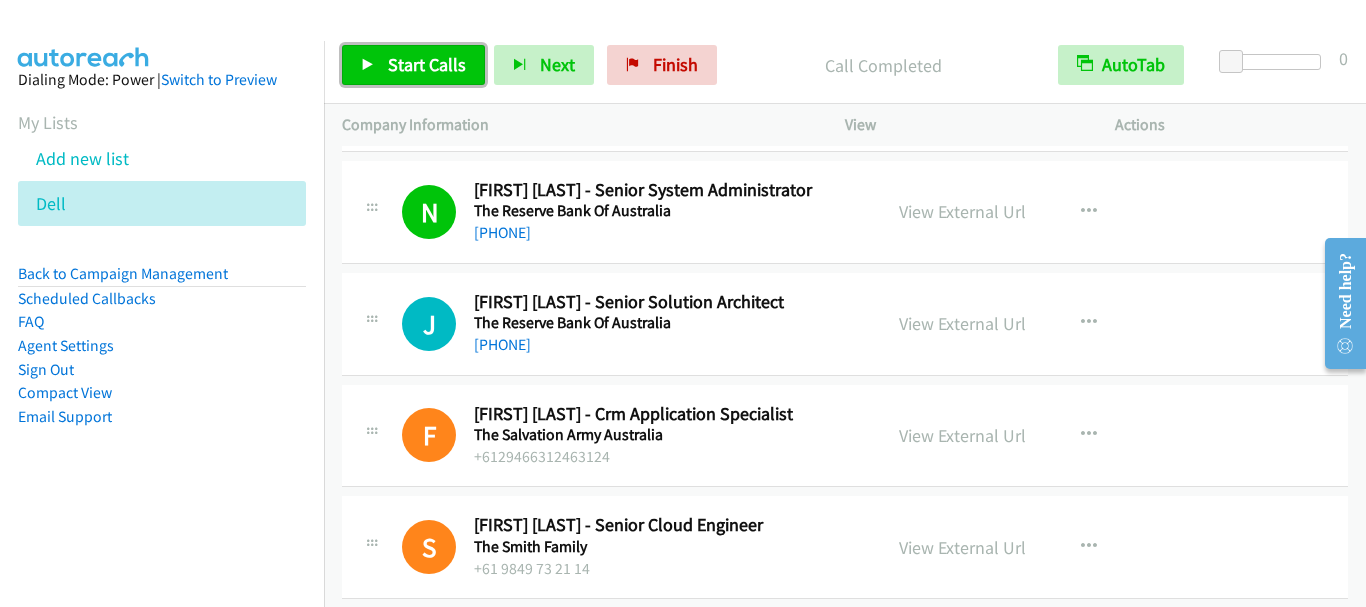 click on "Start Calls" at bounding box center (413, 65) 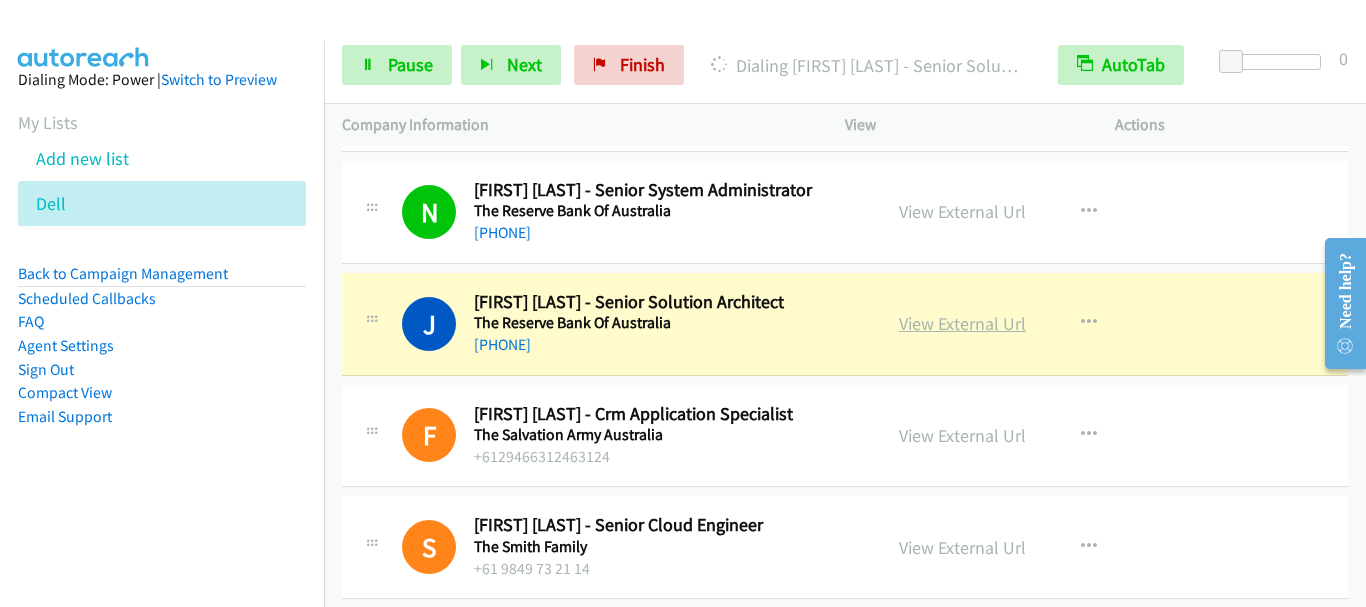 click on "View External Url" at bounding box center [962, 323] 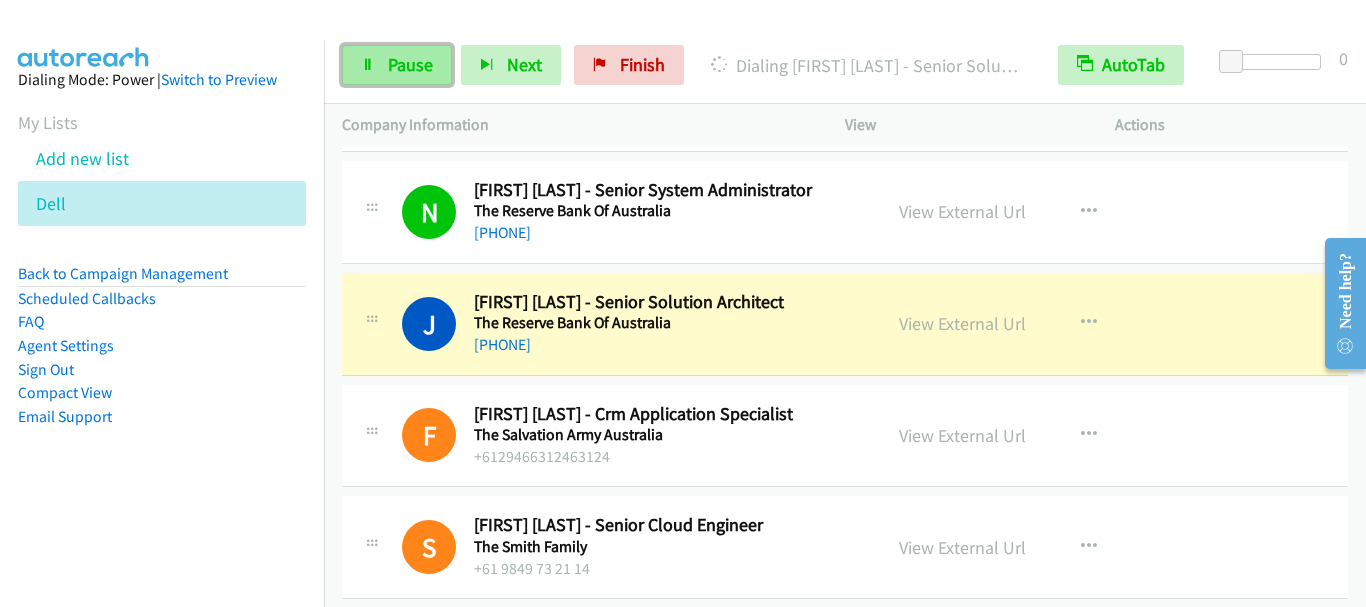 click on "Pause" at bounding box center [410, 64] 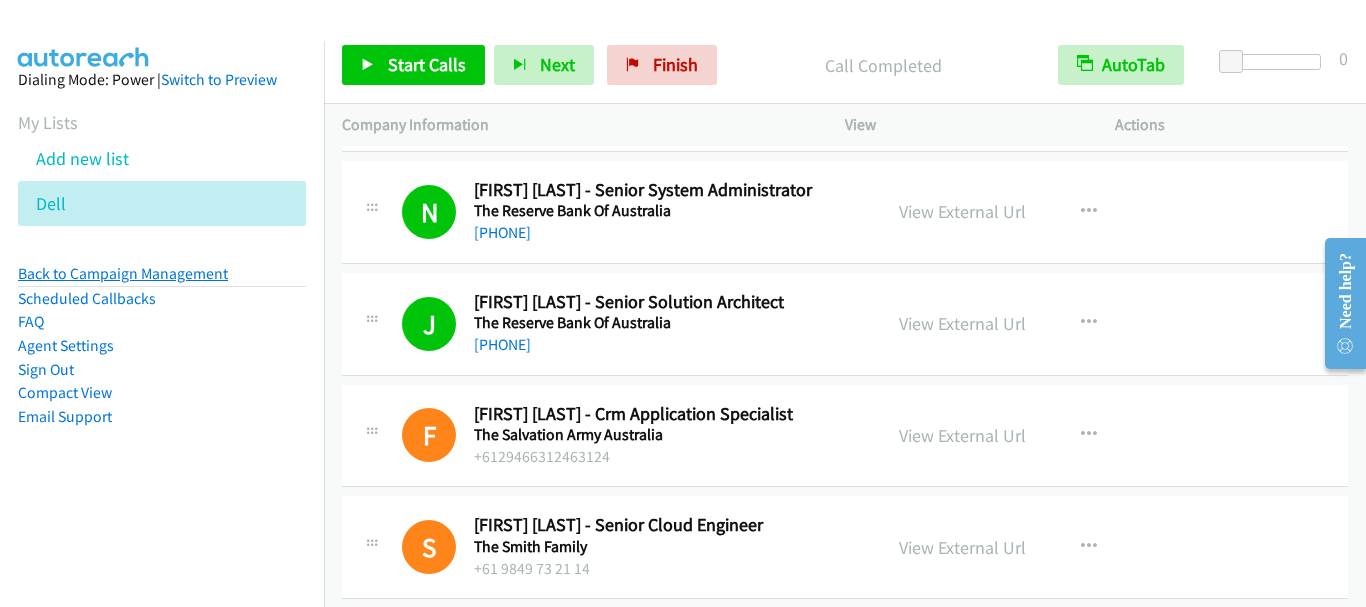 click on "Back to Campaign Management" at bounding box center (123, 273) 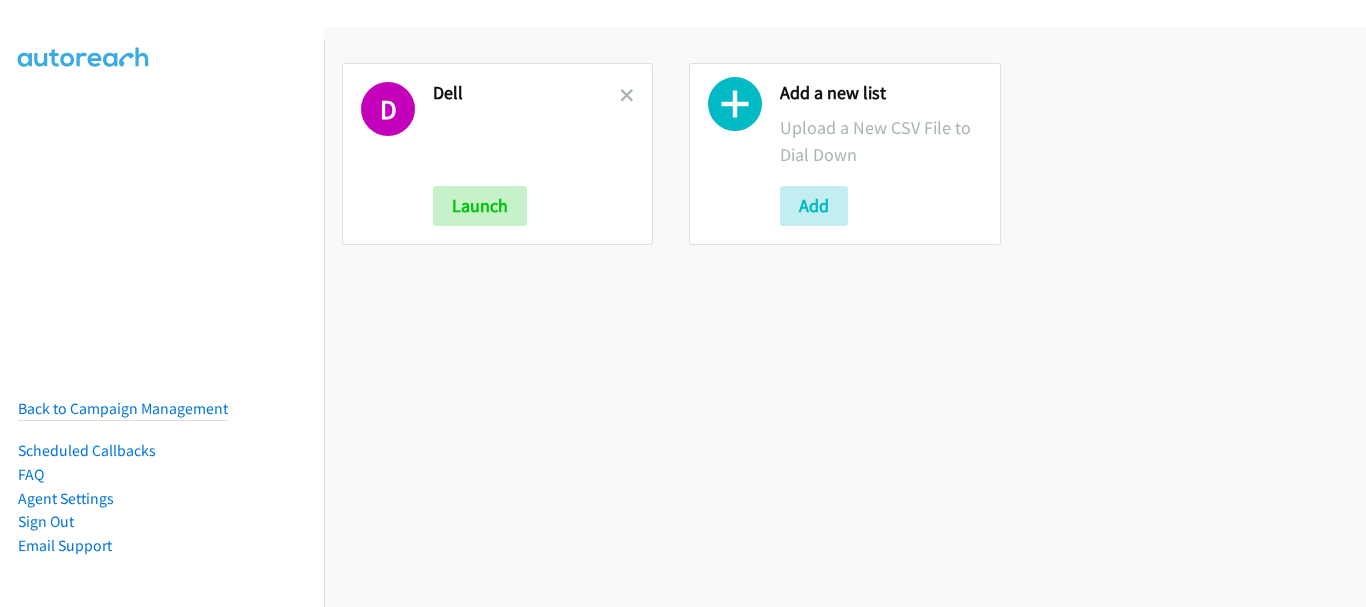 scroll, scrollTop: 0, scrollLeft: 0, axis: both 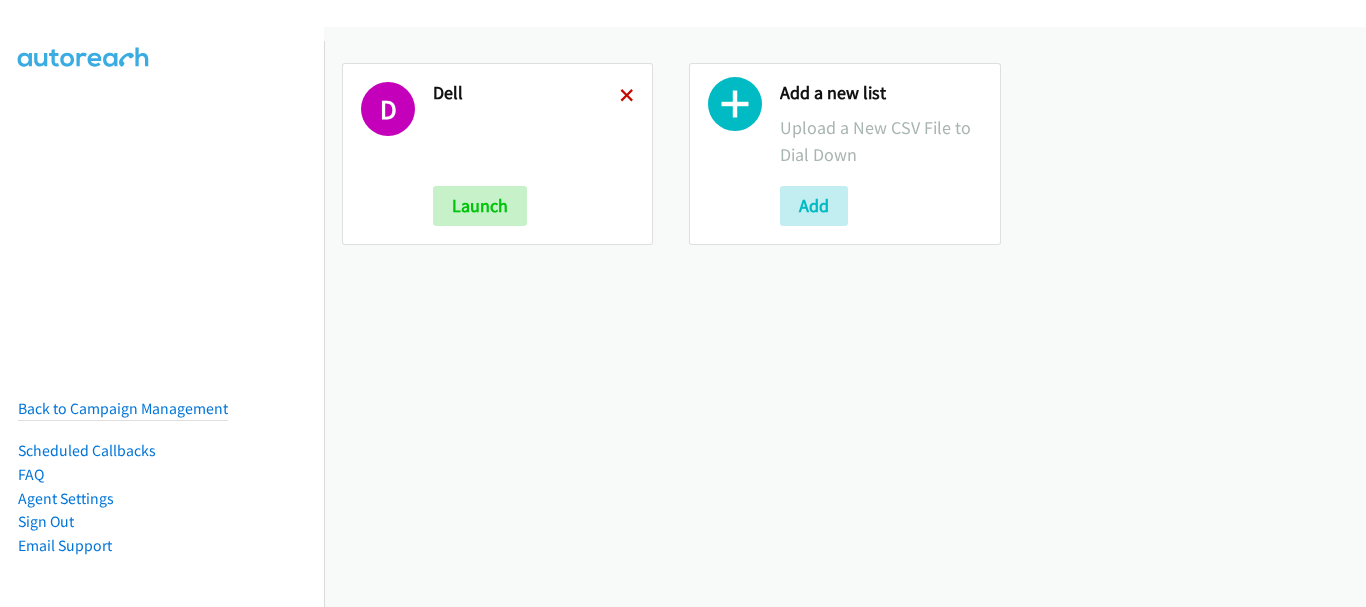 click at bounding box center [627, 97] 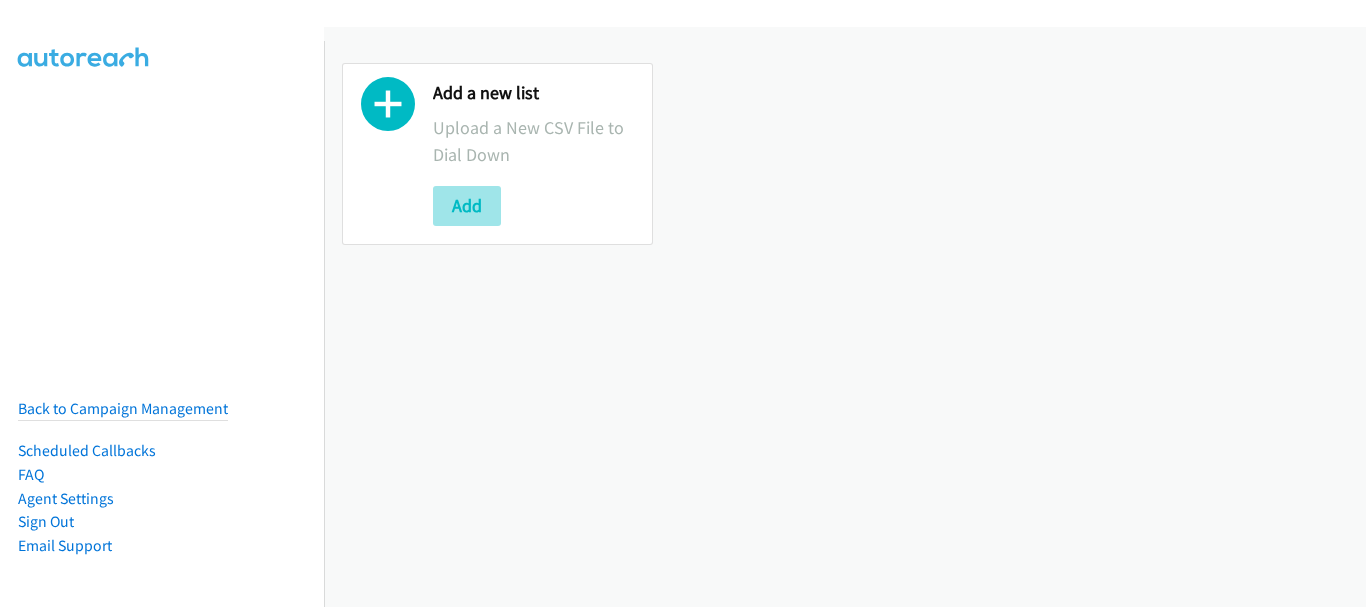 scroll, scrollTop: 0, scrollLeft: 0, axis: both 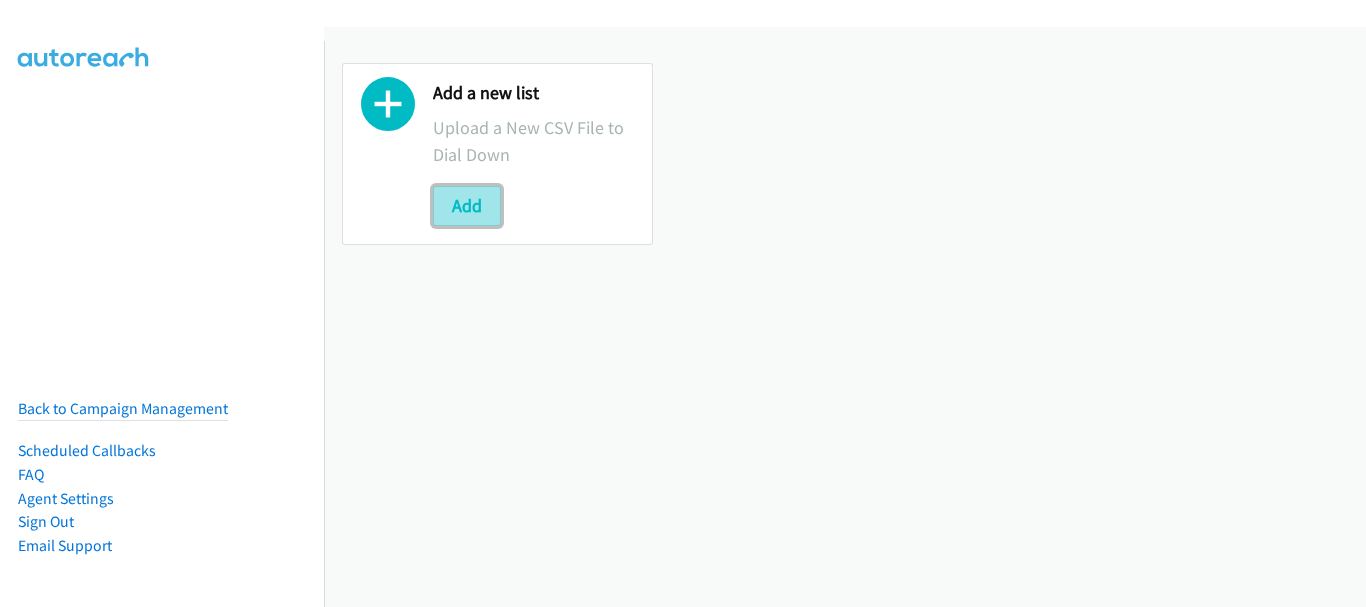drag, startPoint x: 461, startPoint y: 224, endPoint x: 471, endPoint y: 211, distance: 16.40122 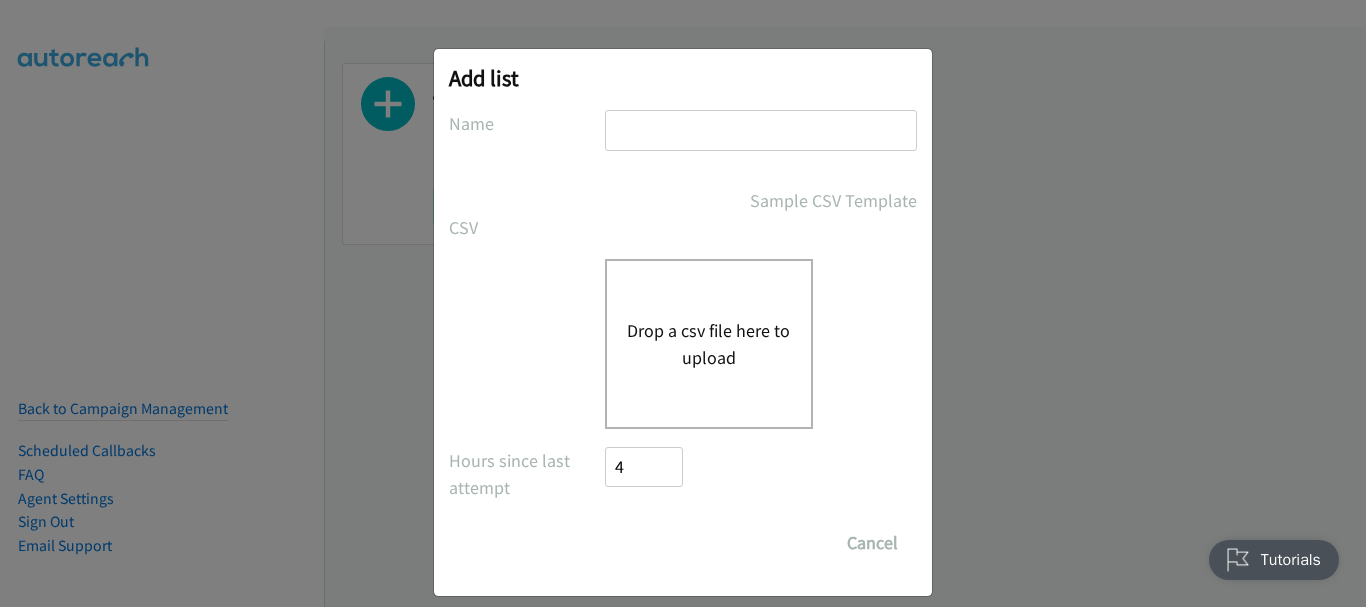 scroll, scrollTop: 0, scrollLeft: 0, axis: both 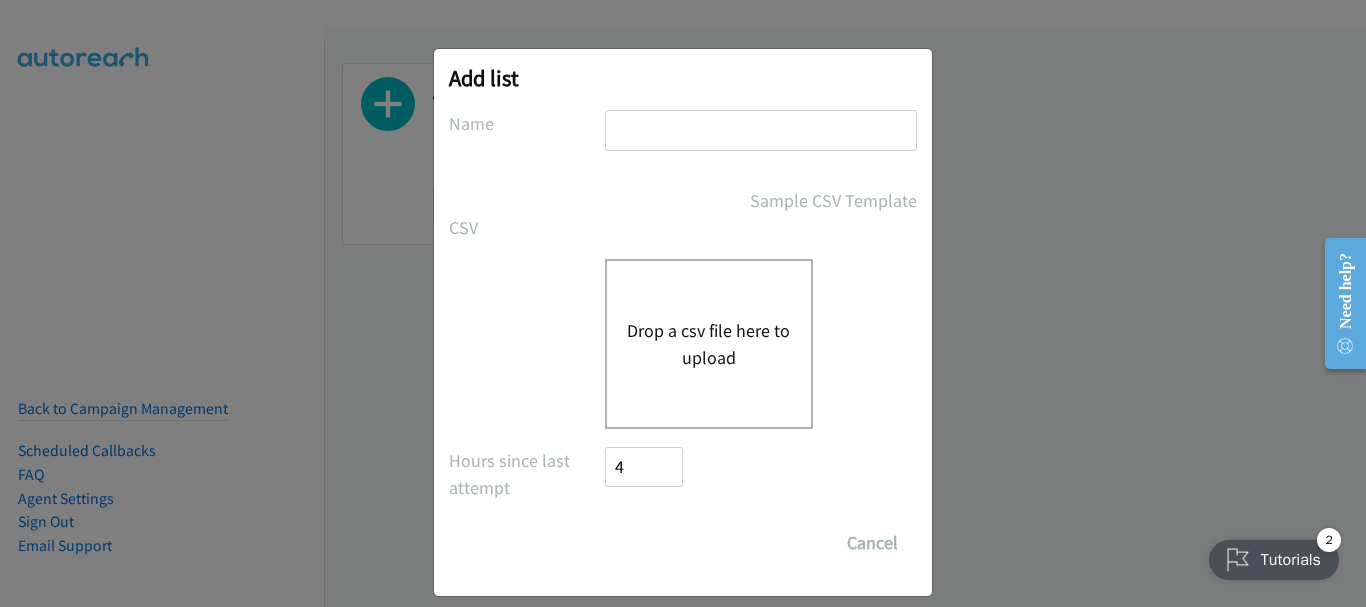 click at bounding box center (761, 130) 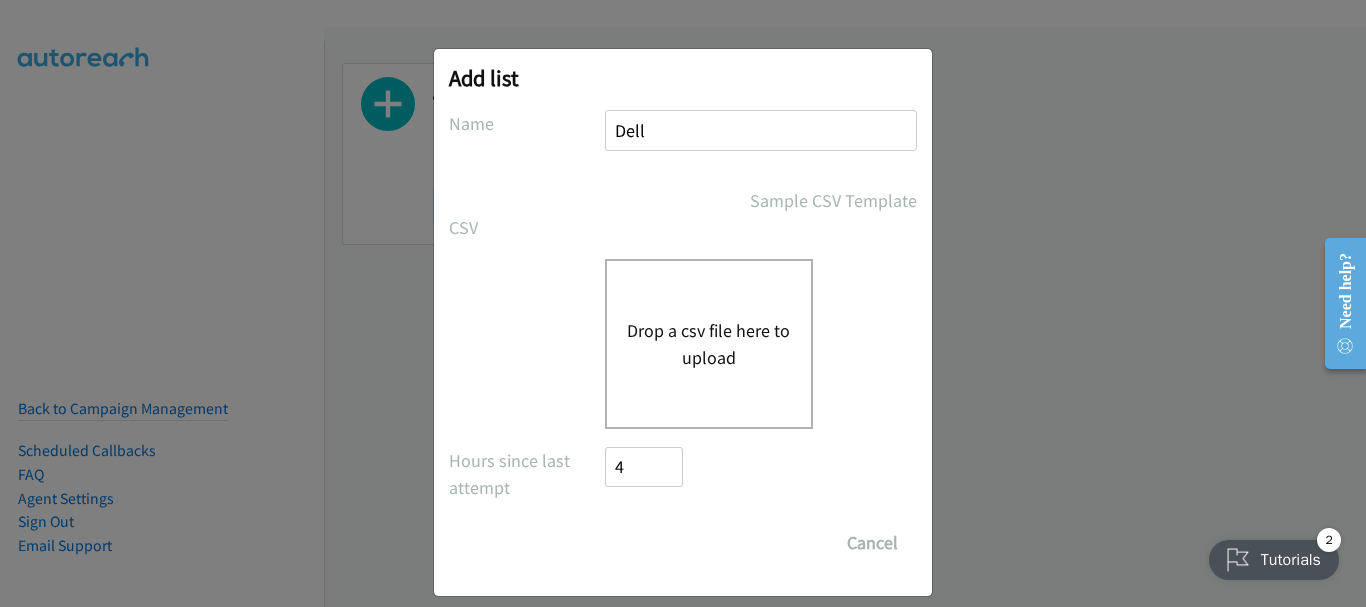 click on "Drop a csv file here to upload" at bounding box center [709, 344] 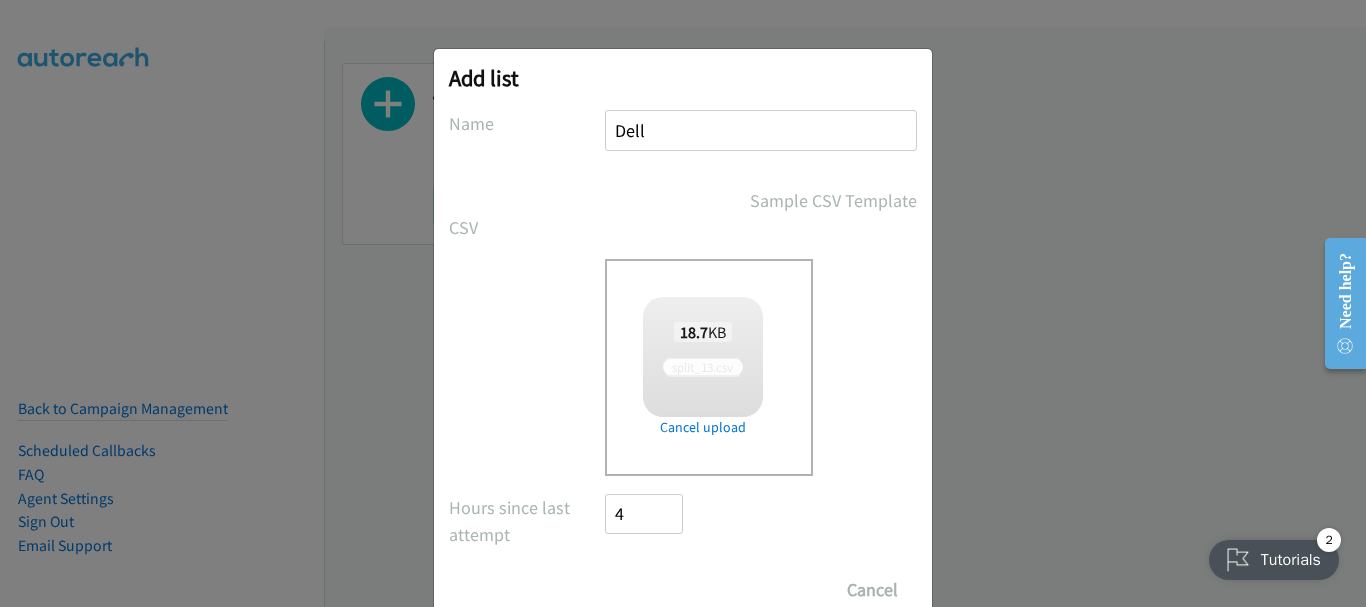 checkbox on "true" 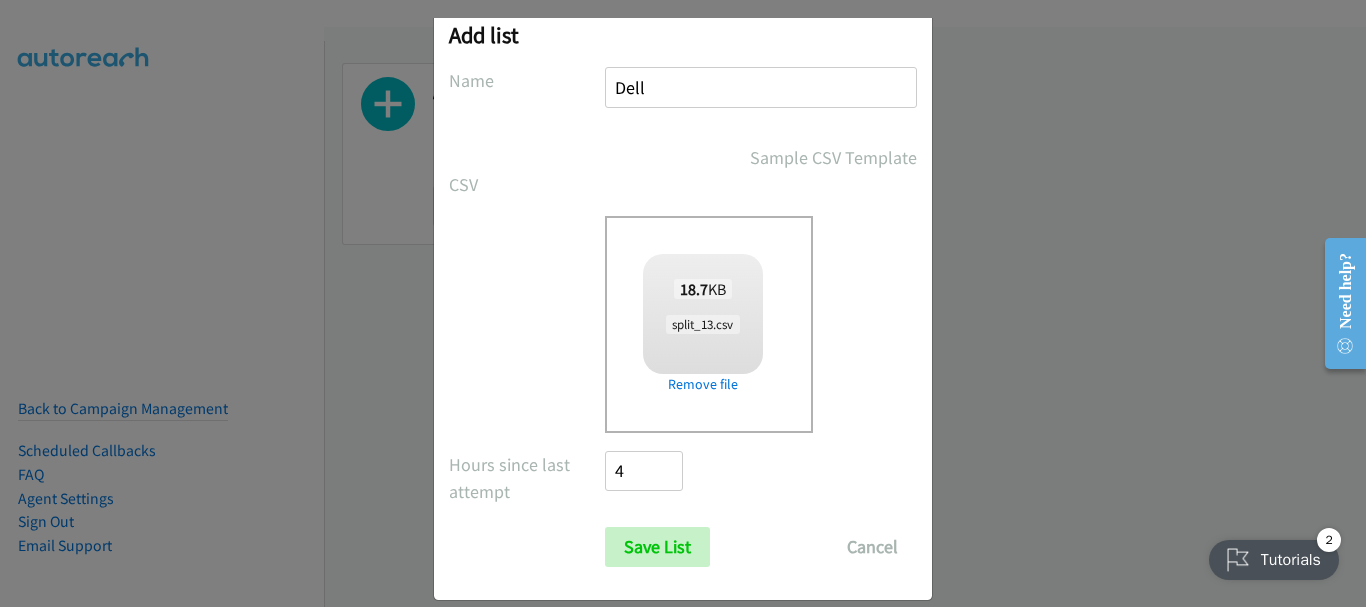 scroll, scrollTop: 67, scrollLeft: 0, axis: vertical 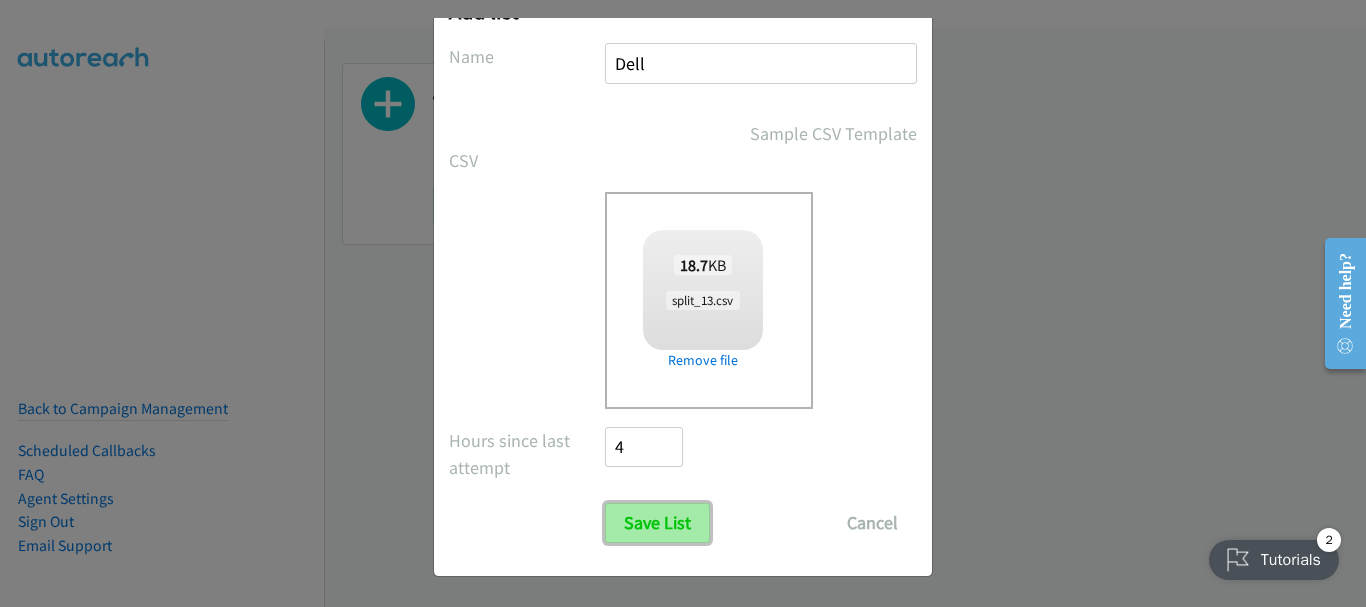 click on "Save List" at bounding box center [657, 523] 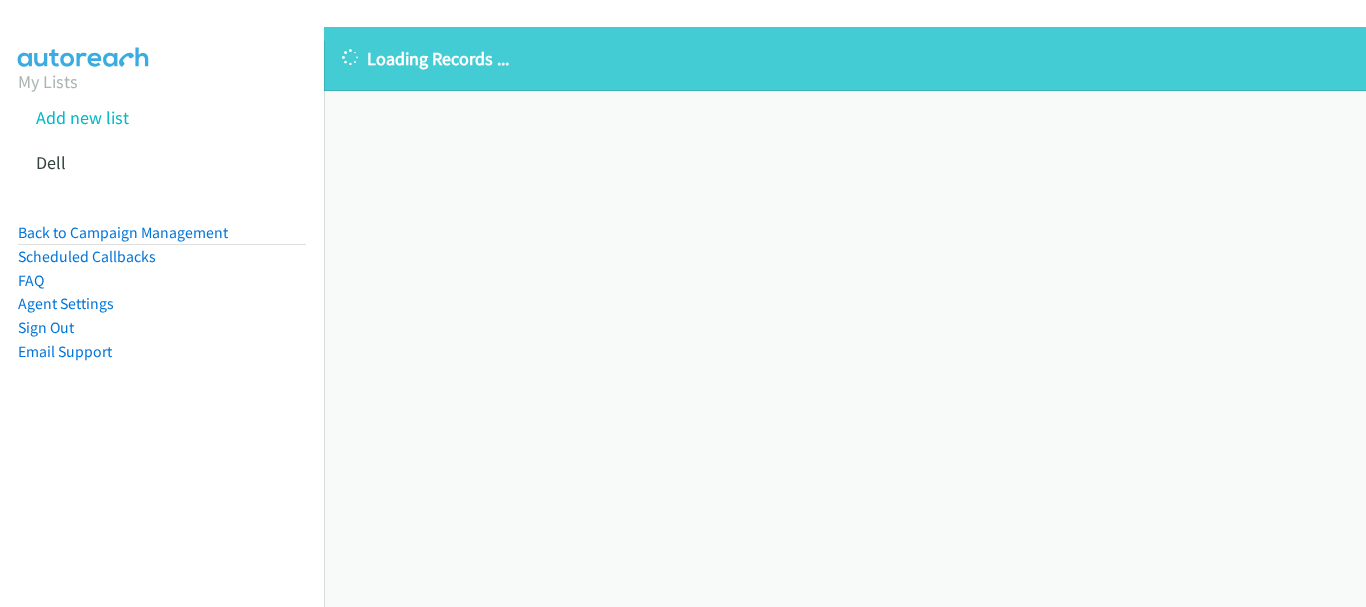scroll, scrollTop: 0, scrollLeft: 0, axis: both 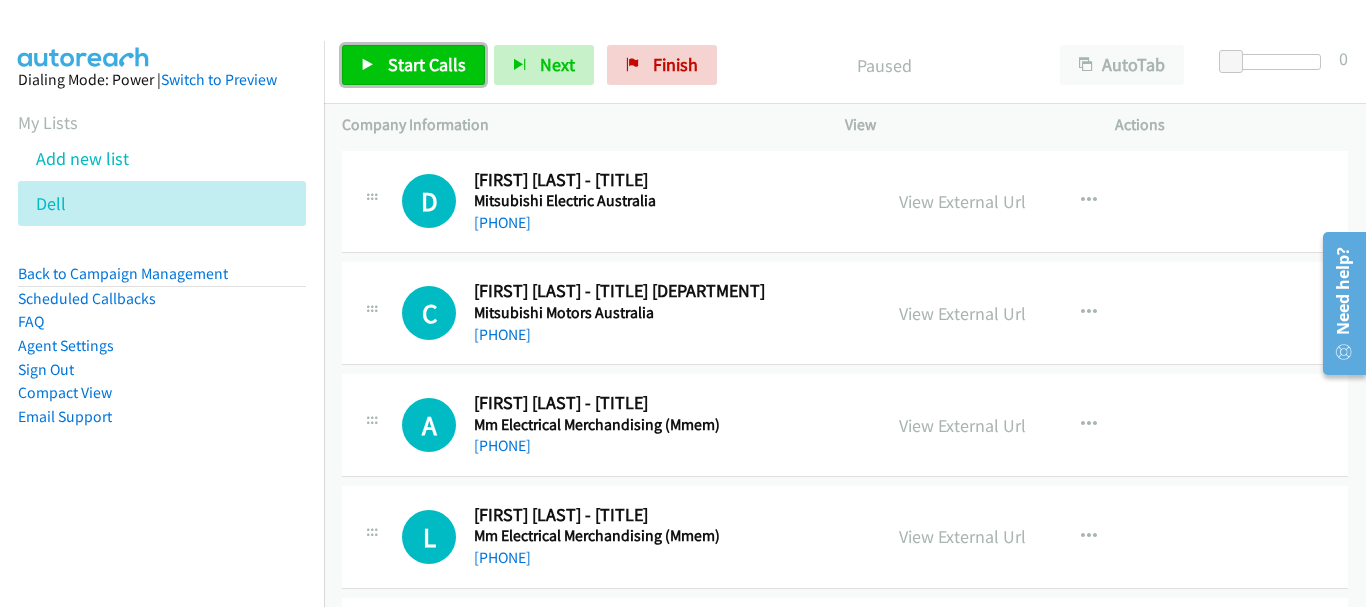 click on "Start Calls" at bounding box center (427, 64) 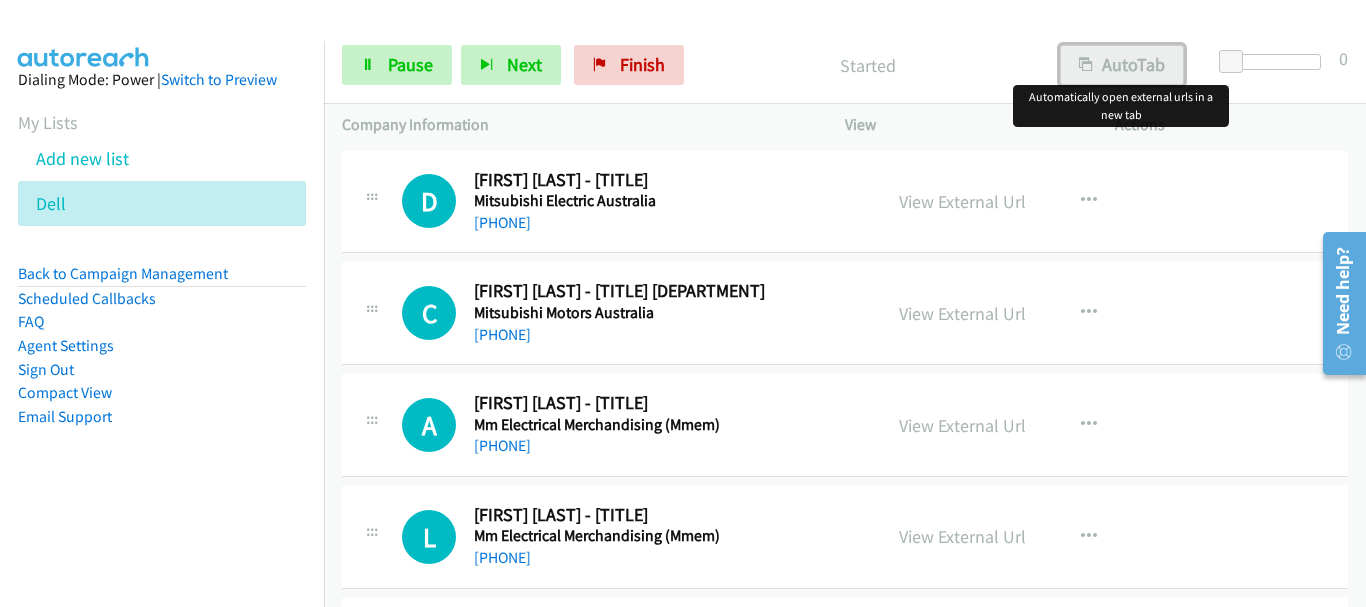 click on "AutoTab" at bounding box center [1122, 65] 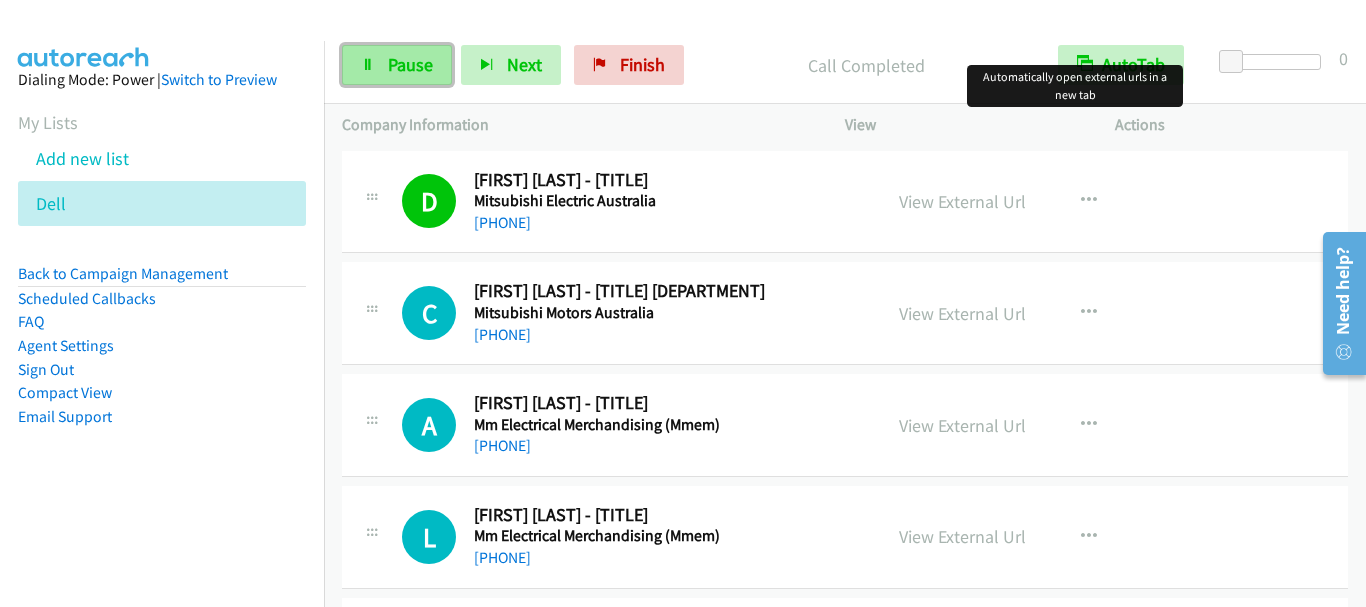 click on "Pause" at bounding box center [410, 64] 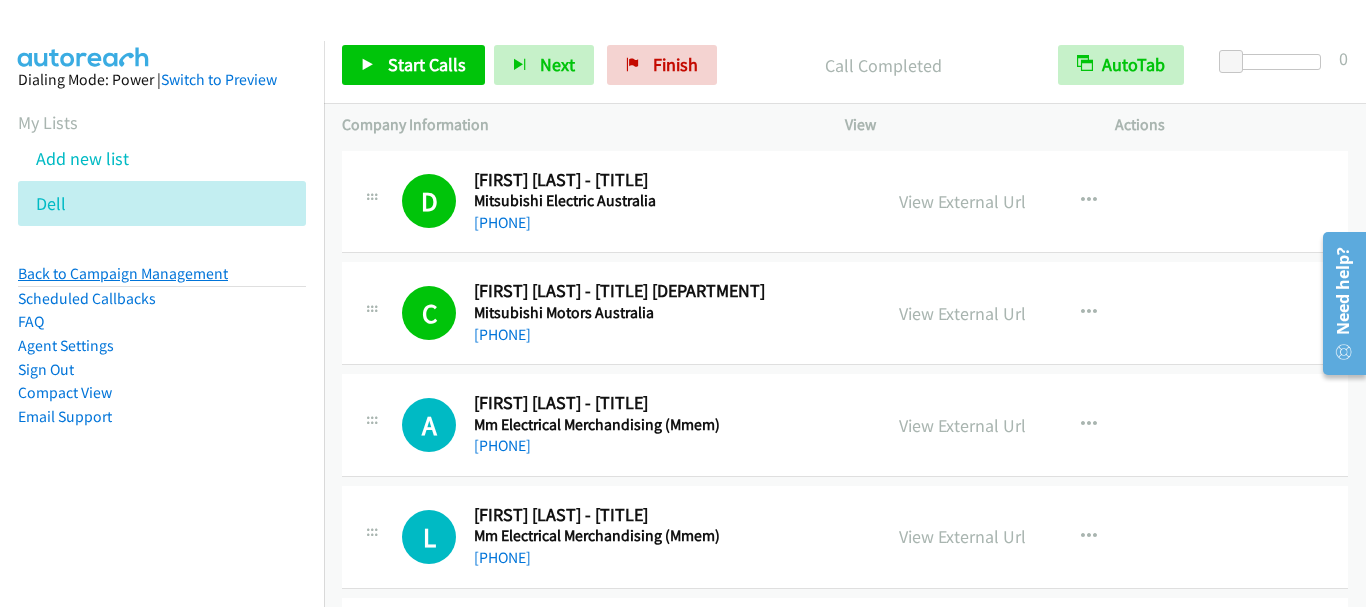 click on "Back to Campaign Management" at bounding box center [123, 273] 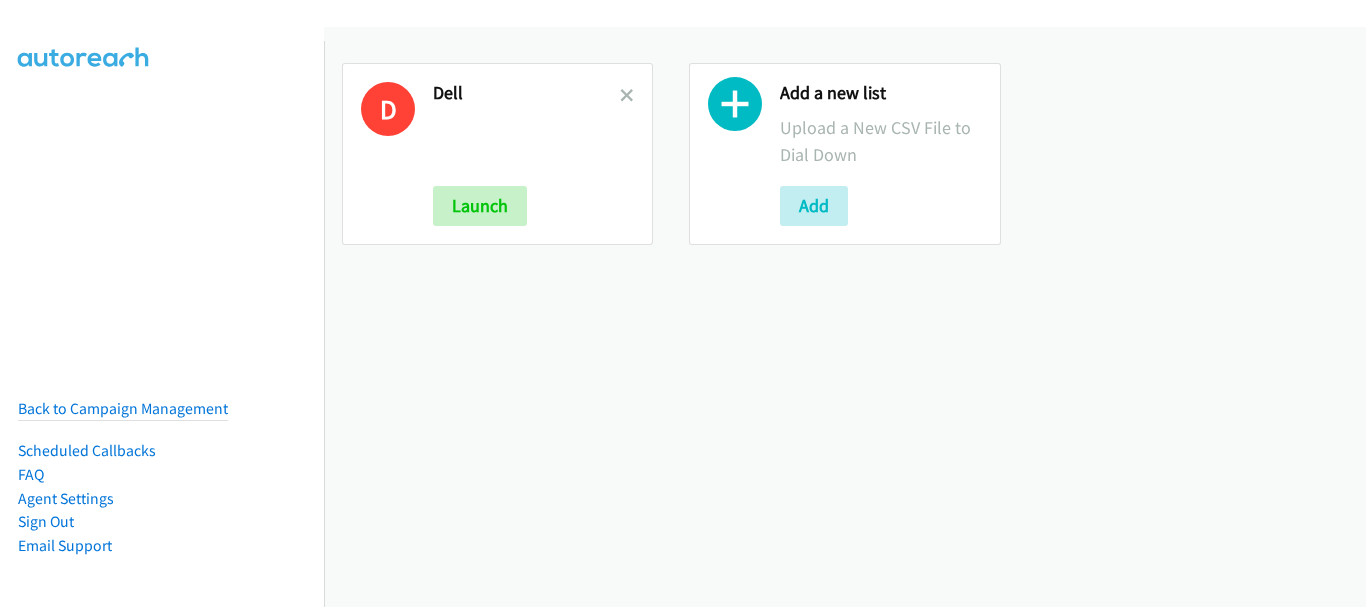 scroll, scrollTop: 0, scrollLeft: 0, axis: both 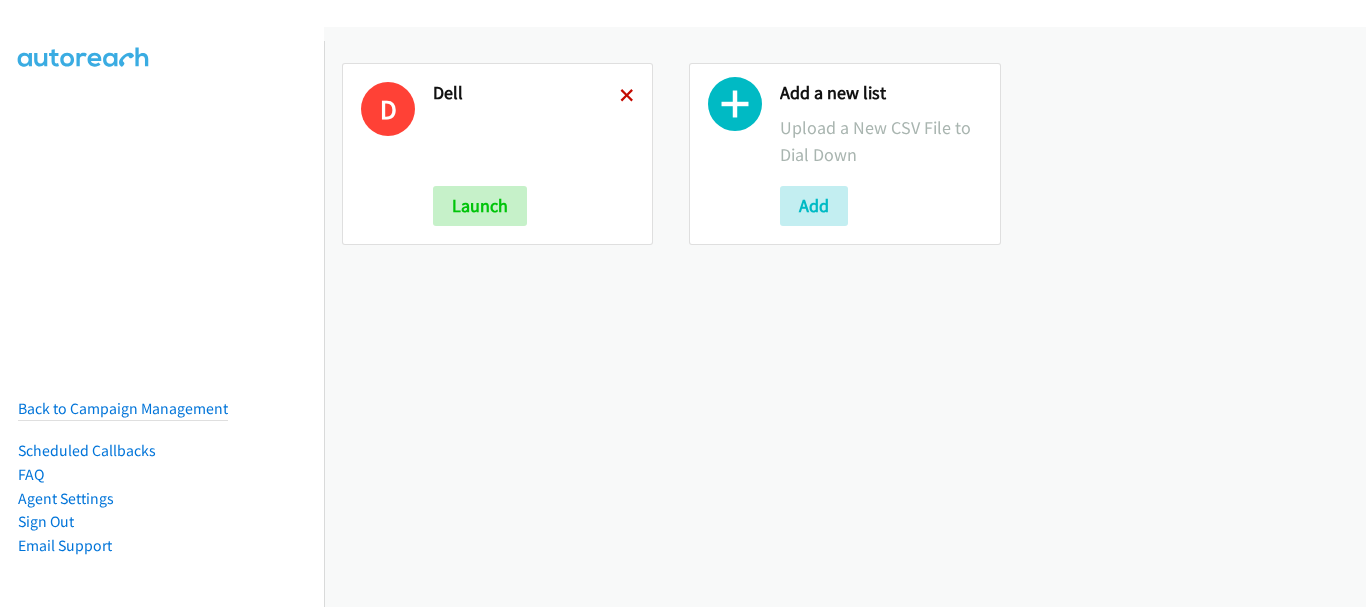 click at bounding box center (627, 97) 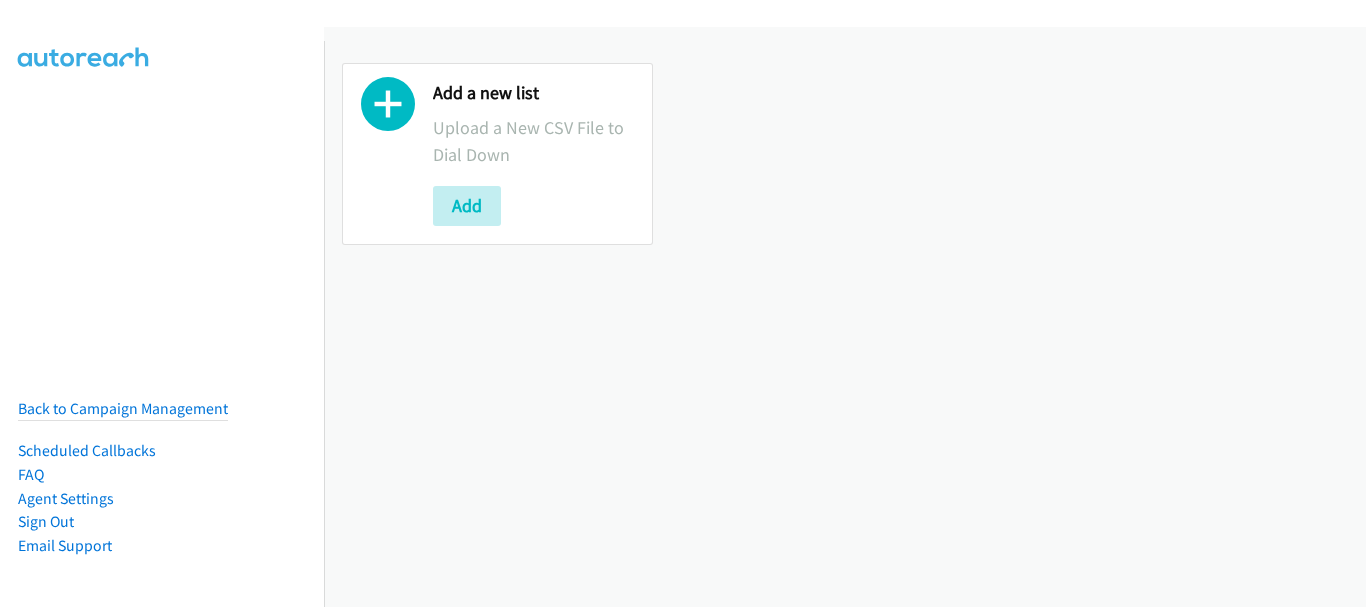 scroll, scrollTop: 0, scrollLeft: 0, axis: both 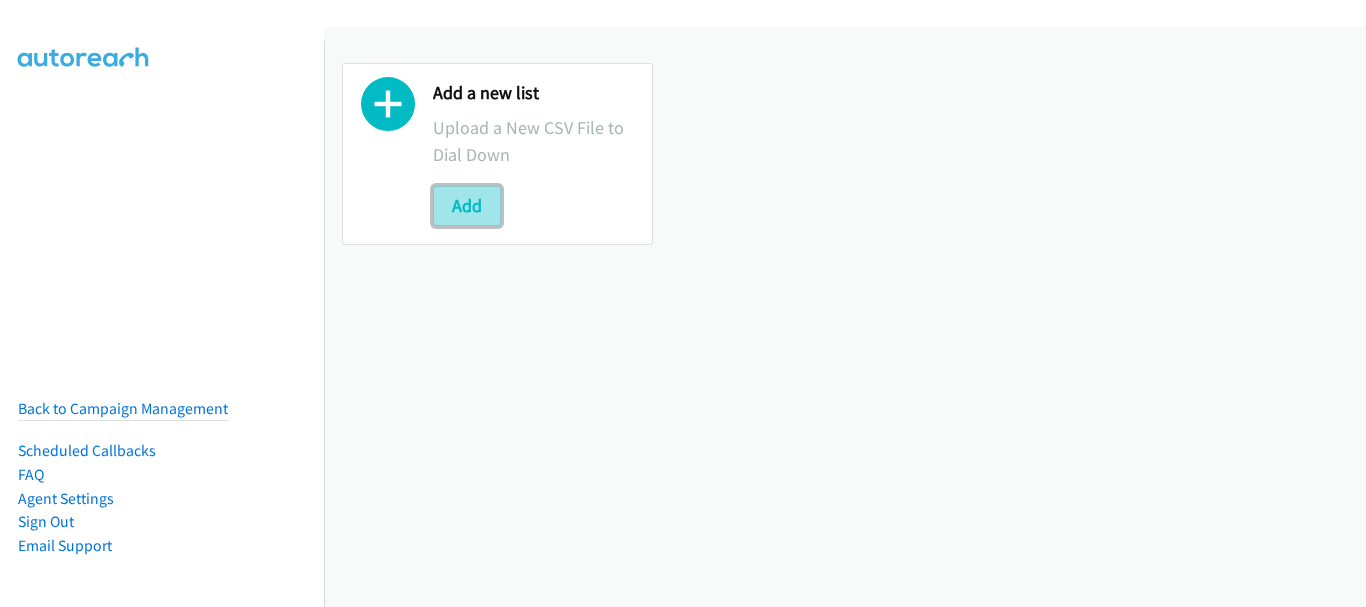 click on "Add" at bounding box center [467, 206] 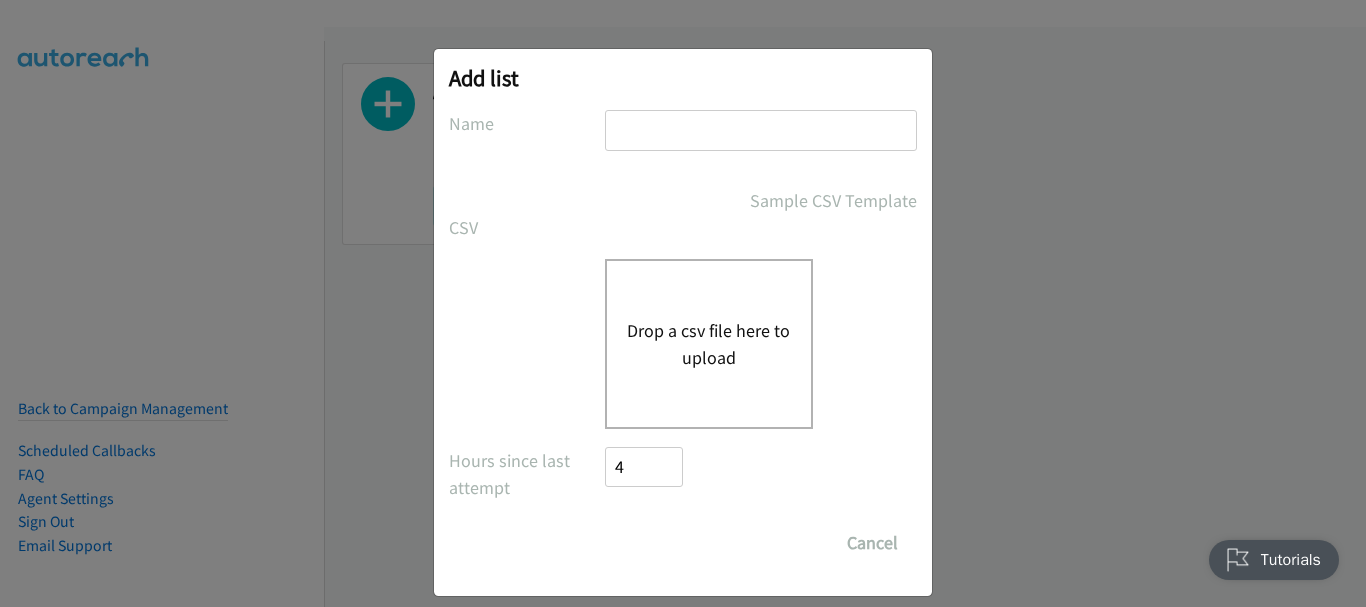 scroll, scrollTop: 0, scrollLeft: 0, axis: both 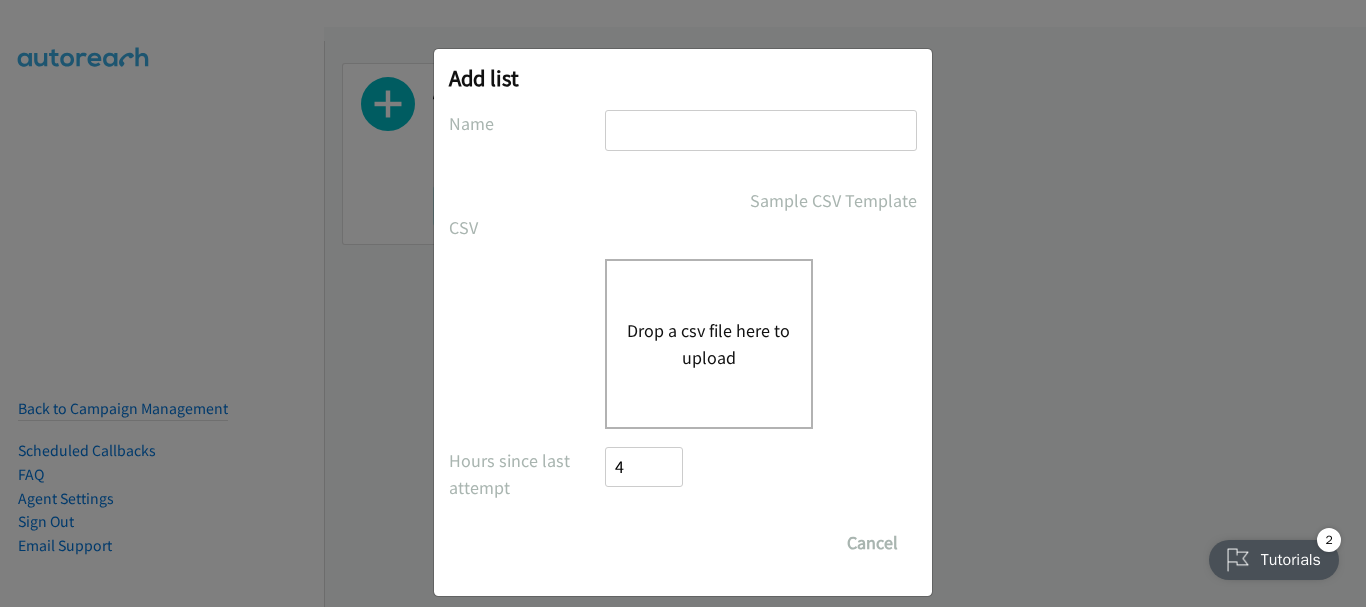 click at bounding box center [761, 130] 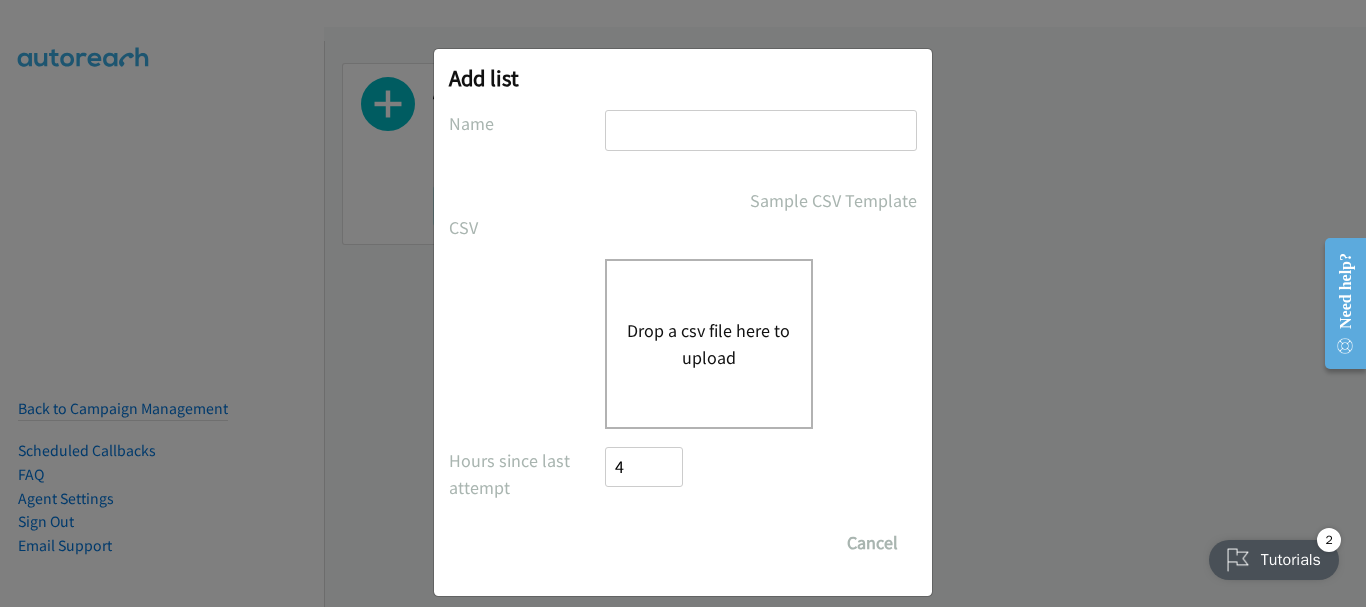 type on "Dell" 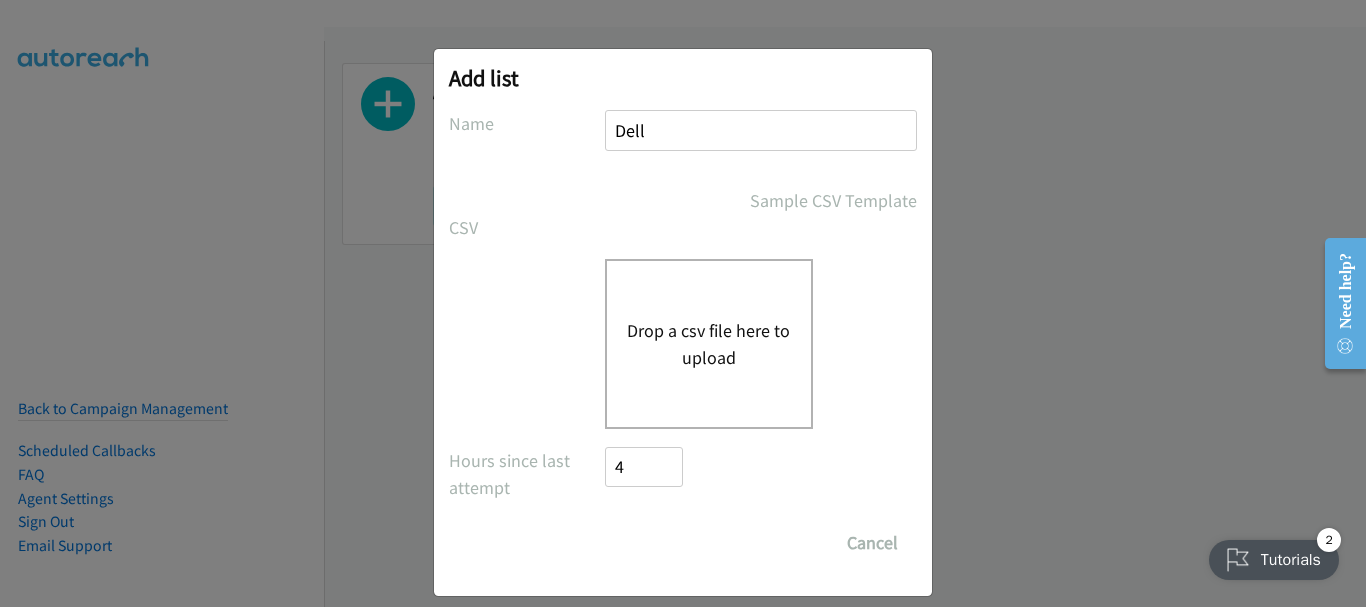 click on "Drop a csv file here to upload" at bounding box center (709, 344) 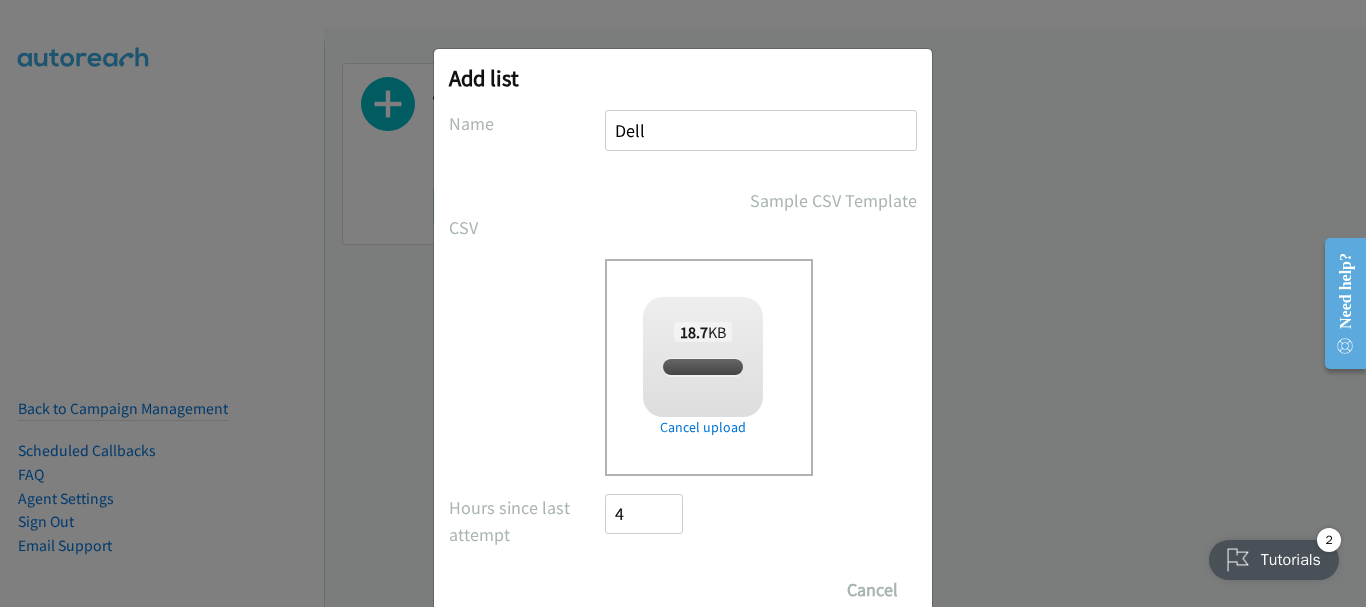 checkbox on "true" 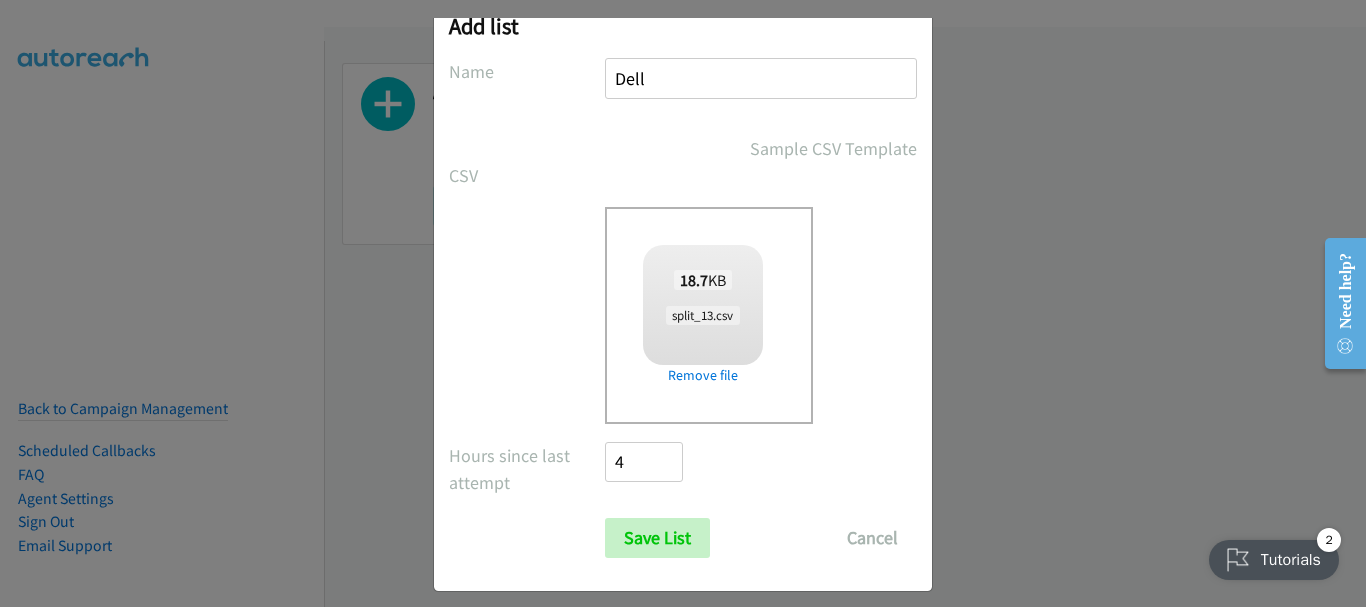 scroll, scrollTop: 67, scrollLeft: 0, axis: vertical 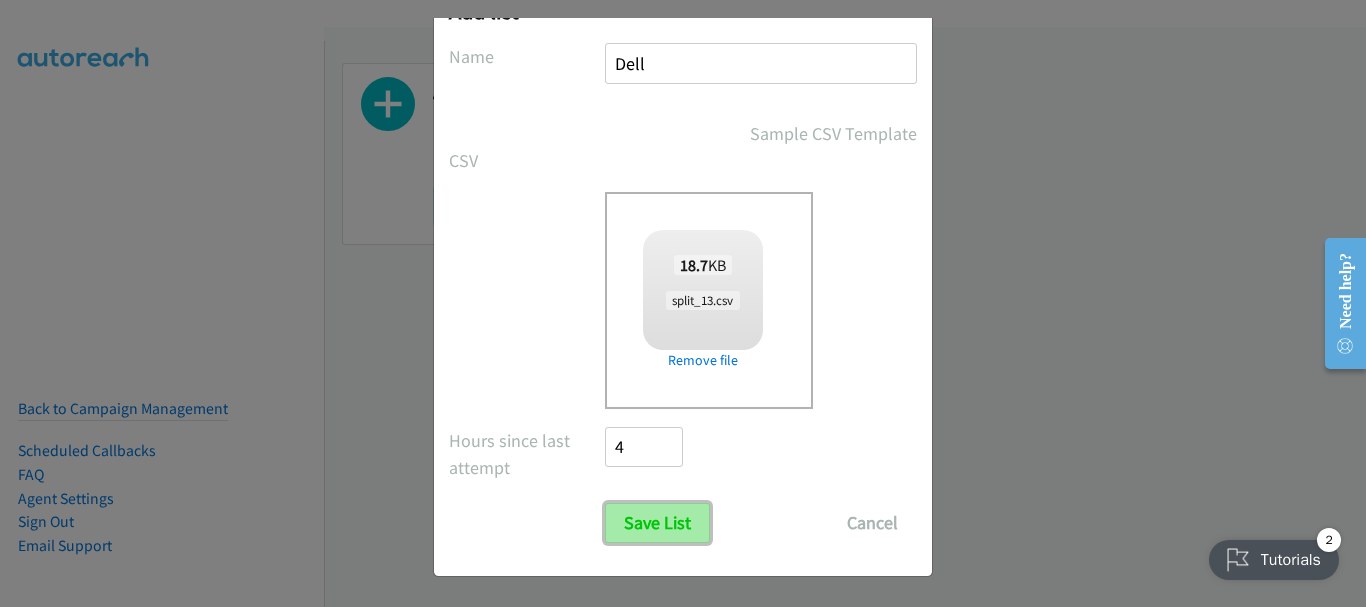 click on "Save List" at bounding box center [657, 523] 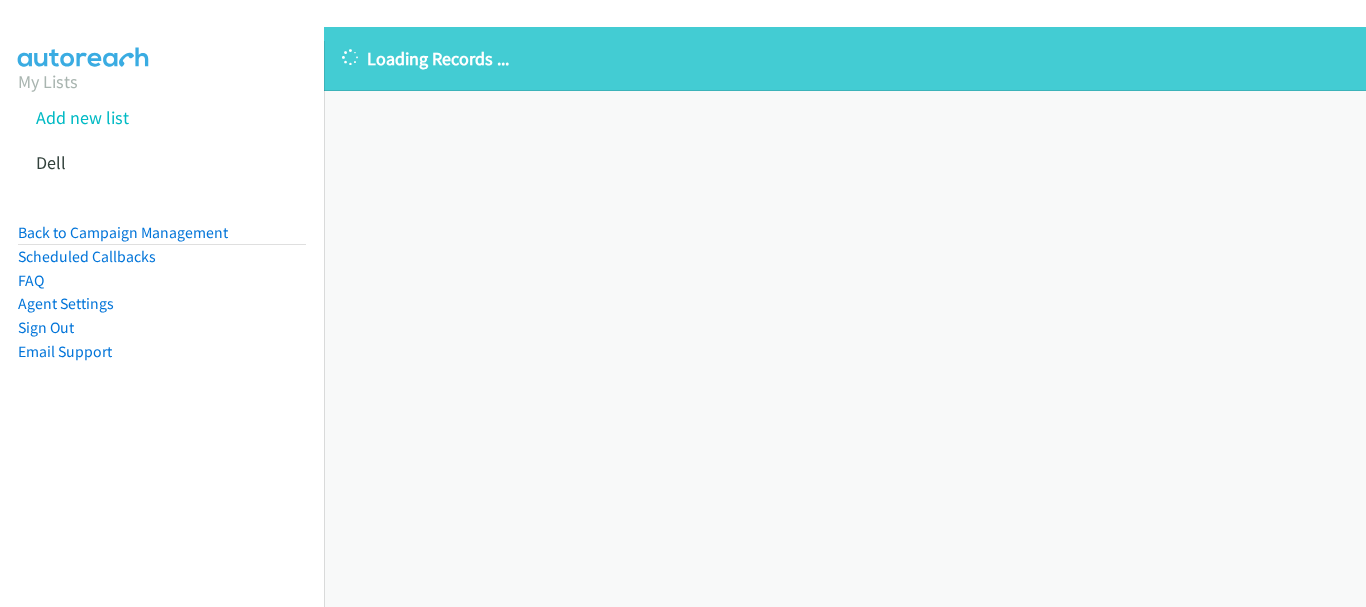 scroll, scrollTop: 0, scrollLeft: 0, axis: both 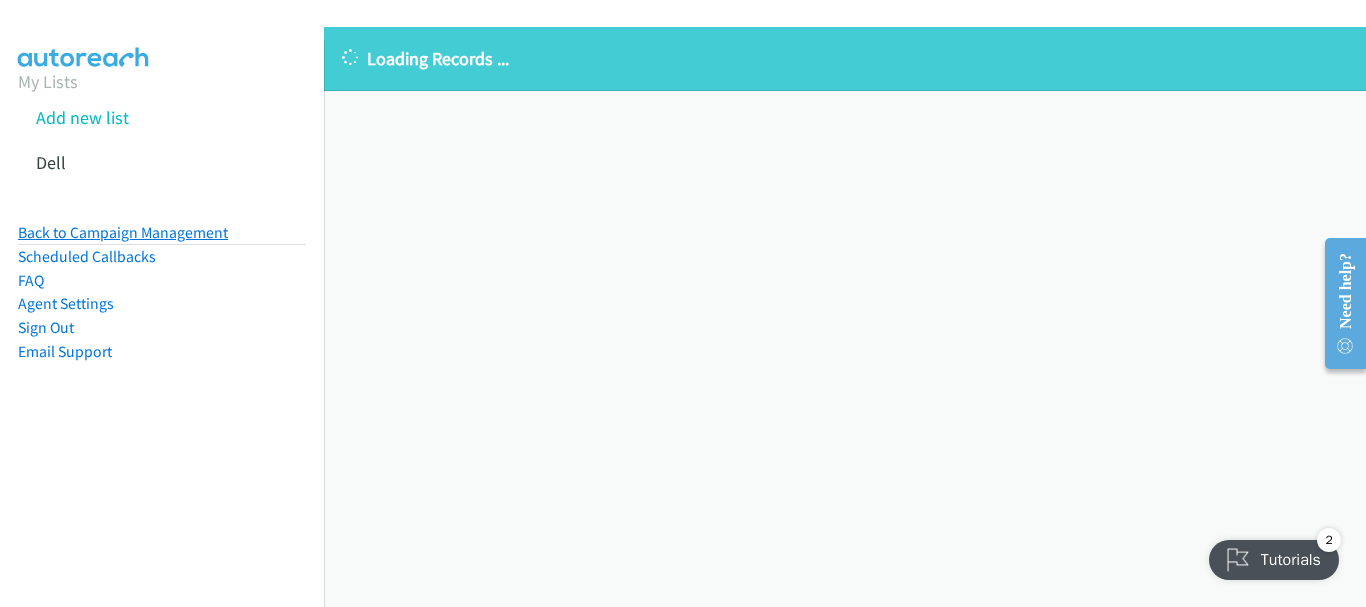 click on "Back to Campaign Management" at bounding box center (123, 232) 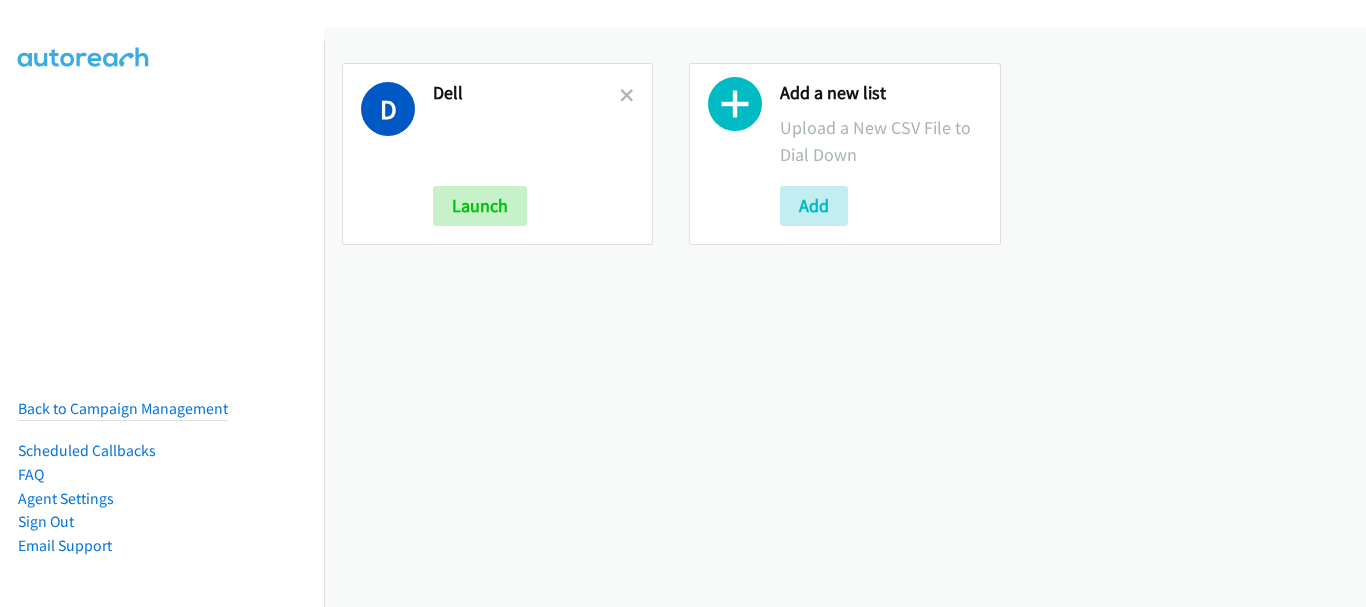 scroll, scrollTop: 0, scrollLeft: 0, axis: both 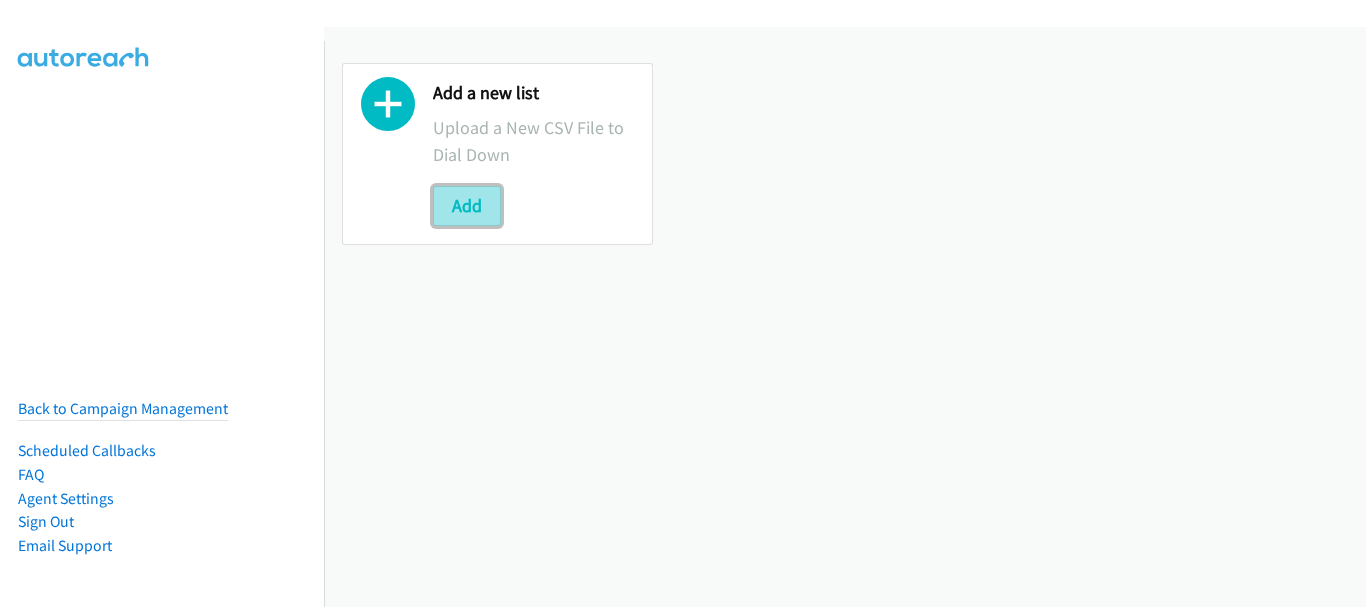 click on "Add" at bounding box center (467, 206) 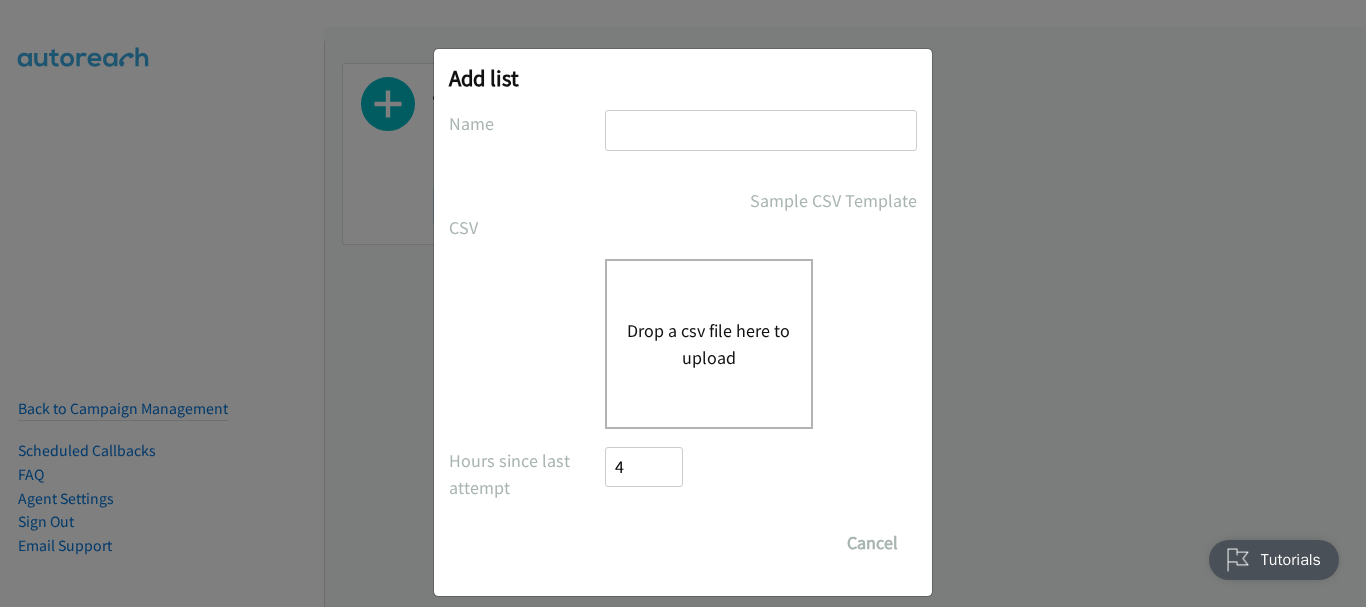 scroll, scrollTop: 0, scrollLeft: 0, axis: both 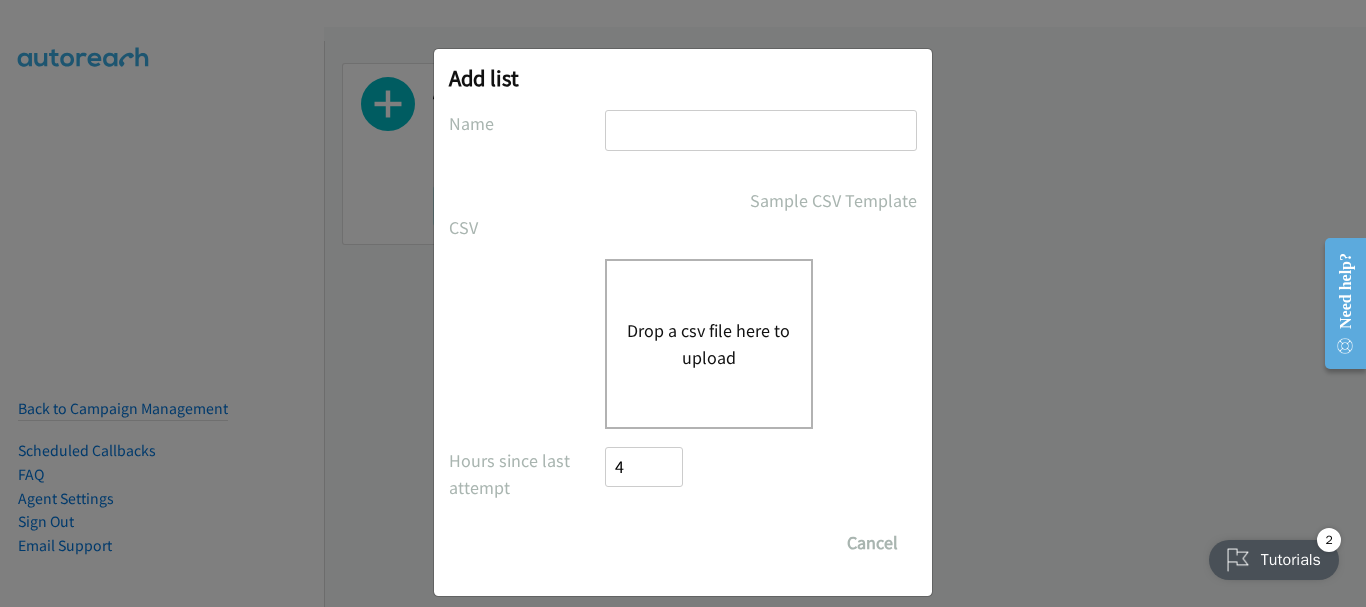 type on "Dell" 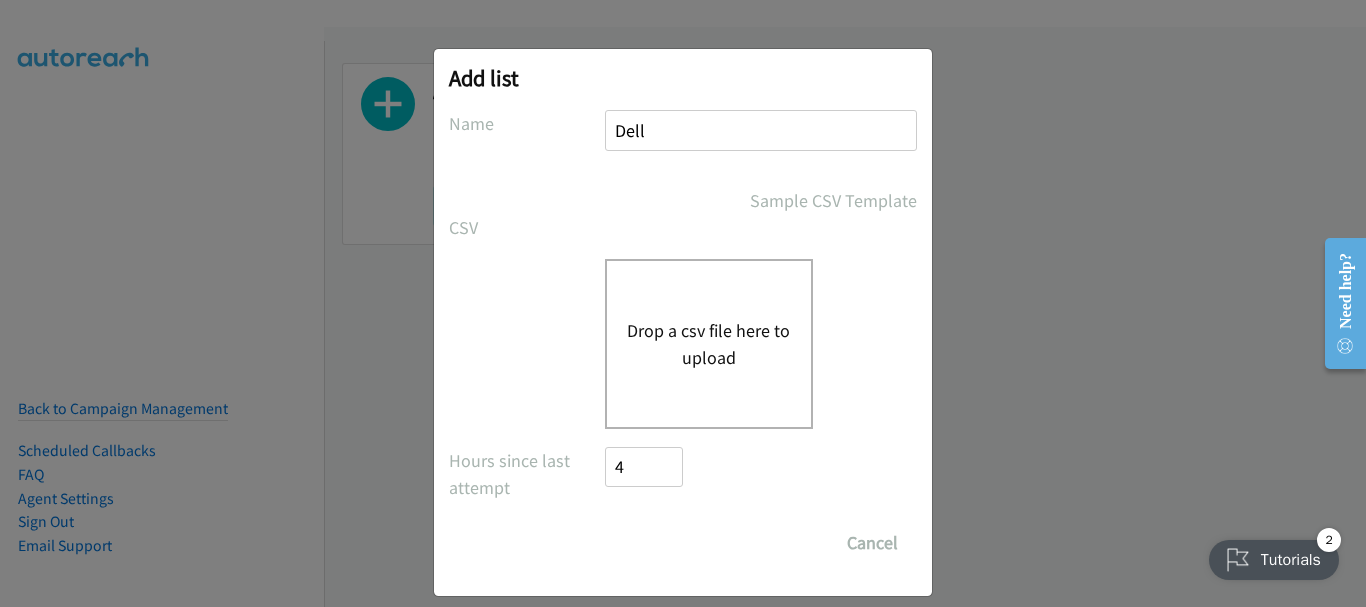 click on "Drop a csv file here to upload" at bounding box center (709, 344) 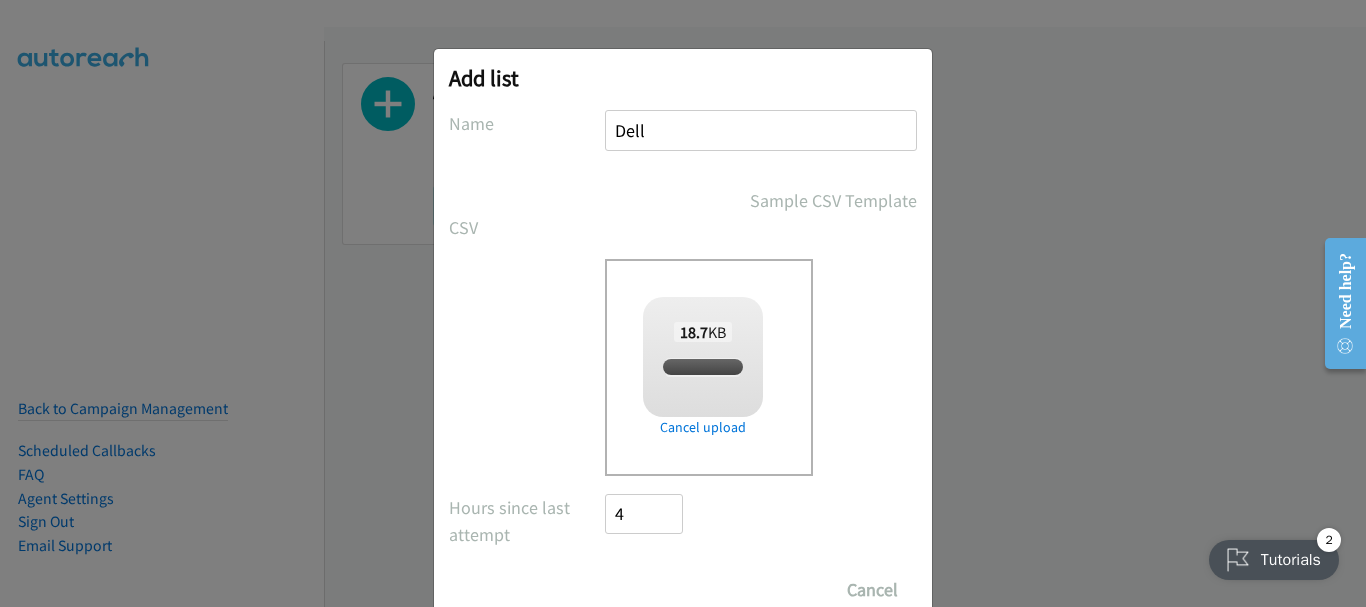 checkbox on "true" 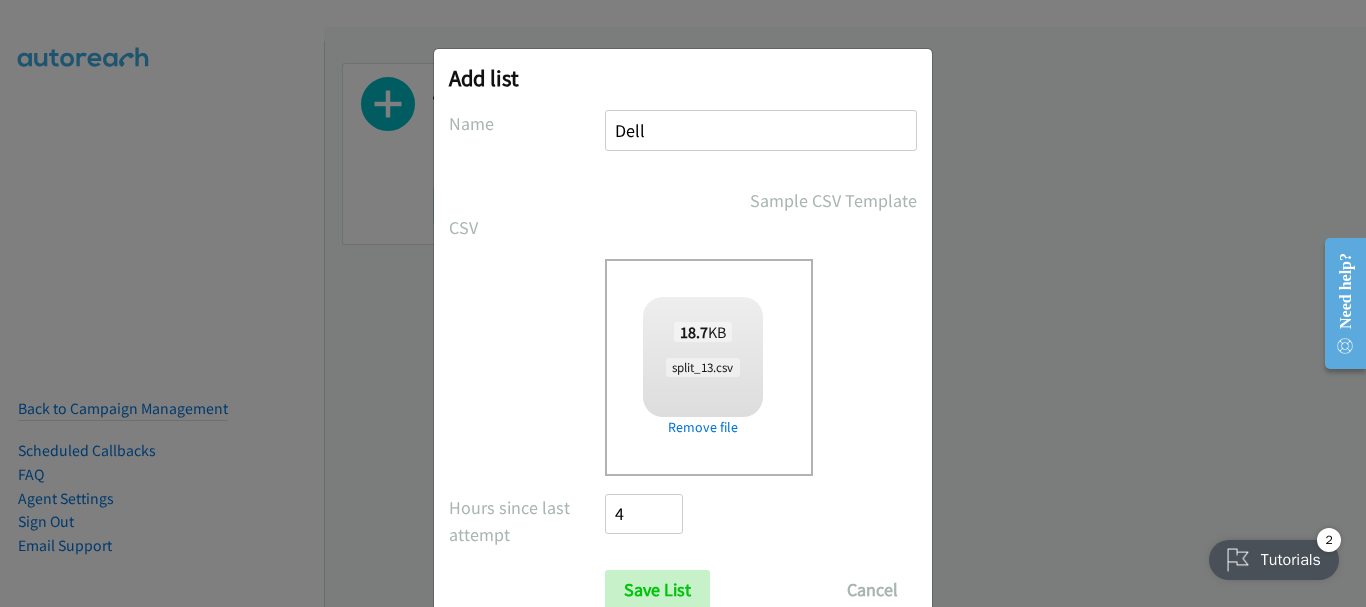 scroll, scrollTop: 67, scrollLeft: 0, axis: vertical 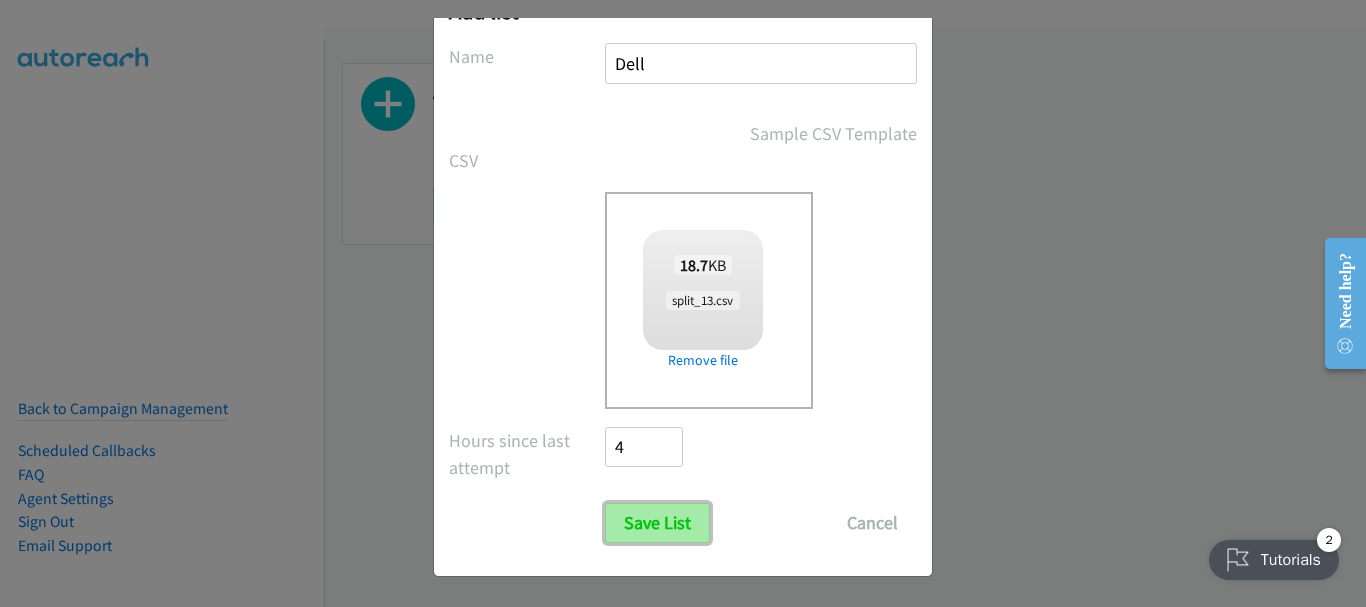 click on "Save List" at bounding box center (657, 523) 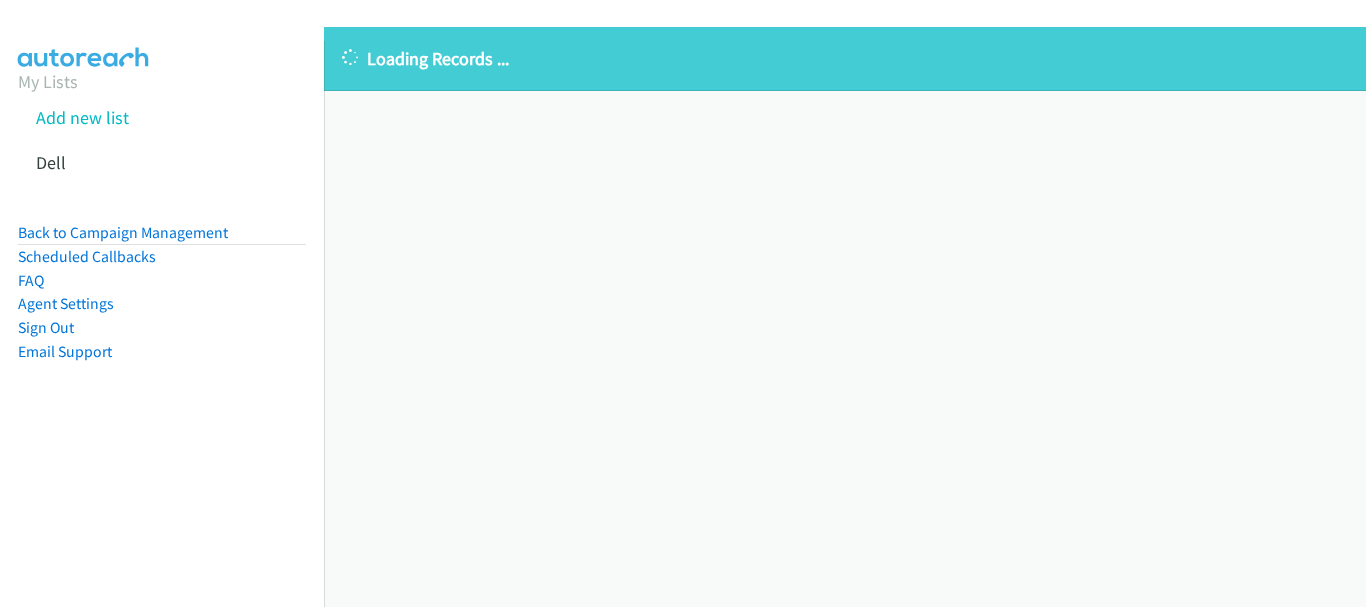 scroll, scrollTop: 0, scrollLeft: 0, axis: both 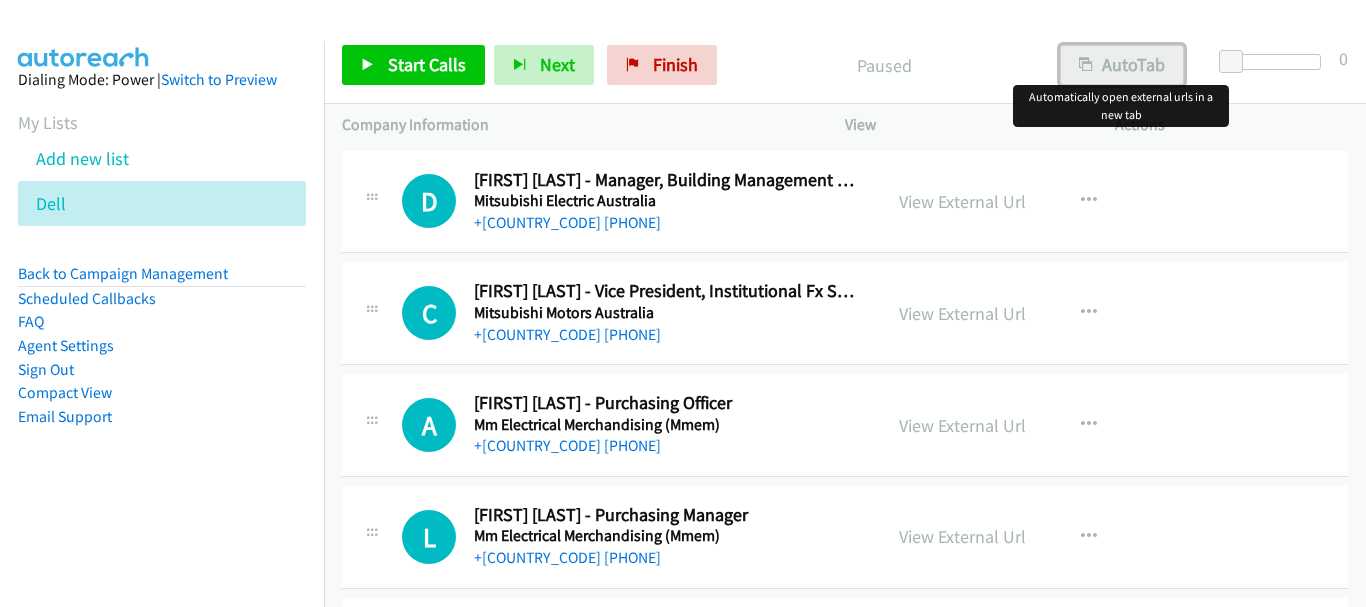 click on "AutoTab" at bounding box center (1122, 65) 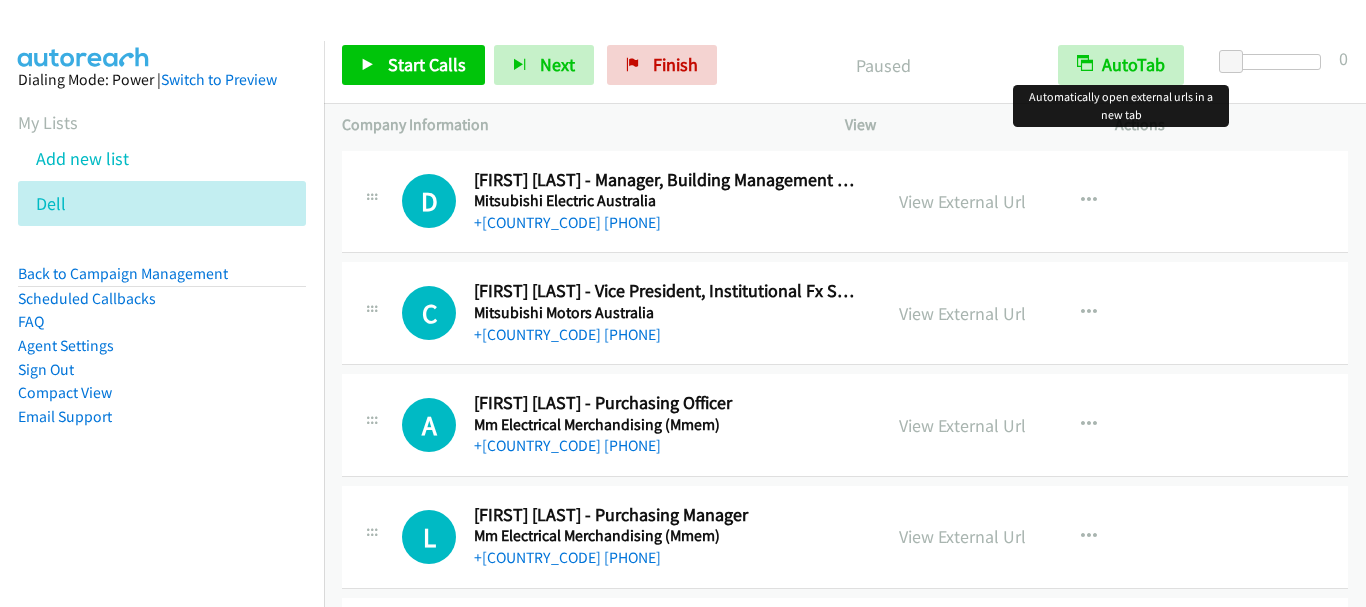 scroll, scrollTop: 0, scrollLeft: 0, axis: both 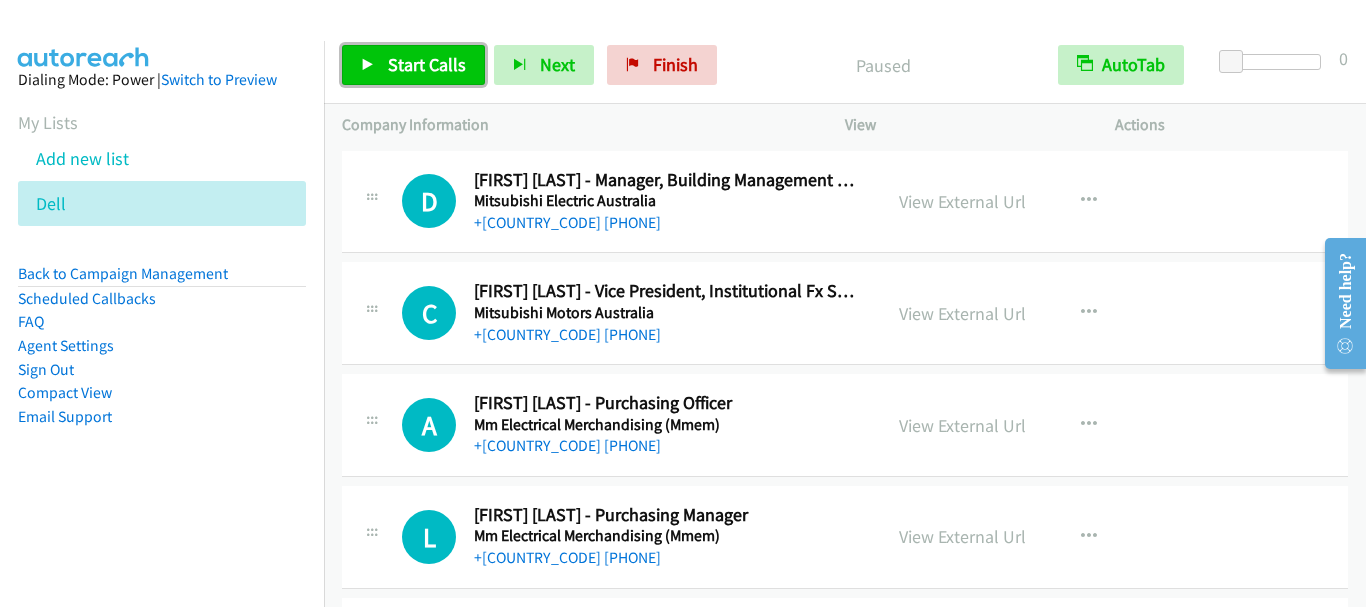 click on "Start Calls" at bounding box center [427, 64] 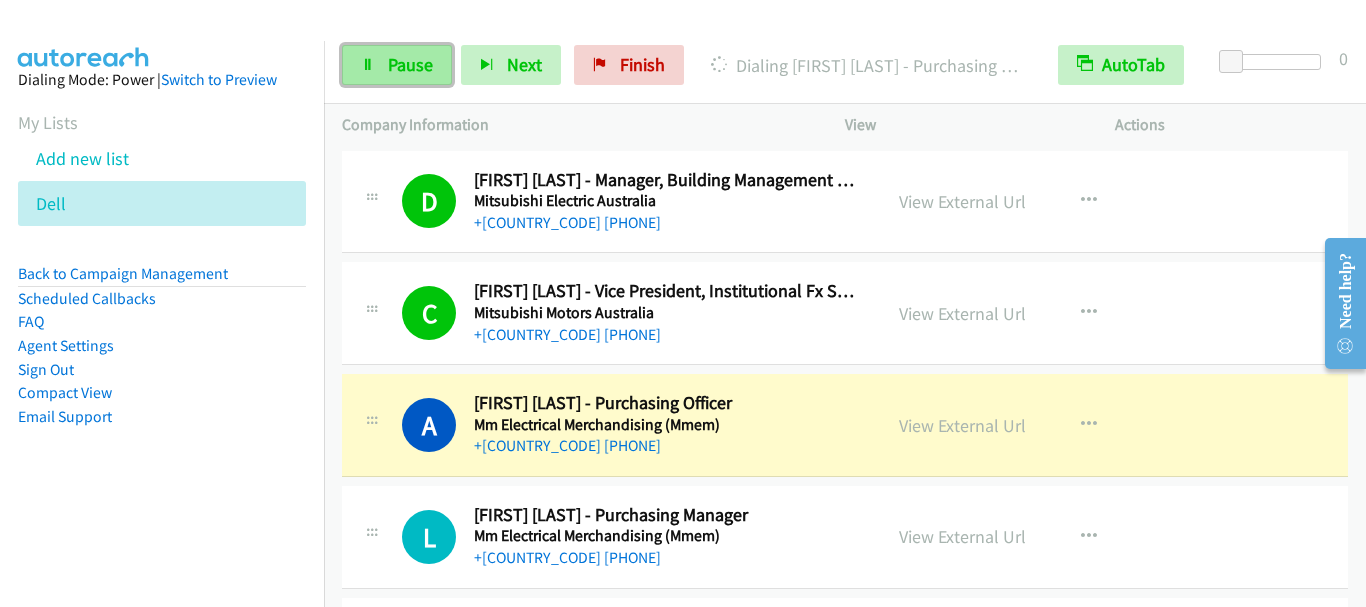 click at bounding box center (368, 66) 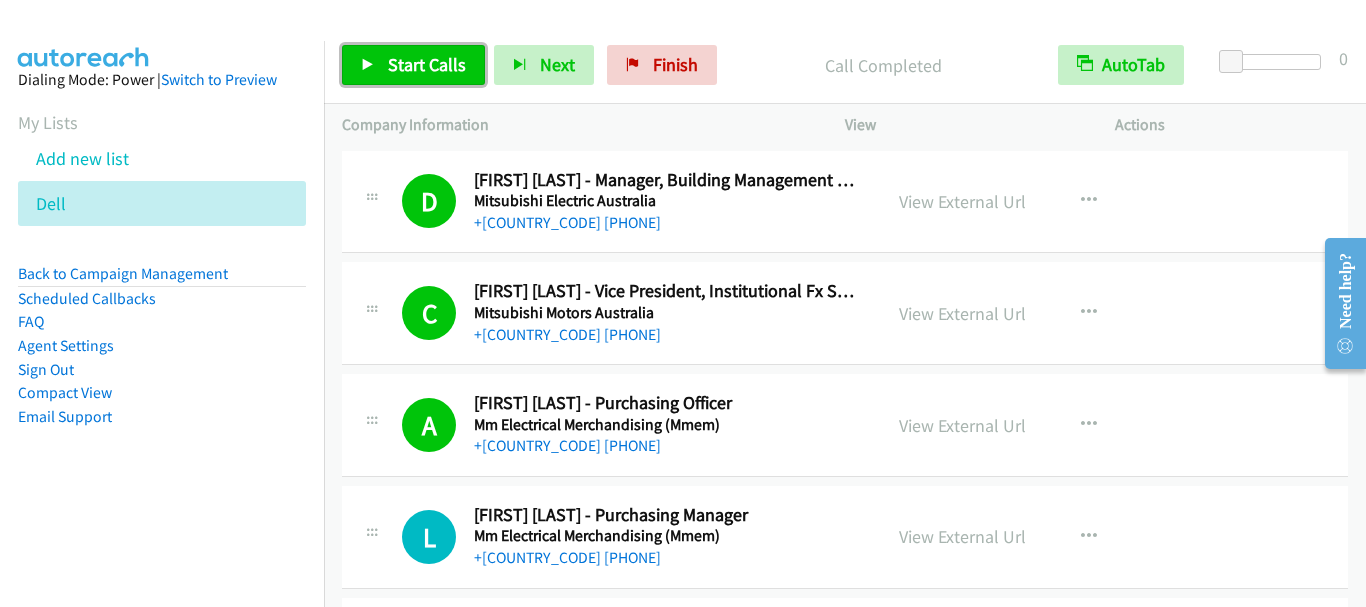 click on "Start Calls" at bounding box center [427, 64] 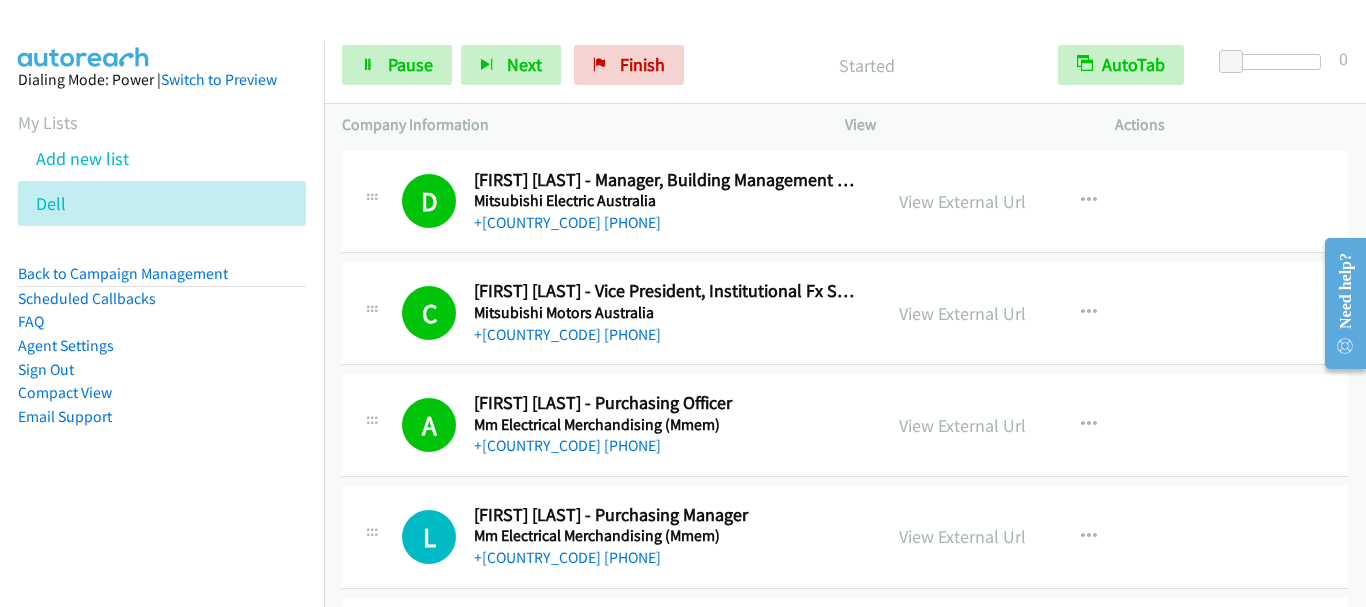 scroll, scrollTop: 200, scrollLeft: 0, axis: vertical 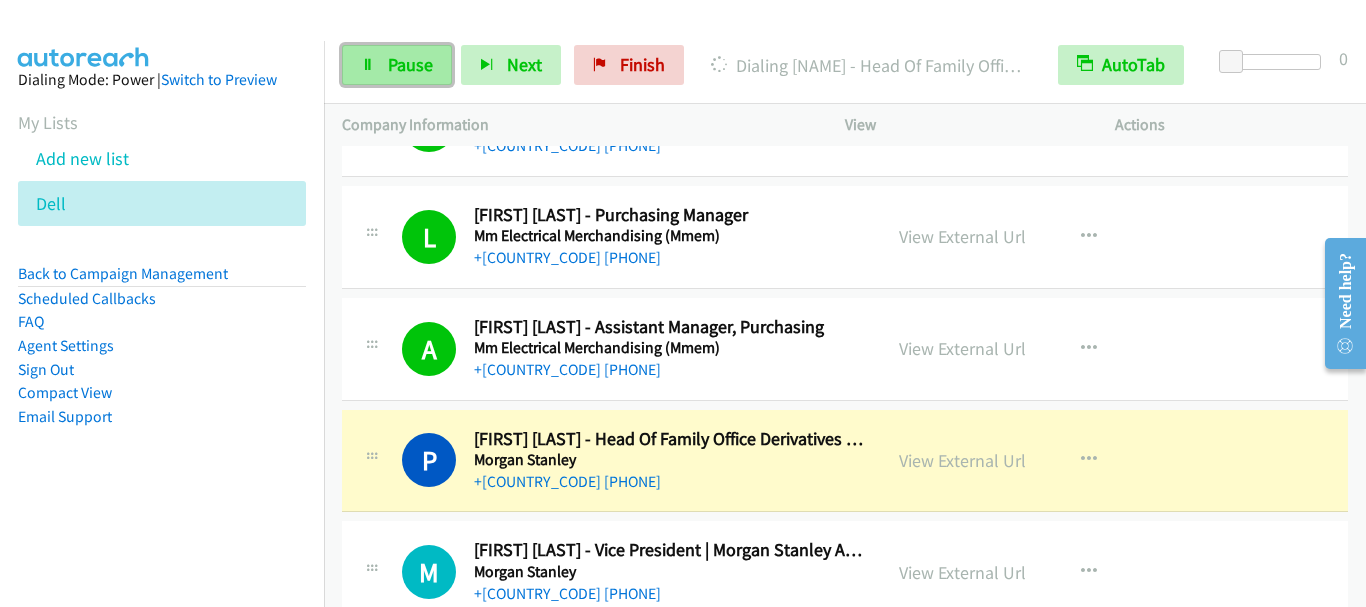 click on "Pause" at bounding box center [410, 64] 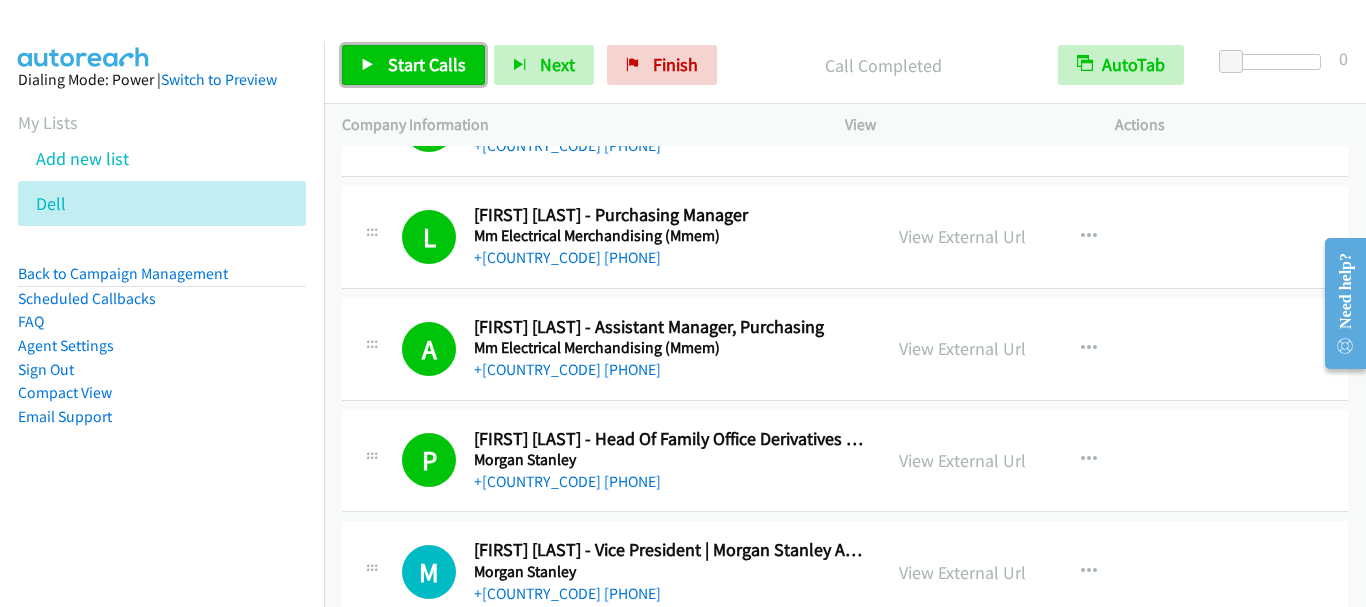 click on "Start Calls" at bounding box center [427, 64] 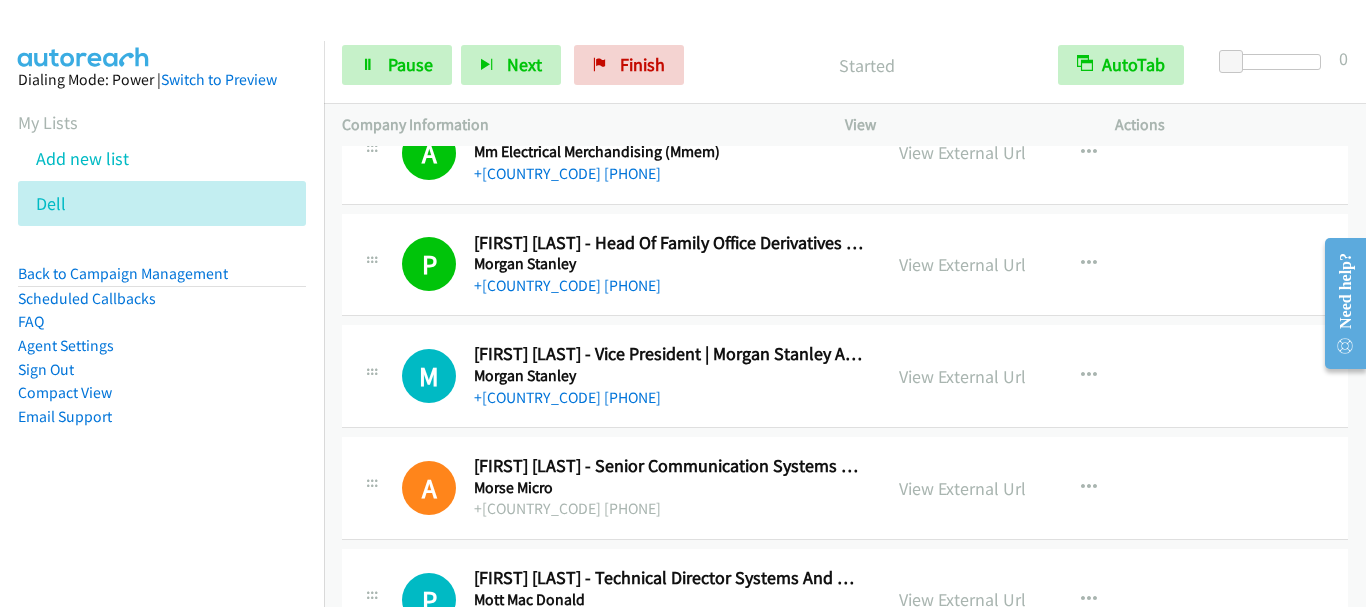scroll, scrollTop: 500, scrollLeft: 0, axis: vertical 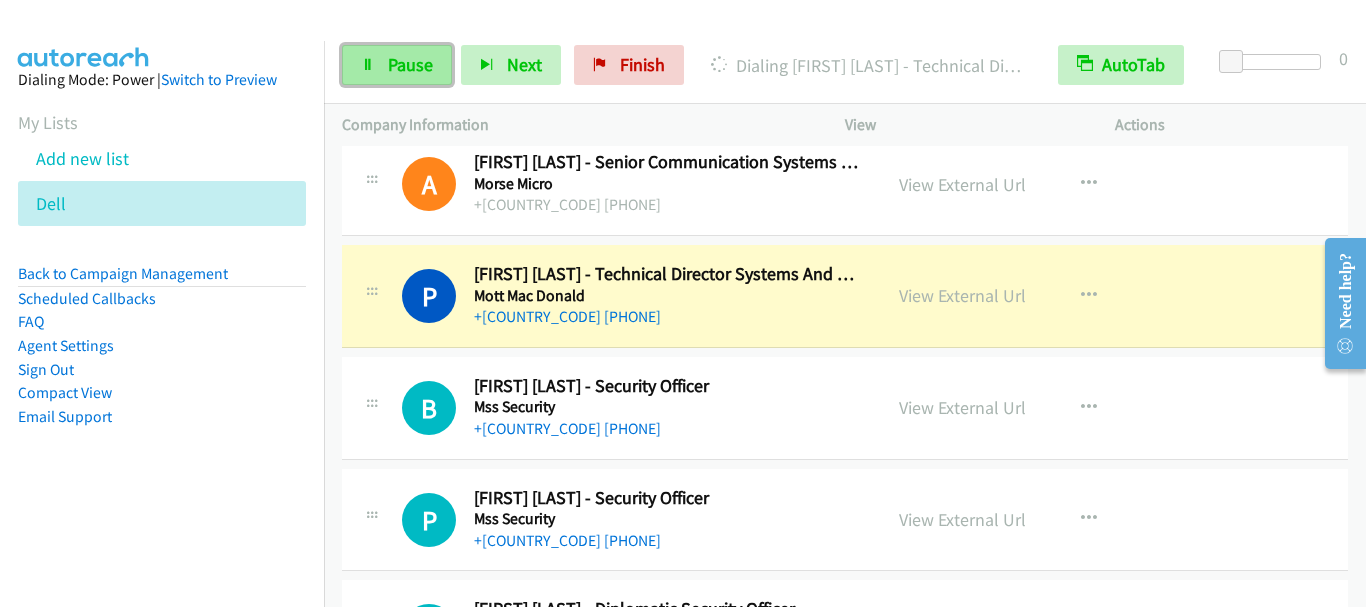 click on "Pause" at bounding box center [410, 64] 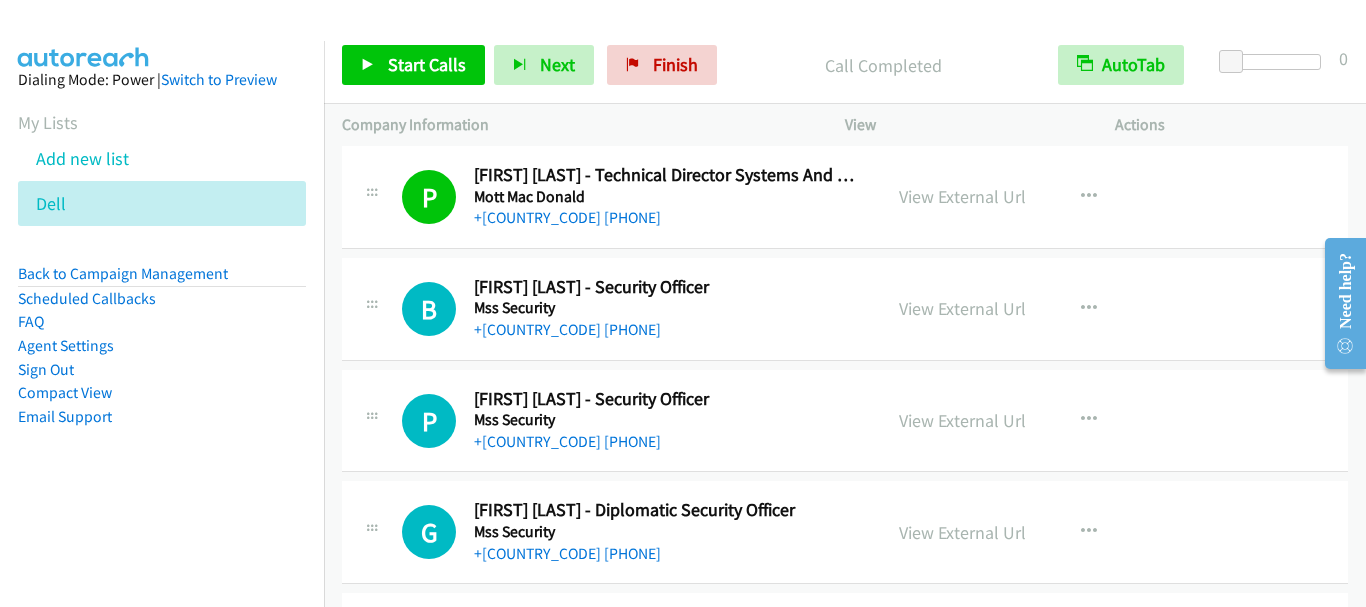 scroll, scrollTop: 900, scrollLeft: 0, axis: vertical 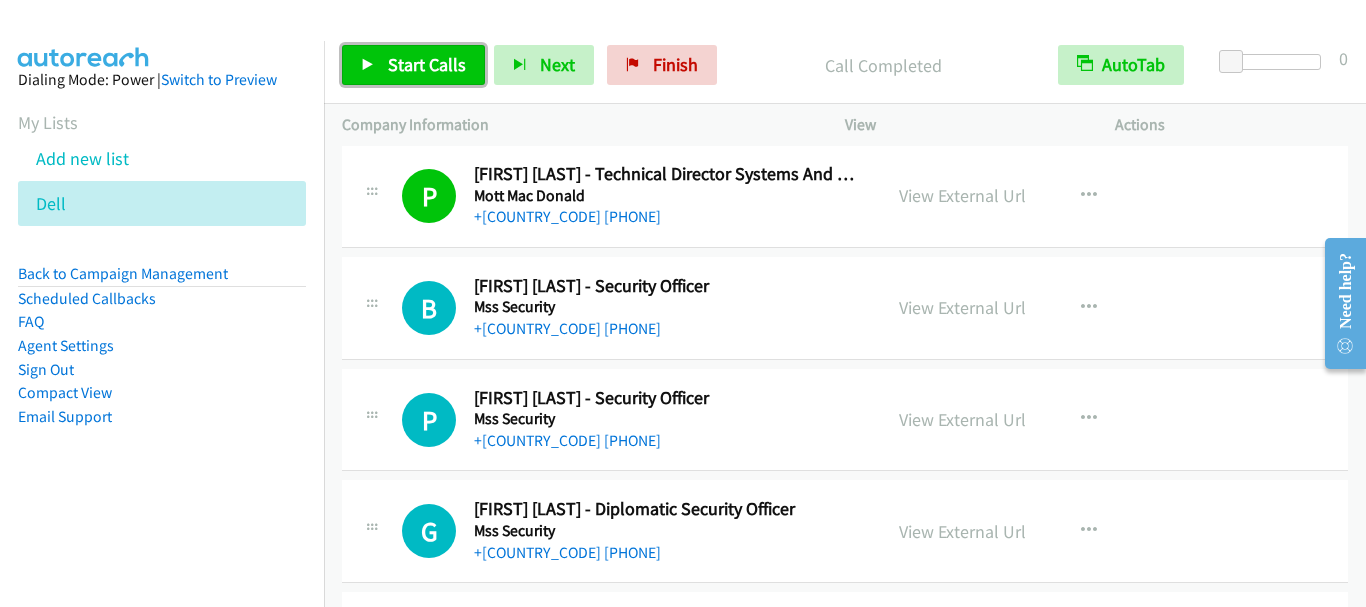 click on "Start Calls" at bounding box center (427, 64) 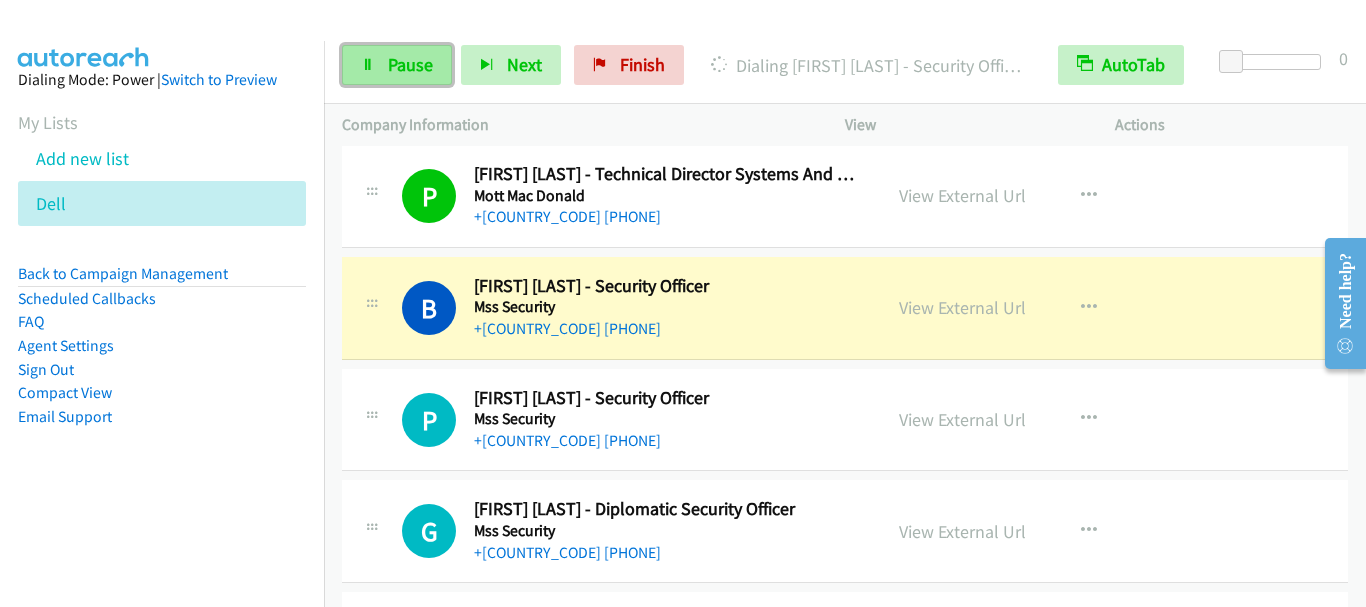click on "Pause" at bounding box center [410, 64] 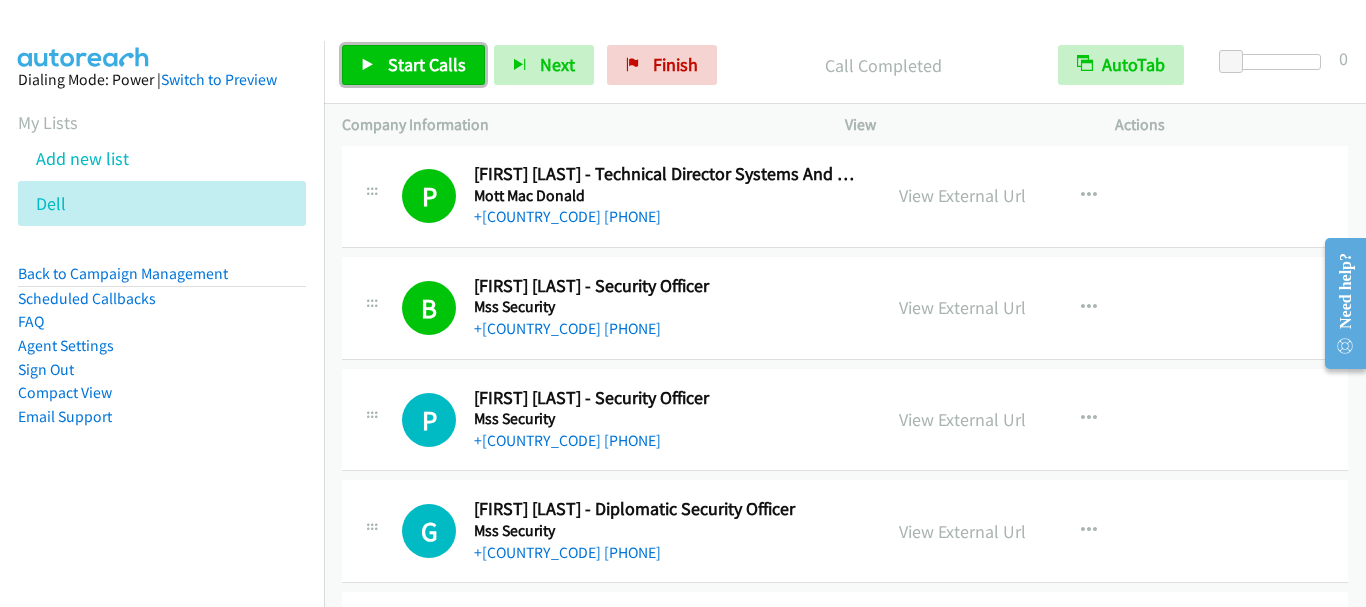 click on "Start Calls" at bounding box center (427, 64) 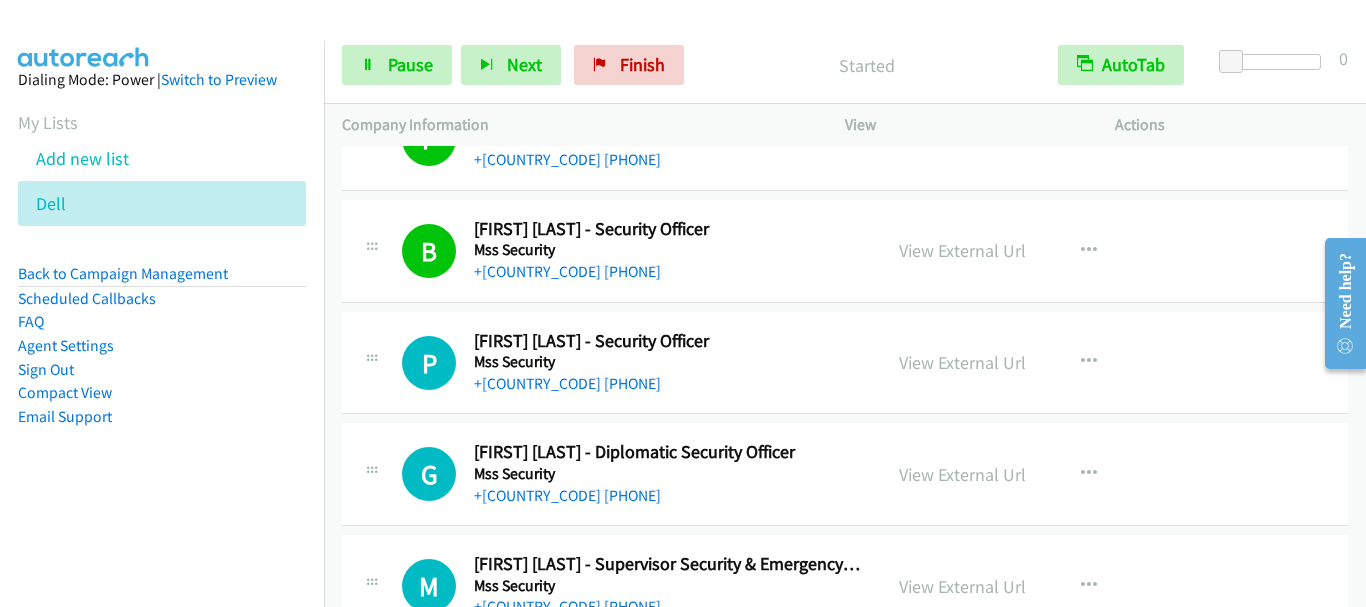 scroll, scrollTop: 1100, scrollLeft: 0, axis: vertical 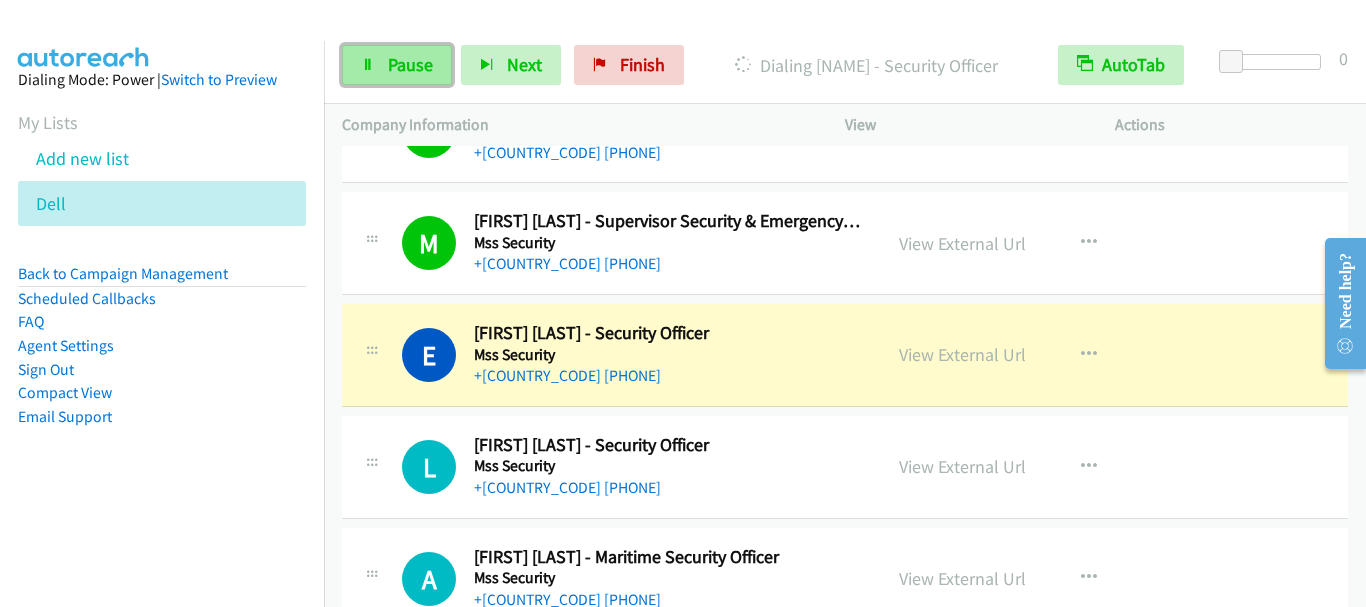 click on "Pause" at bounding box center [410, 64] 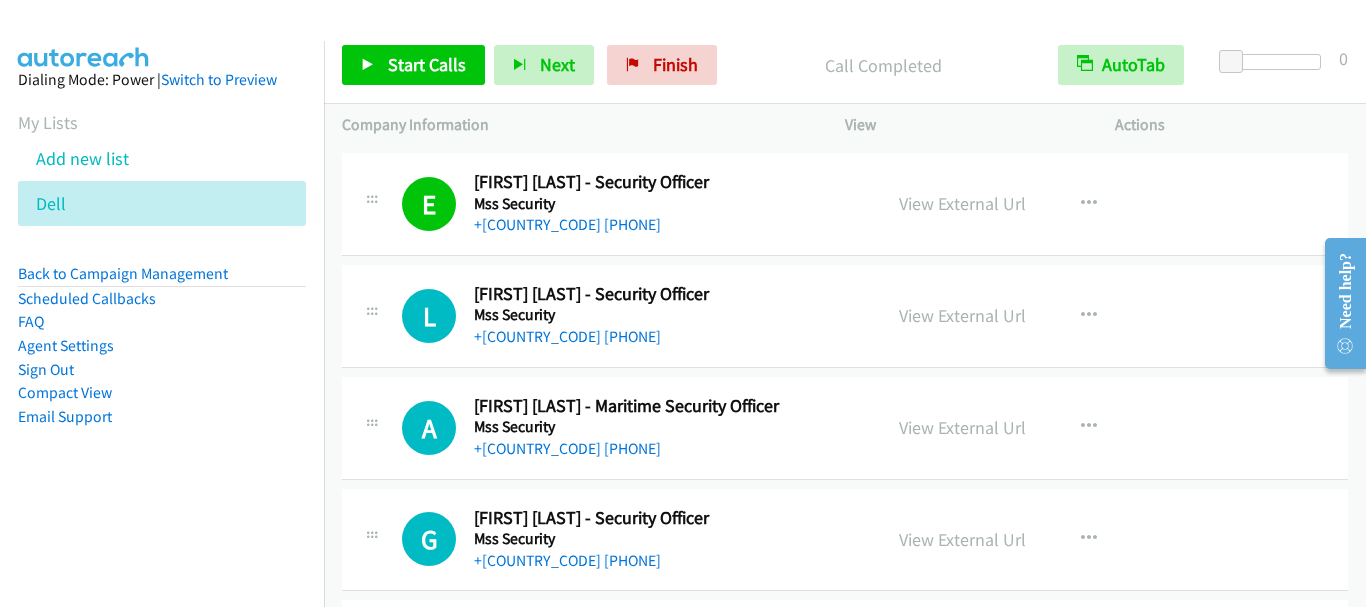 scroll, scrollTop: 1500, scrollLeft: 0, axis: vertical 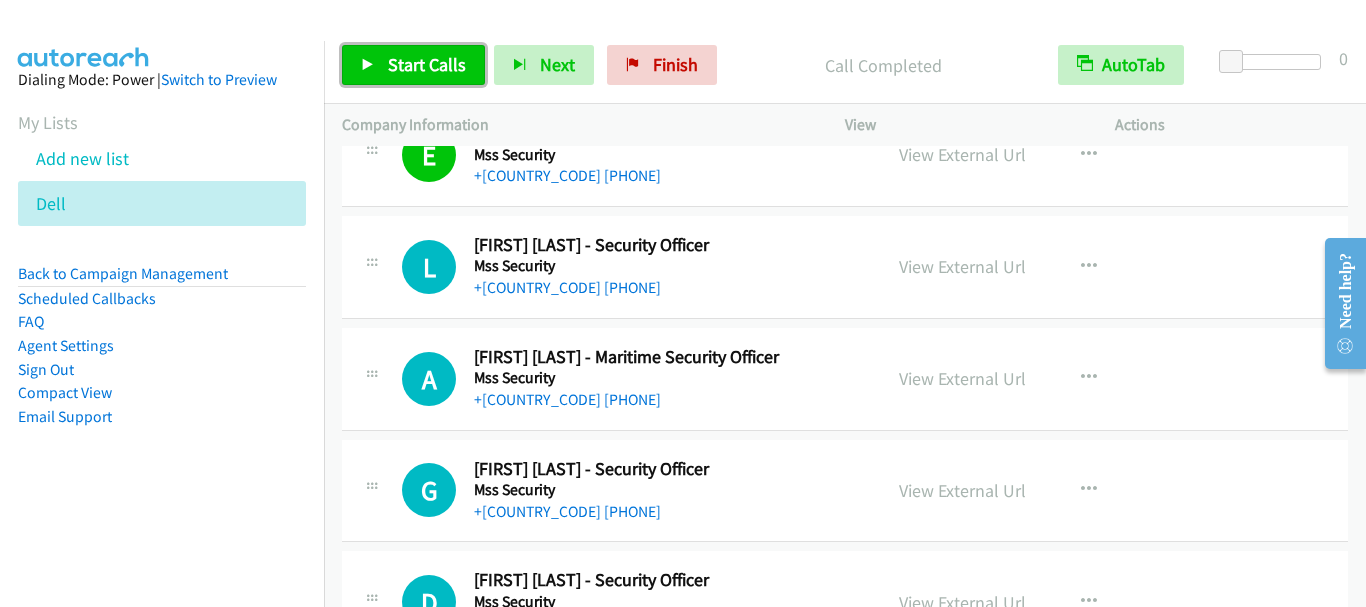 click on "Start Calls" at bounding box center [427, 64] 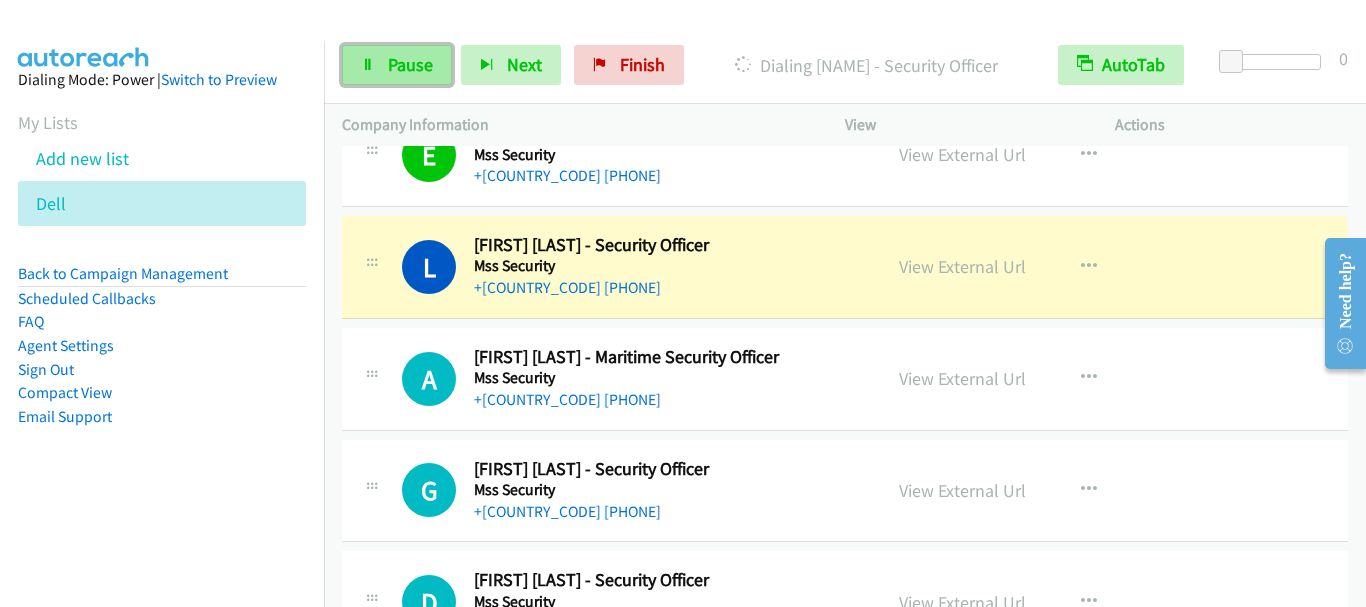 click on "Pause" at bounding box center [410, 64] 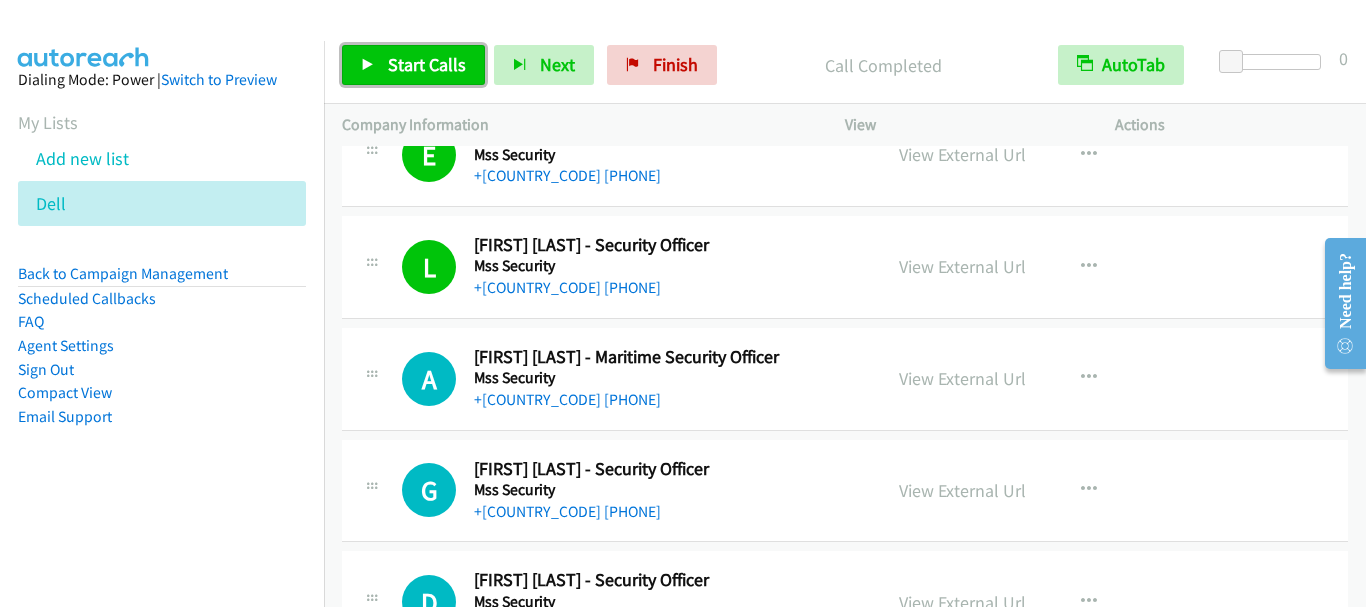 click at bounding box center [368, 66] 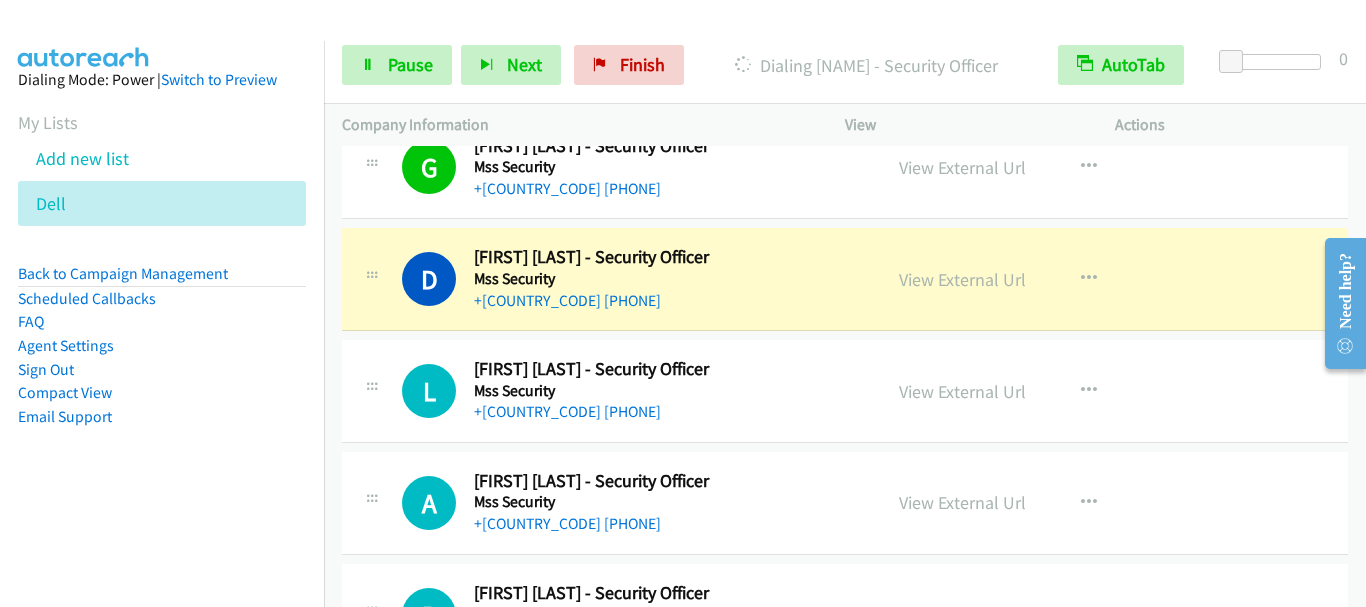 scroll, scrollTop: 1800, scrollLeft: 0, axis: vertical 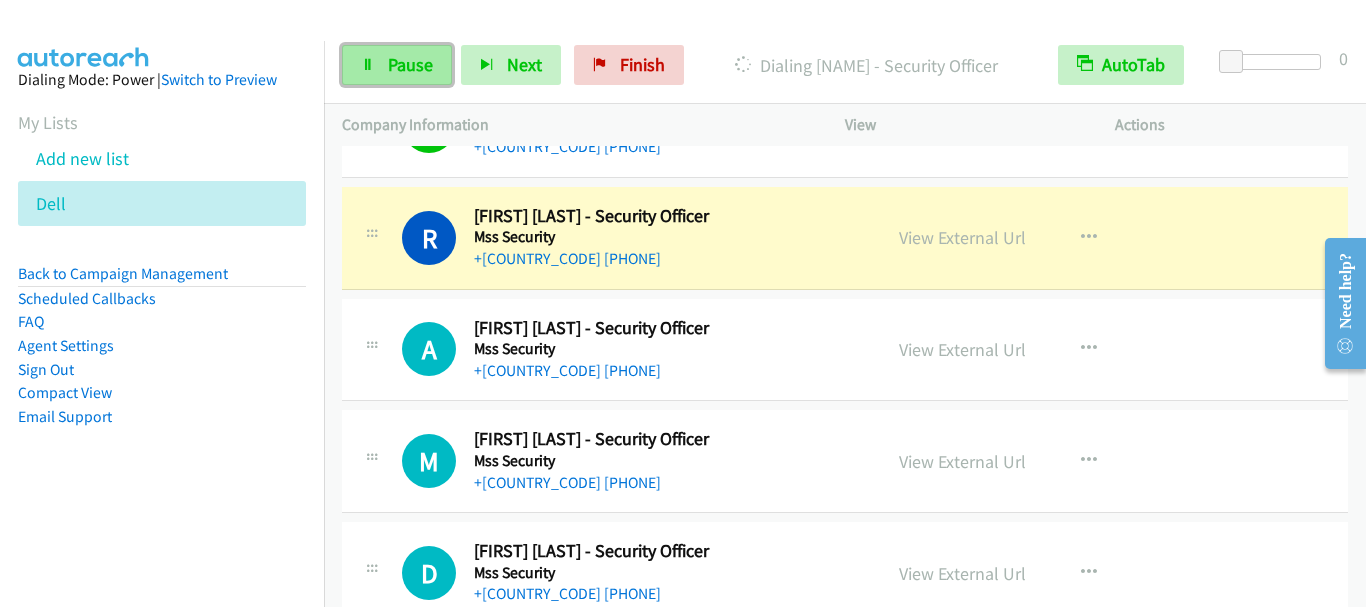 click on "Pause" at bounding box center (410, 64) 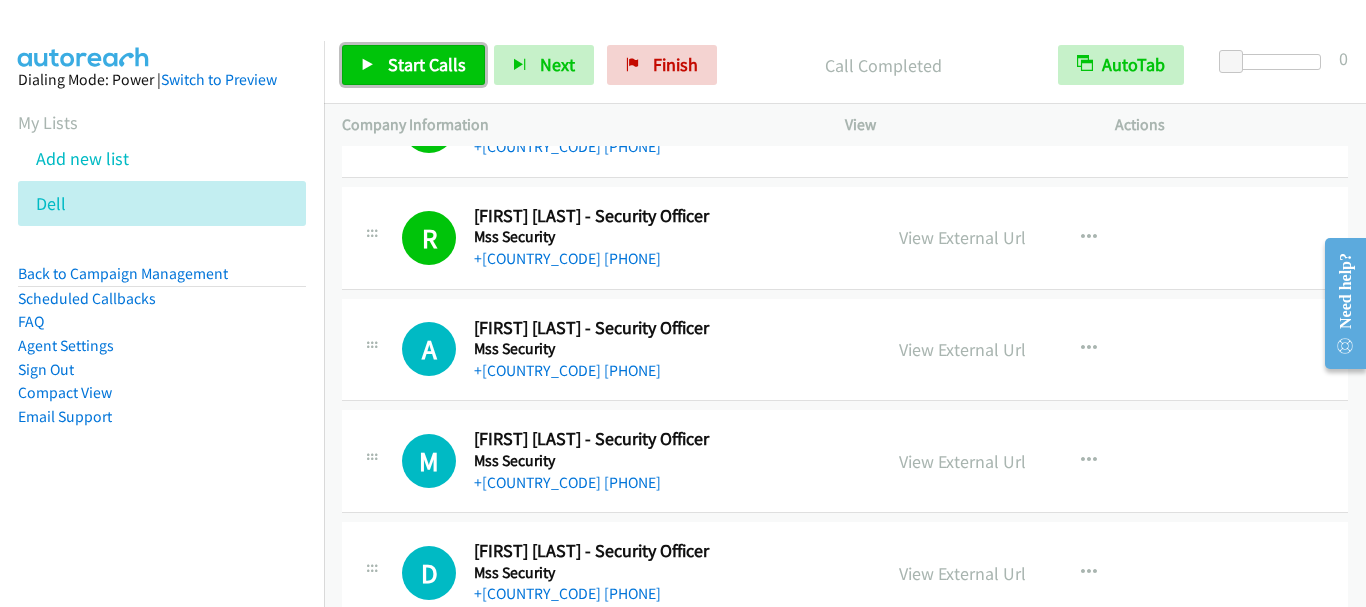 click on "Start Calls" at bounding box center [427, 64] 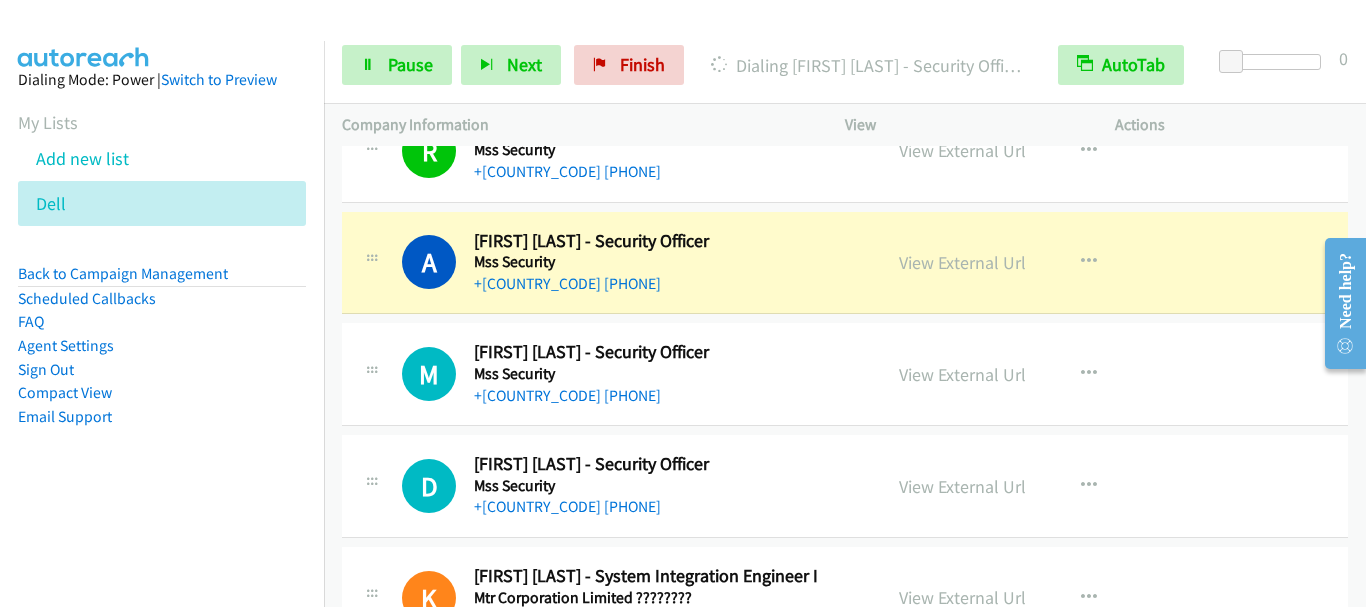 scroll, scrollTop: 2300, scrollLeft: 0, axis: vertical 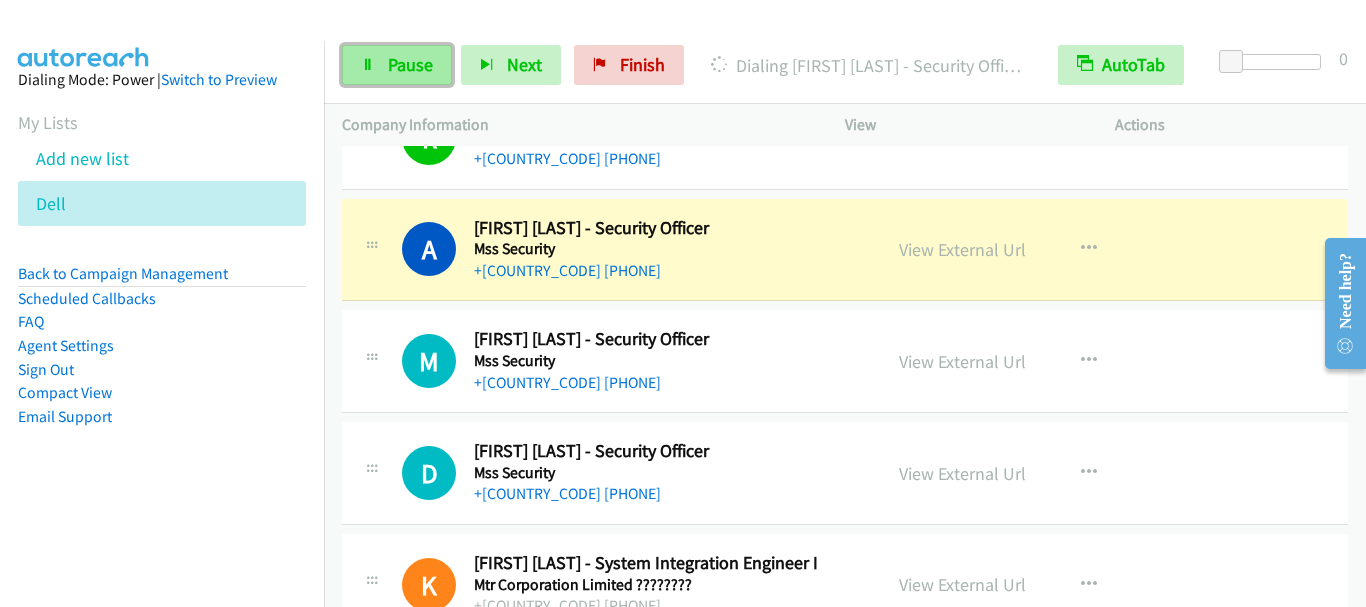 click on "Pause" at bounding box center (410, 64) 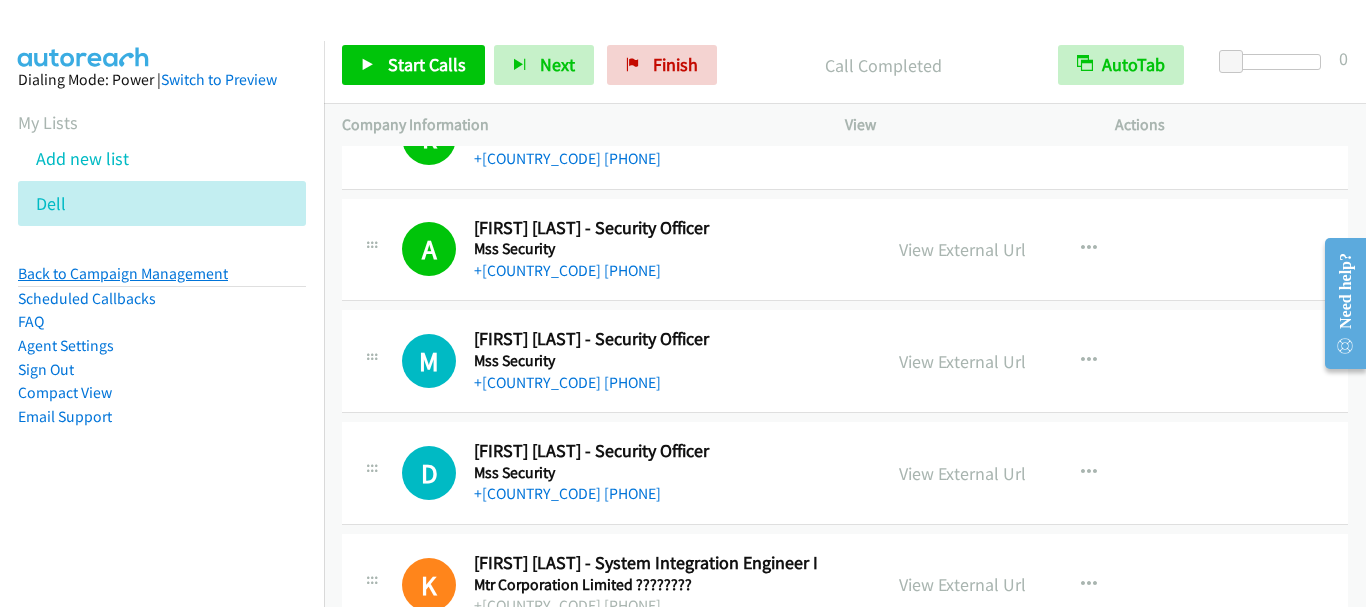 click on "Back to Campaign Management" at bounding box center (123, 273) 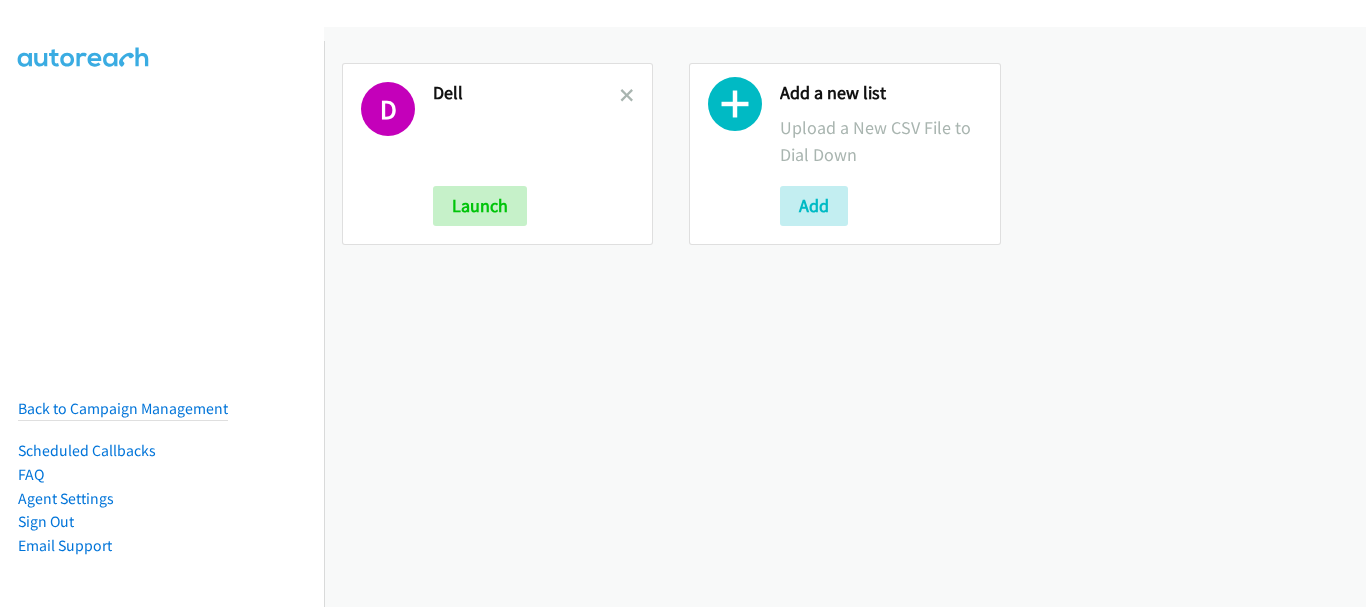 scroll, scrollTop: 0, scrollLeft: 0, axis: both 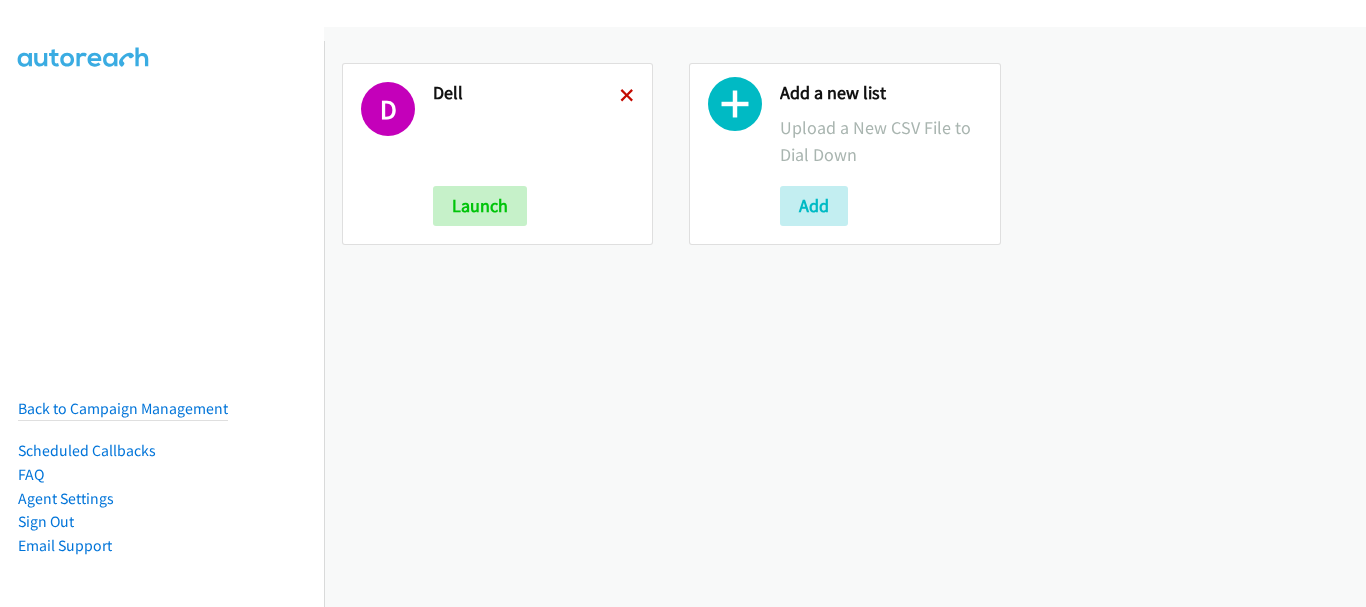 click on "D
Dell
Launch" at bounding box center (497, 154) 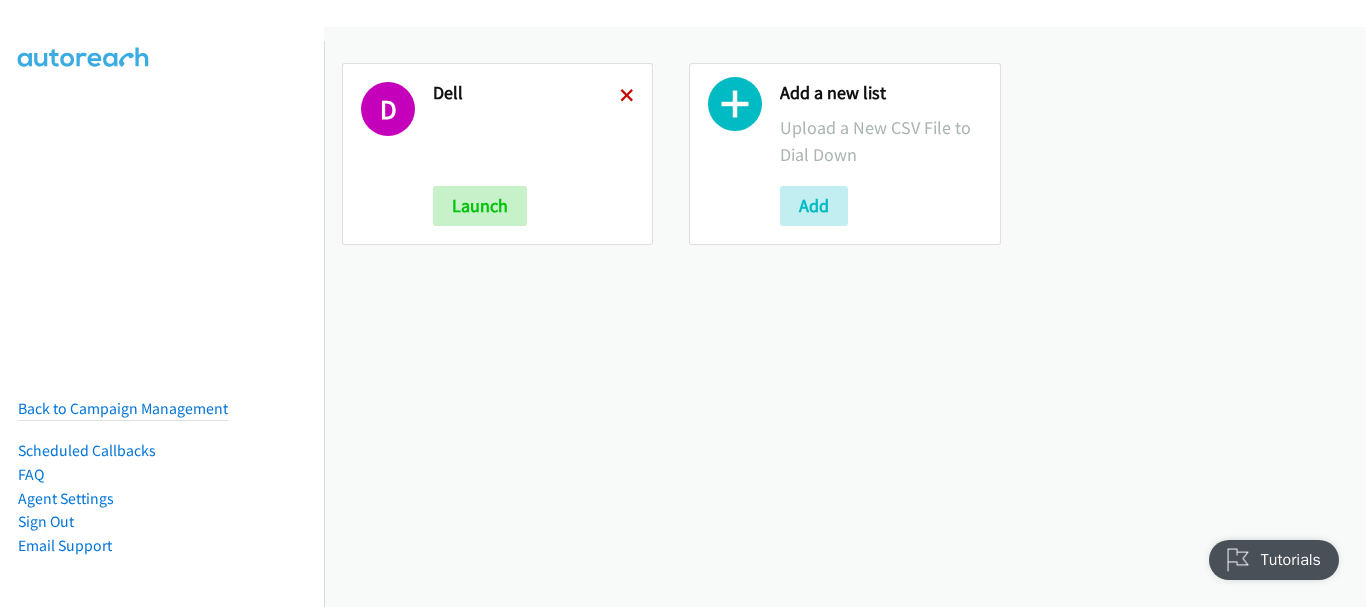 scroll, scrollTop: 0, scrollLeft: 0, axis: both 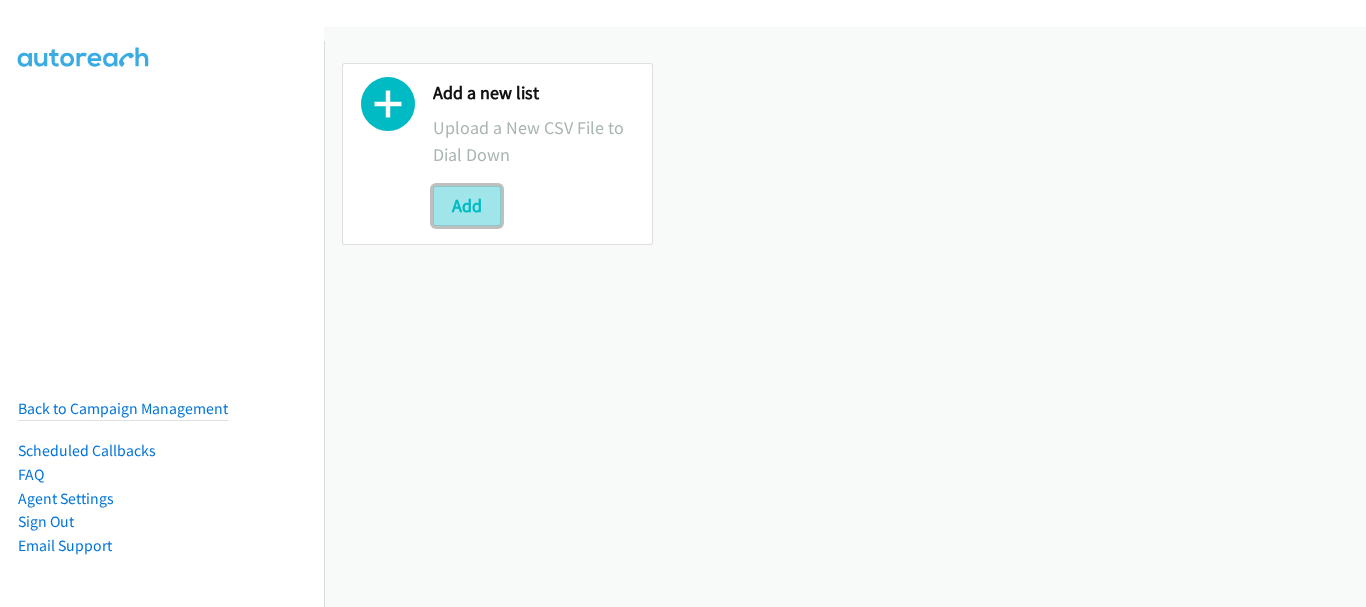 click on "Add" at bounding box center (467, 206) 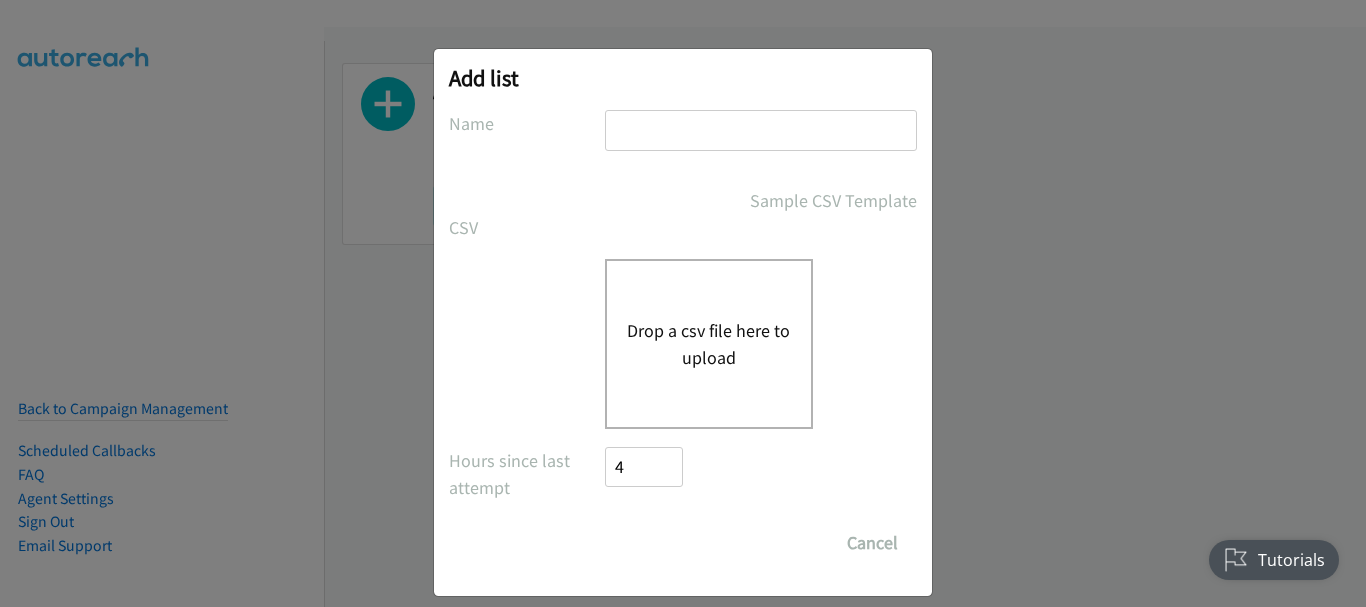 scroll, scrollTop: 0, scrollLeft: 0, axis: both 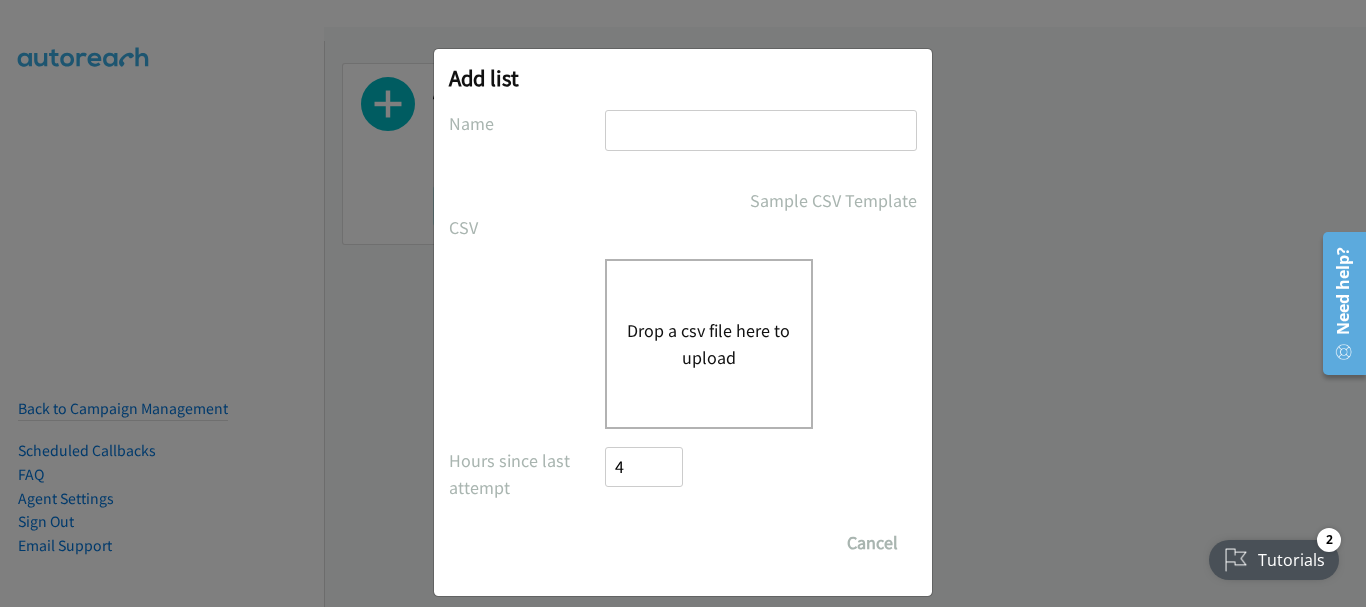 click at bounding box center (761, 130) 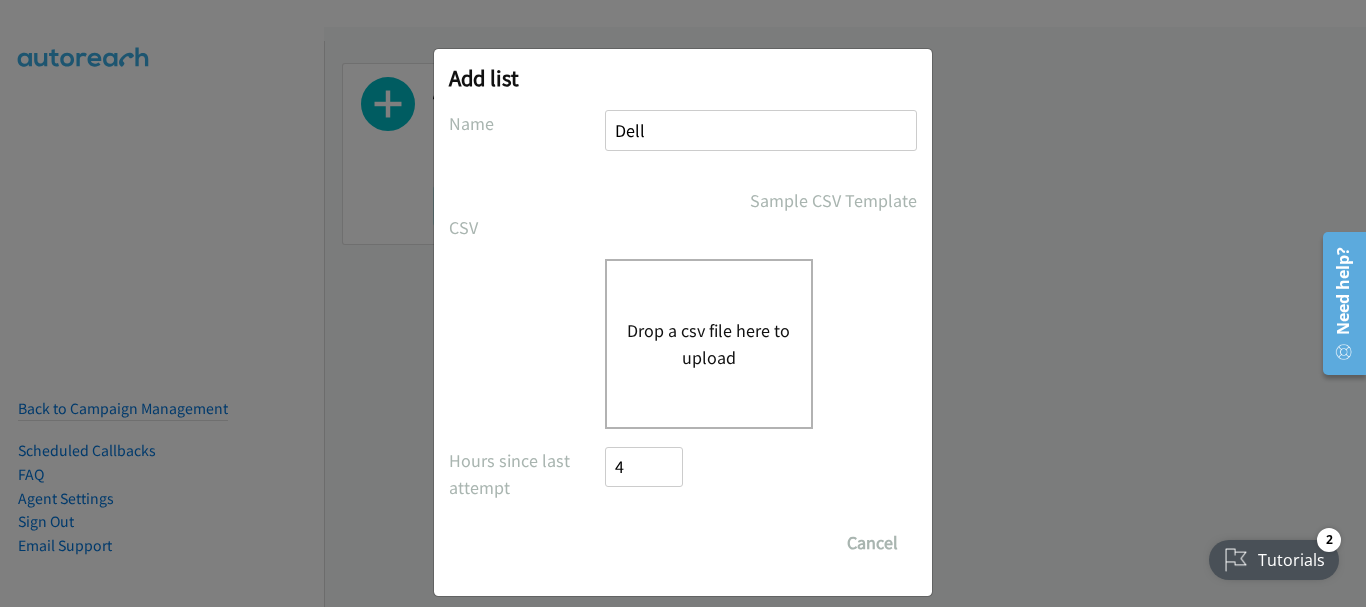 click on "Drop a csv file here to upload" at bounding box center [709, 344] 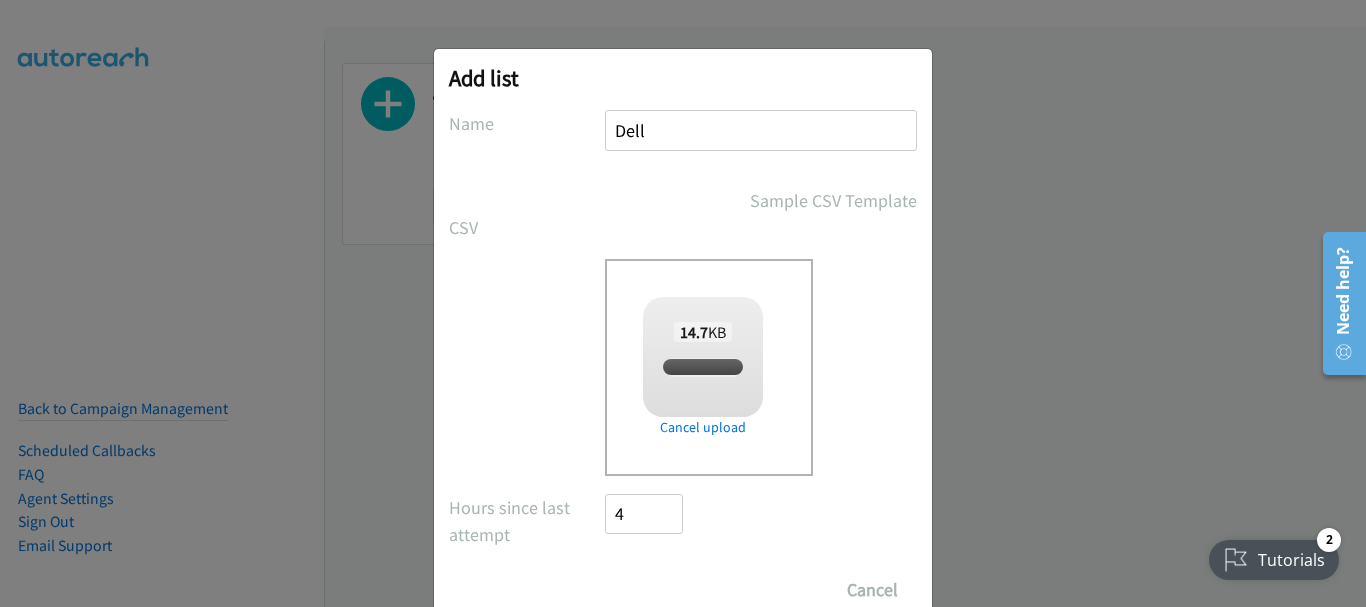 checkbox on "true" 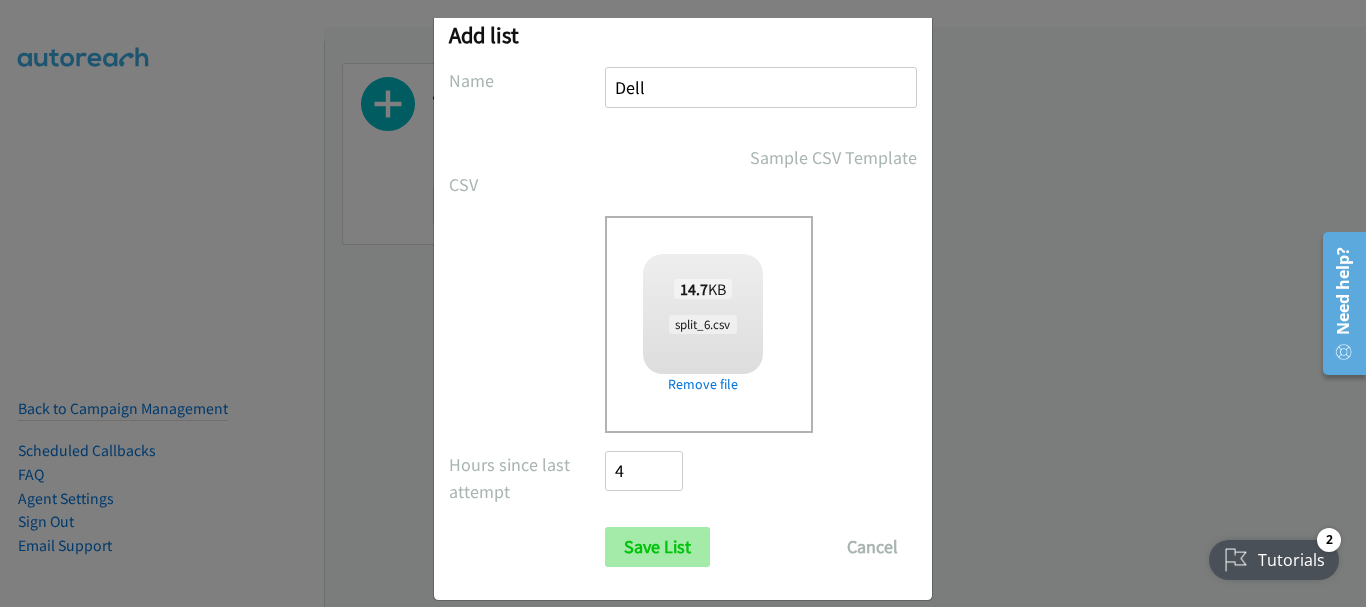 scroll, scrollTop: 67, scrollLeft: 0, axis: vertical 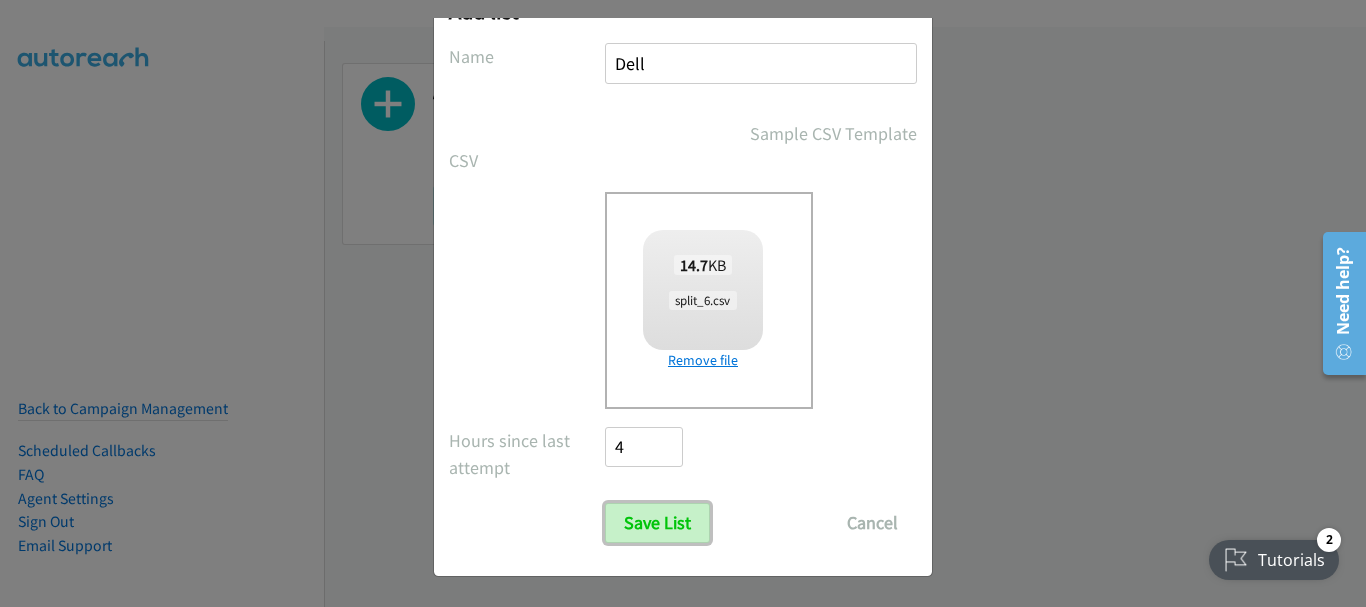 drag, startPoint x: 657, startPoint y: 532, endPoint x: 721, endPoint y: 350, distance: 192.92485 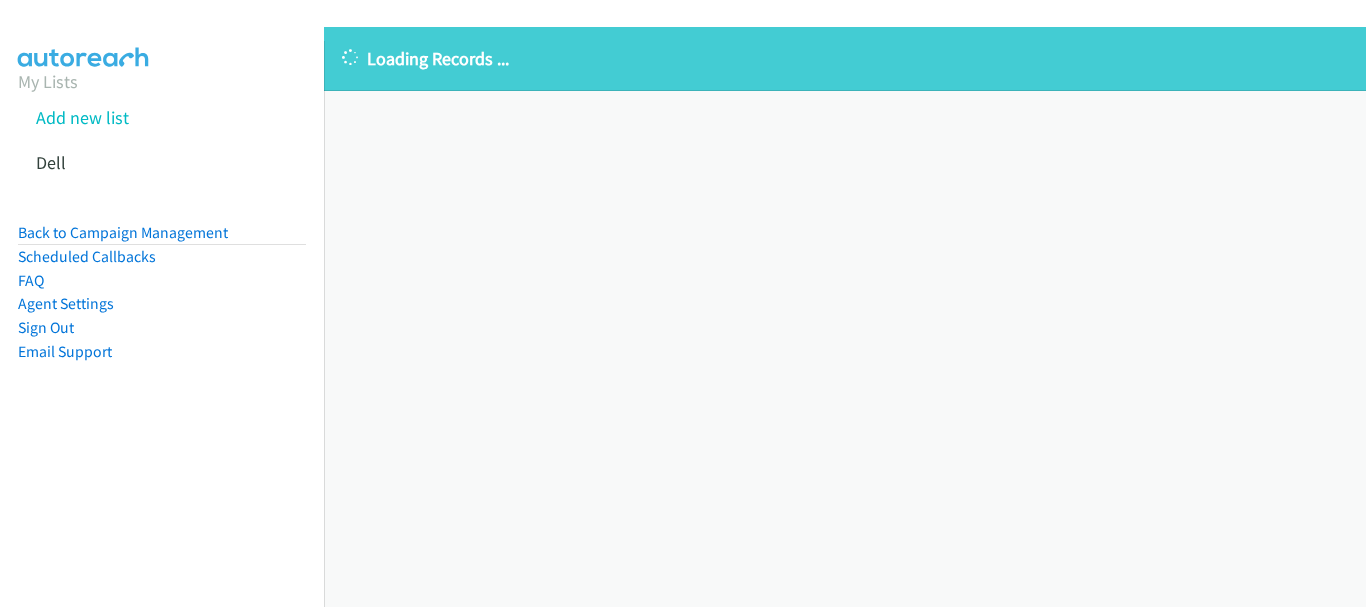 scroll, scrollTop: 0, scrollLeft: 0, axis: both 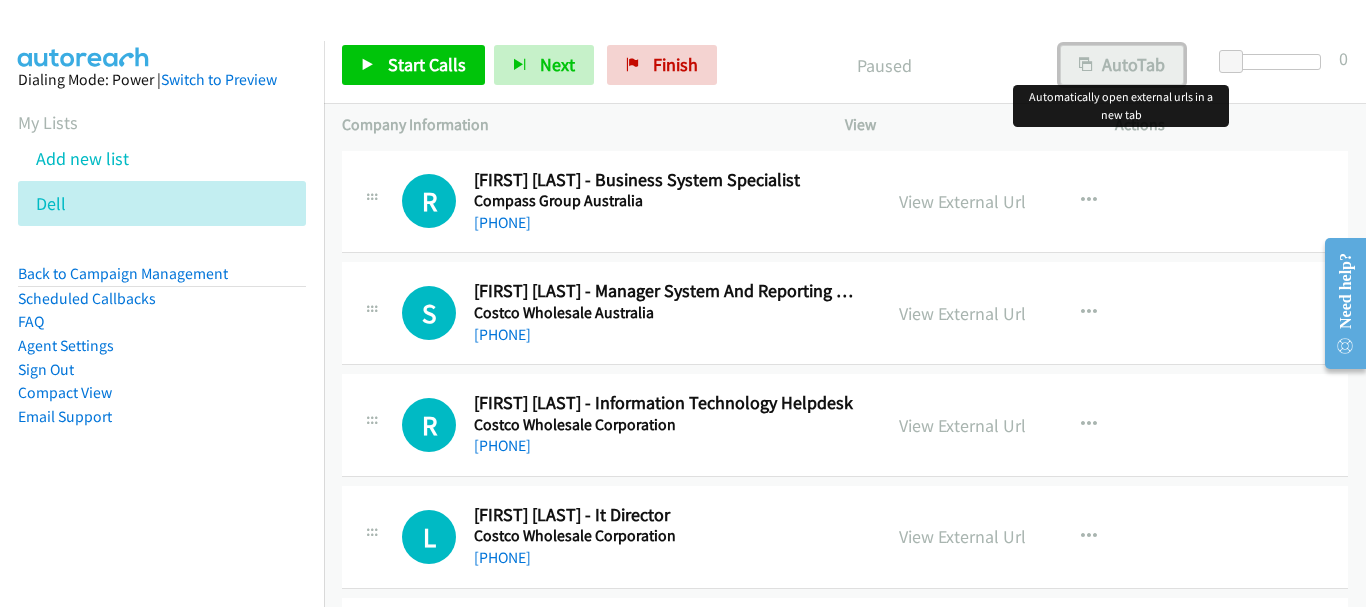 click on "AutoTab" at bounding box center (1122, 65) 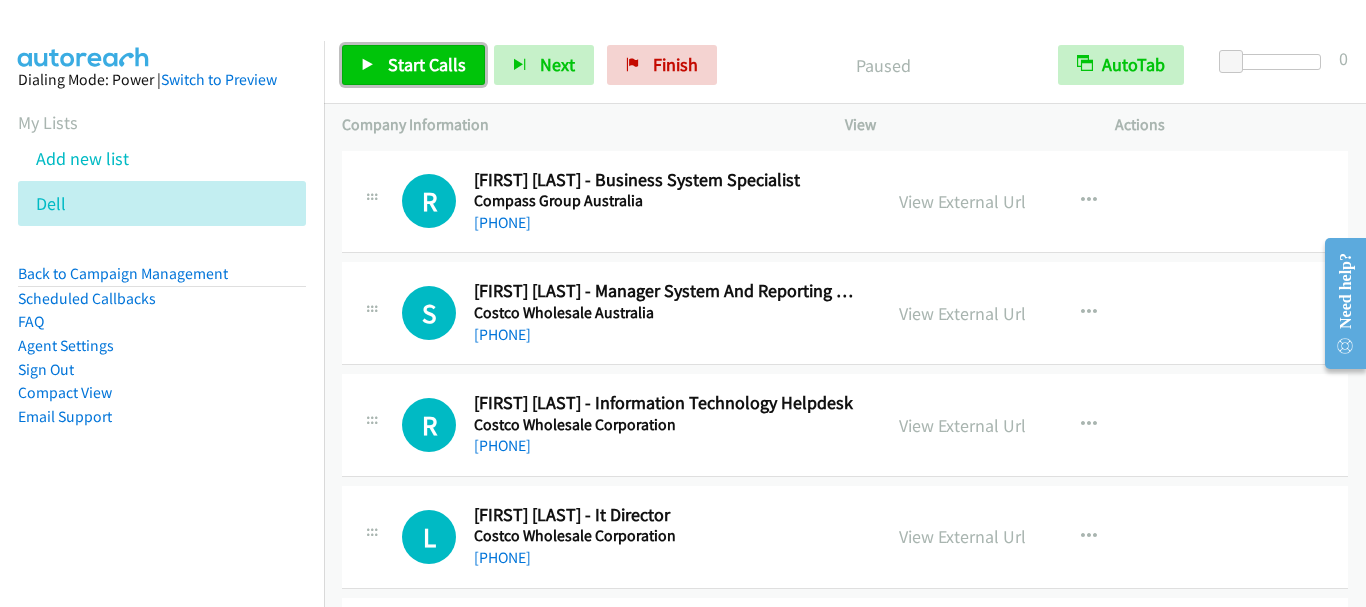 click on "Start Calls" at bounding box center (427, 64) 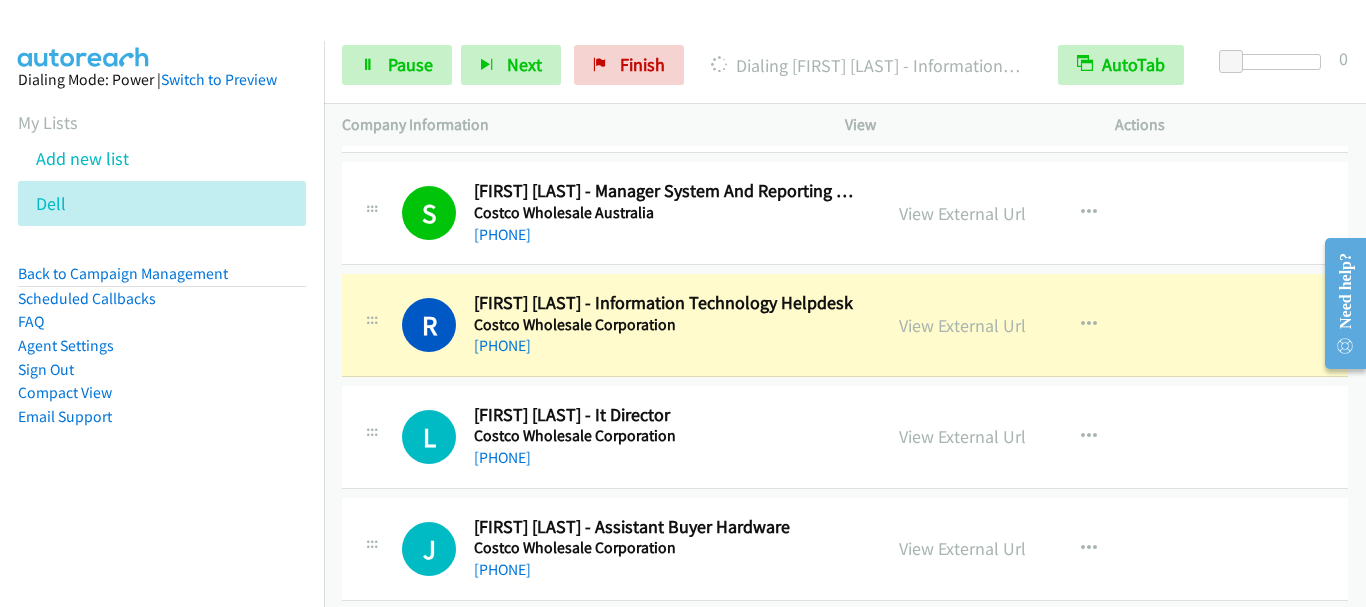 scroll, scrollTop: 200, scrollLeft: 0, axis: vertical 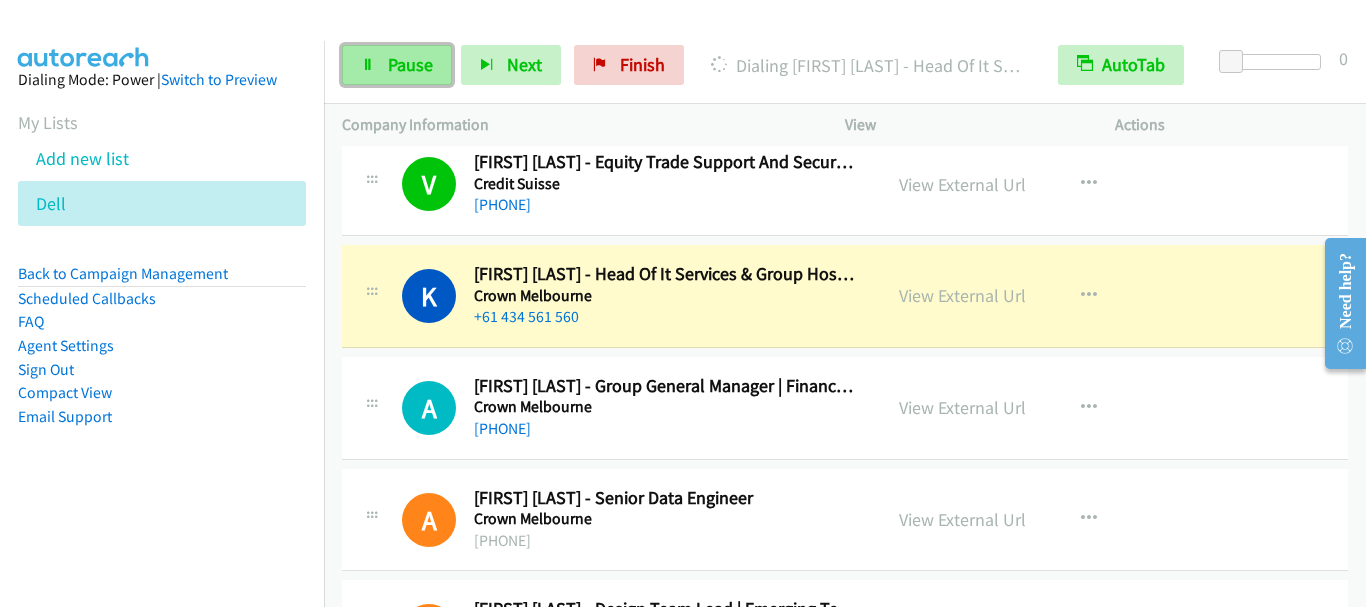 drag, startPoint x: 395, startPoint y: 72, endPoint x: 395, endPoint y: 83, distance: 11 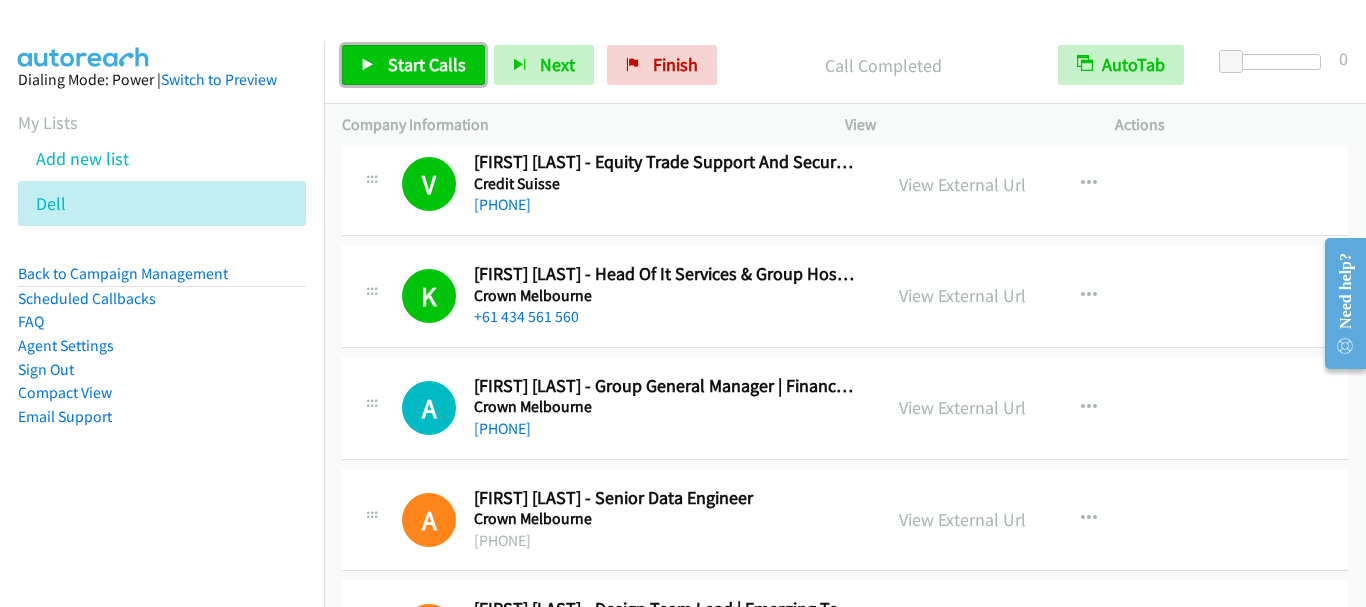 click on "Start Calls" at bounding box center (427, 64) 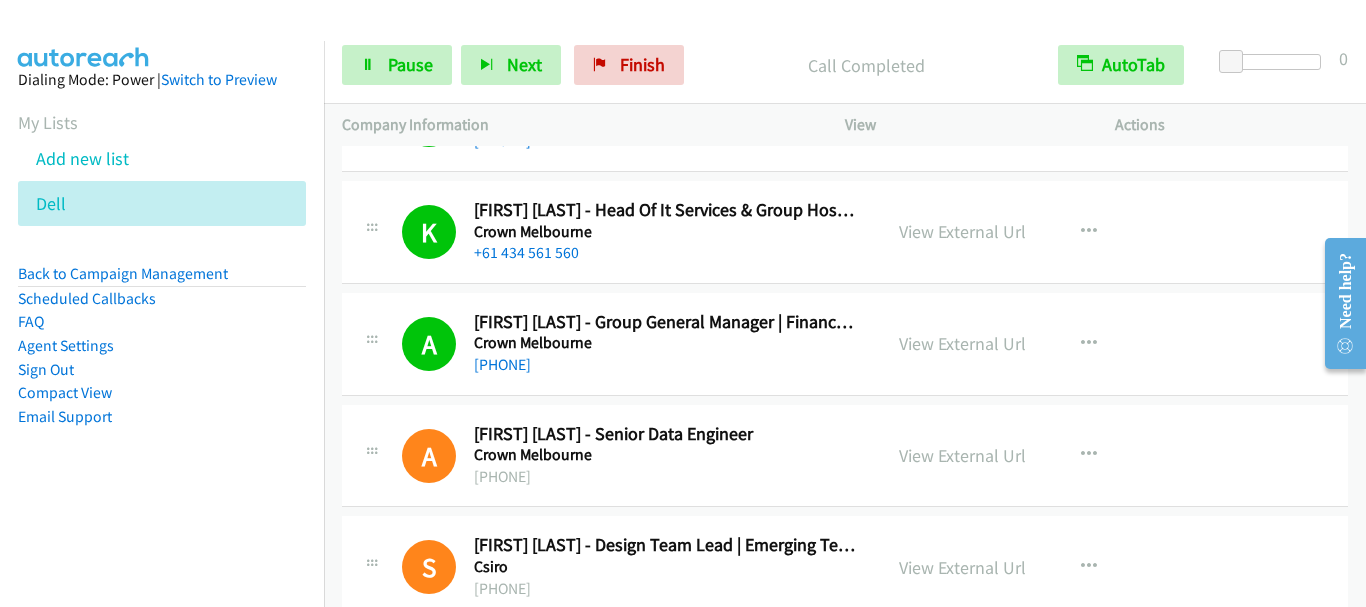 scroll, scrollTop: 900, scrollLeft: 0, axis: vertical 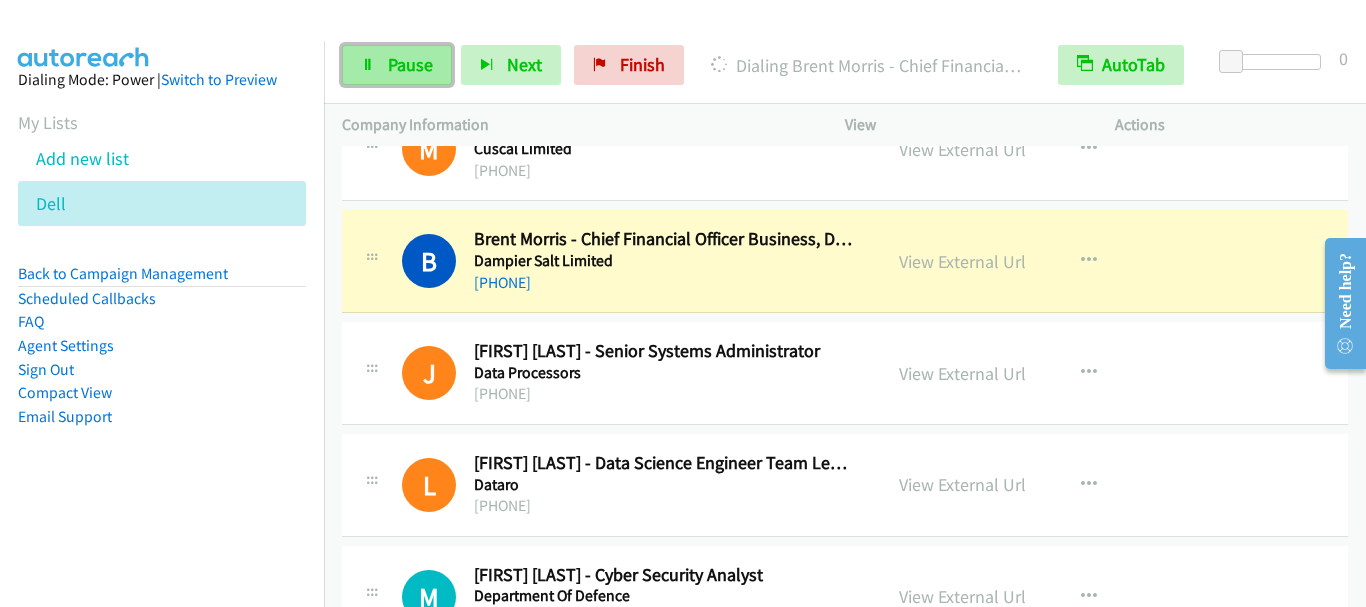 click on "Pause" at bounding box center (410, 64) 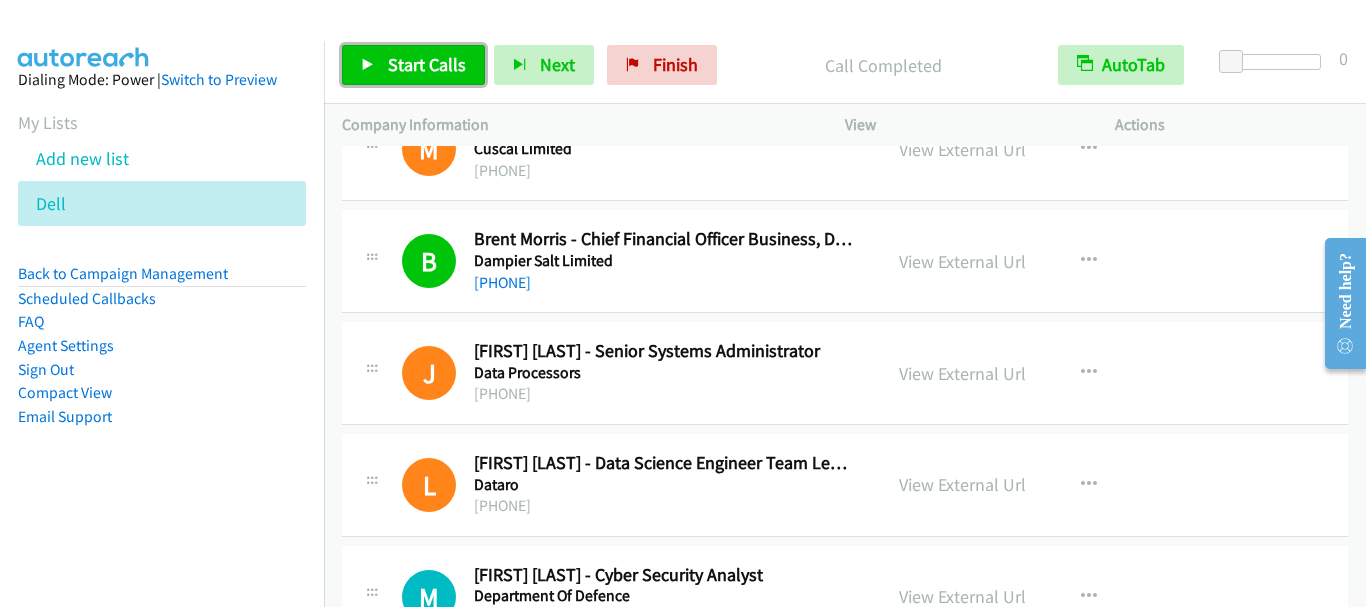click on "Start Calls" at bounding box center [427, 64] 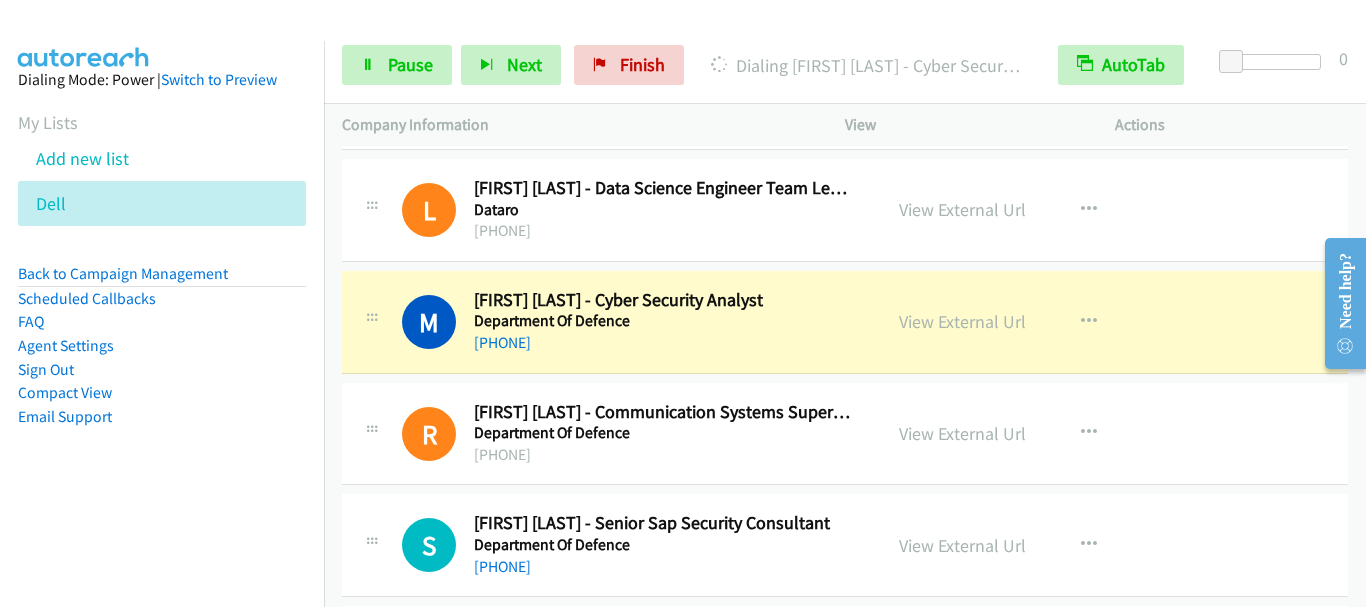 scroll, scrollTop: 2700, scrollLeft: 0, axis: vertical 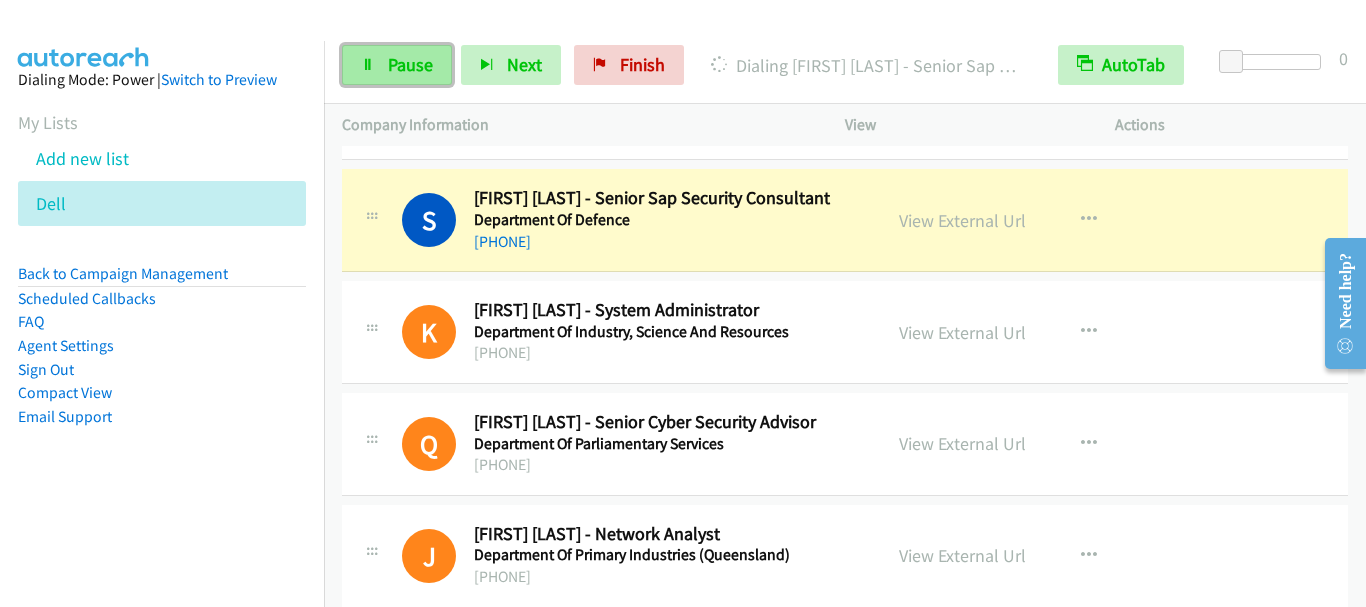 click on "Pause" at bounding box center (397, 65) 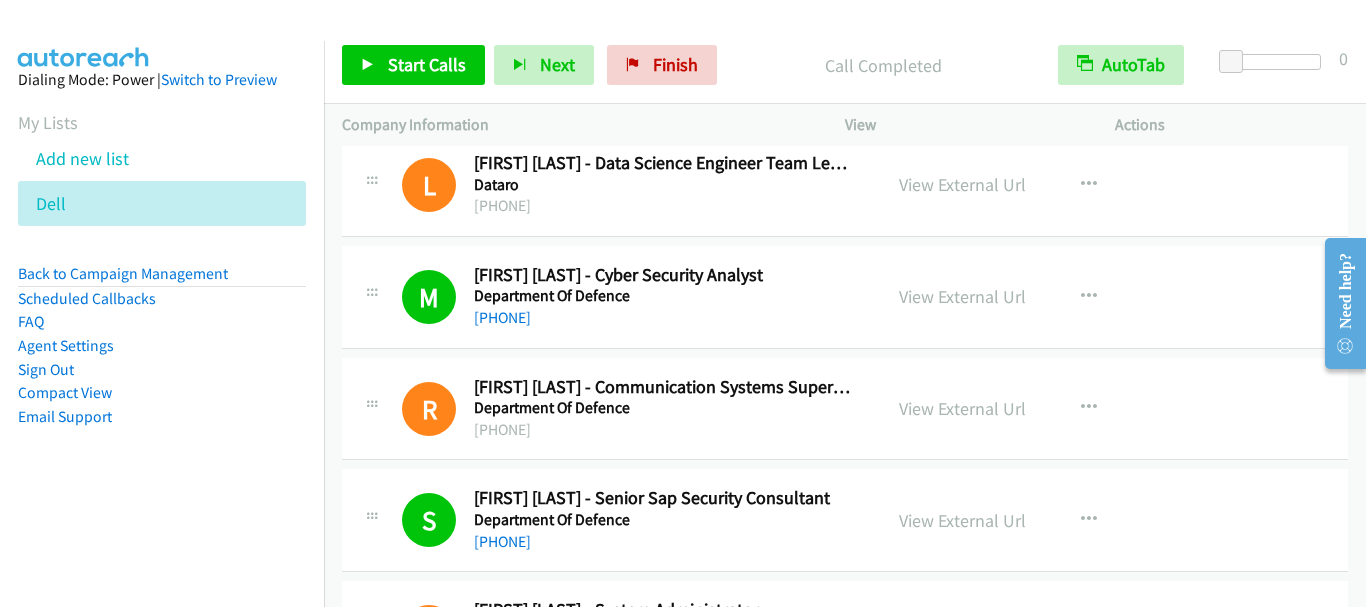 scroll, scrollTop: 2800, scrollLeft: 0, axis: vertical 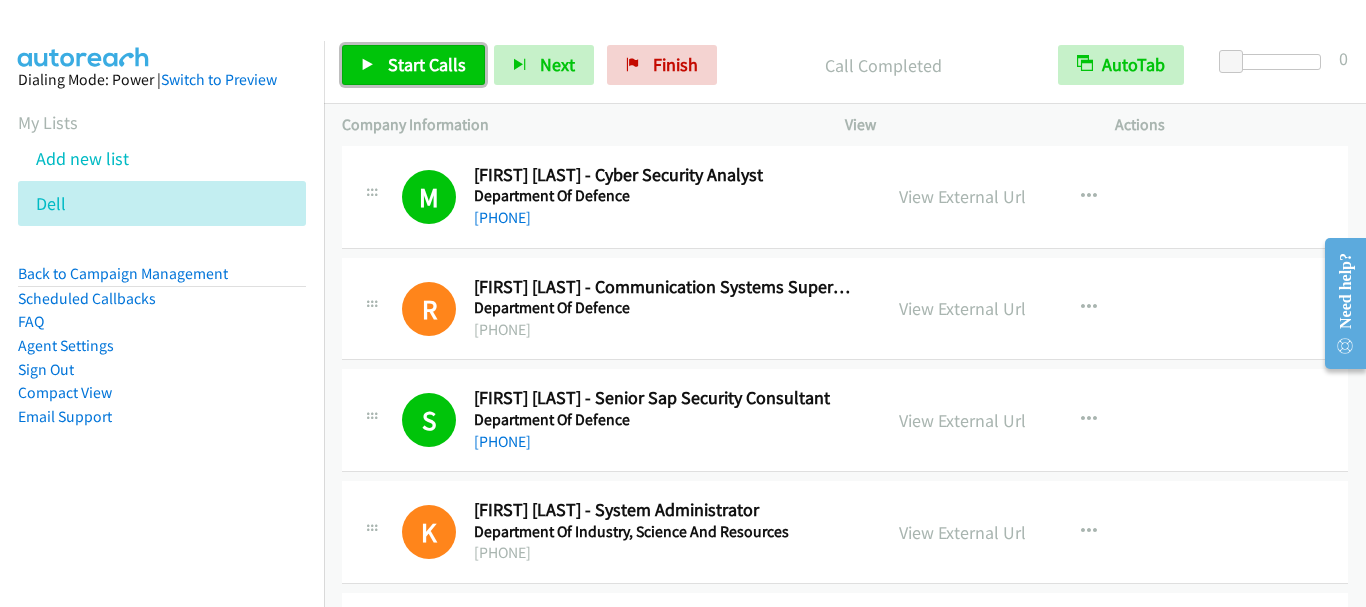 click on "Start Calls" at bounding box center [427, 64] 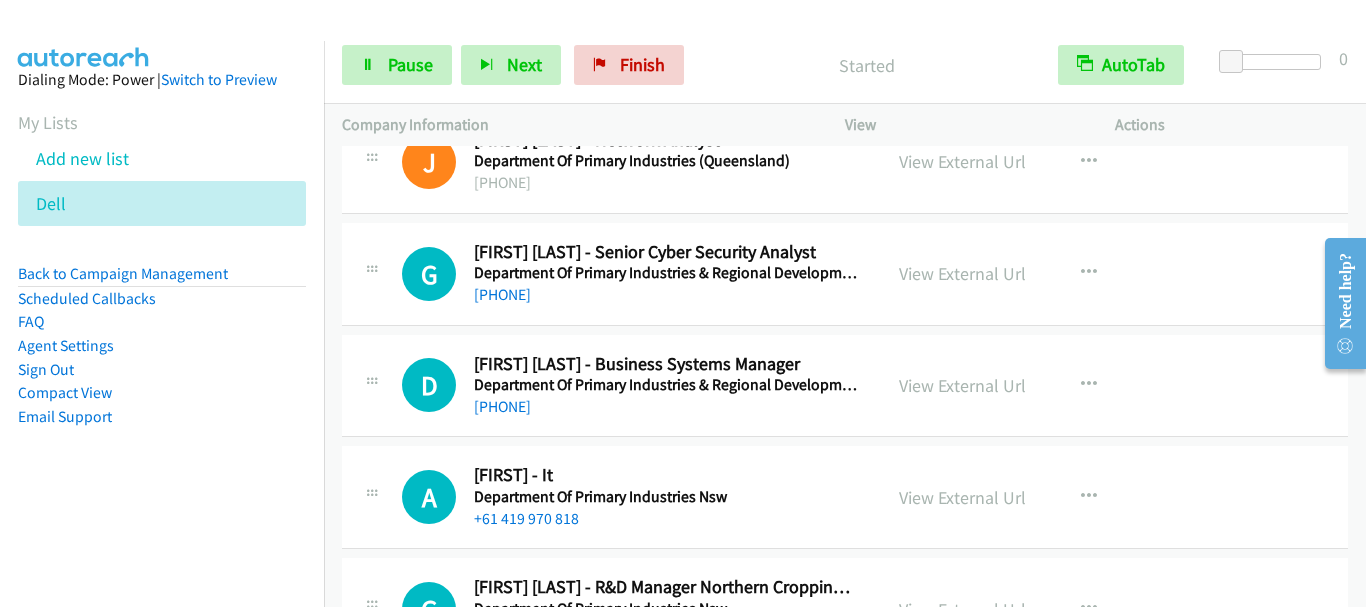scroll, scrollTop: 3400, scrollLeft: 0, axis: vertical 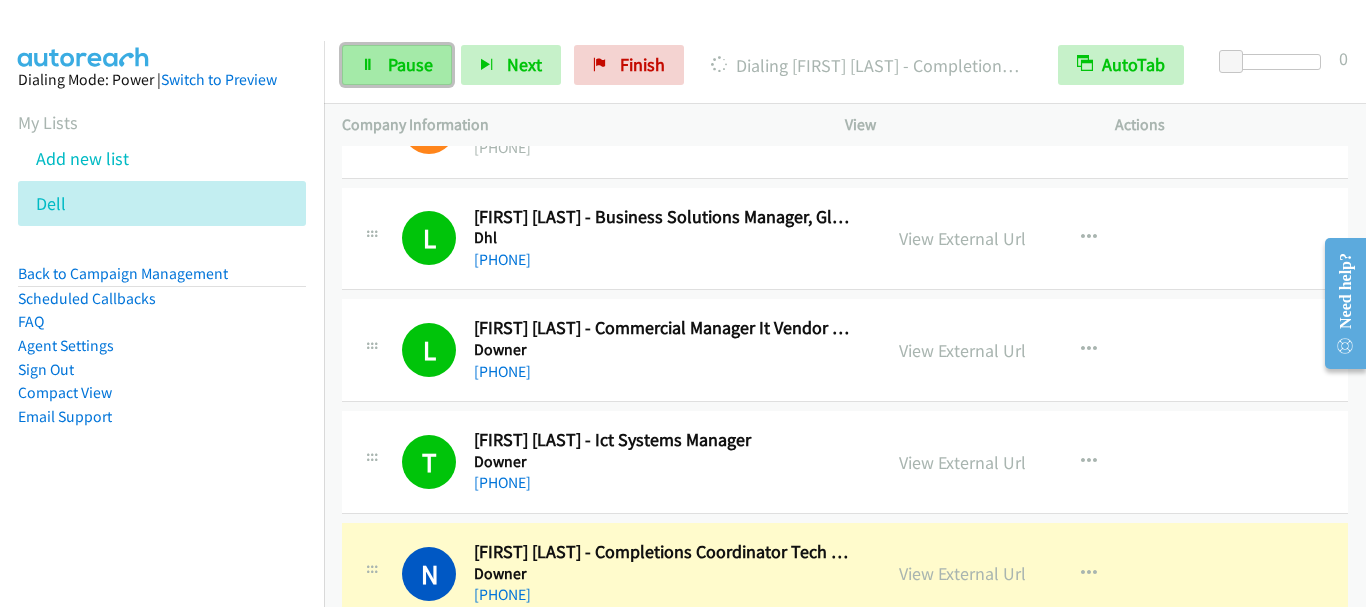 click on "Pause" at bounding box center [410, 64] 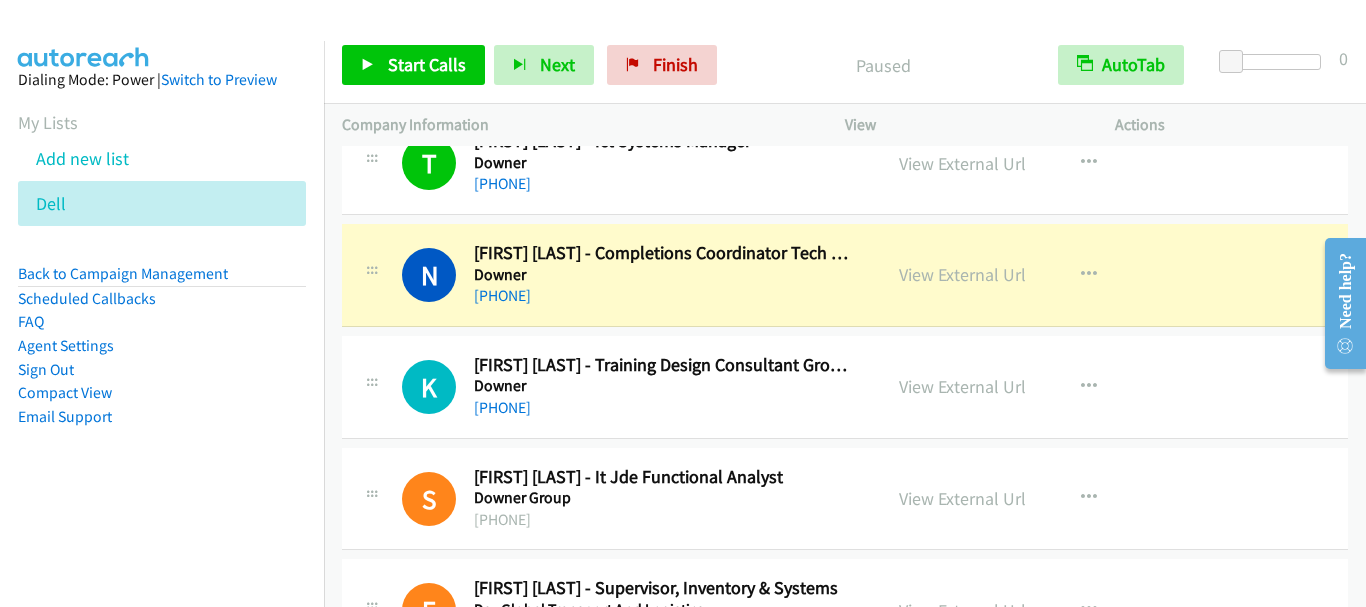 scroll, scrollTop: 4400, scrollLeft: 0, axis: vertical 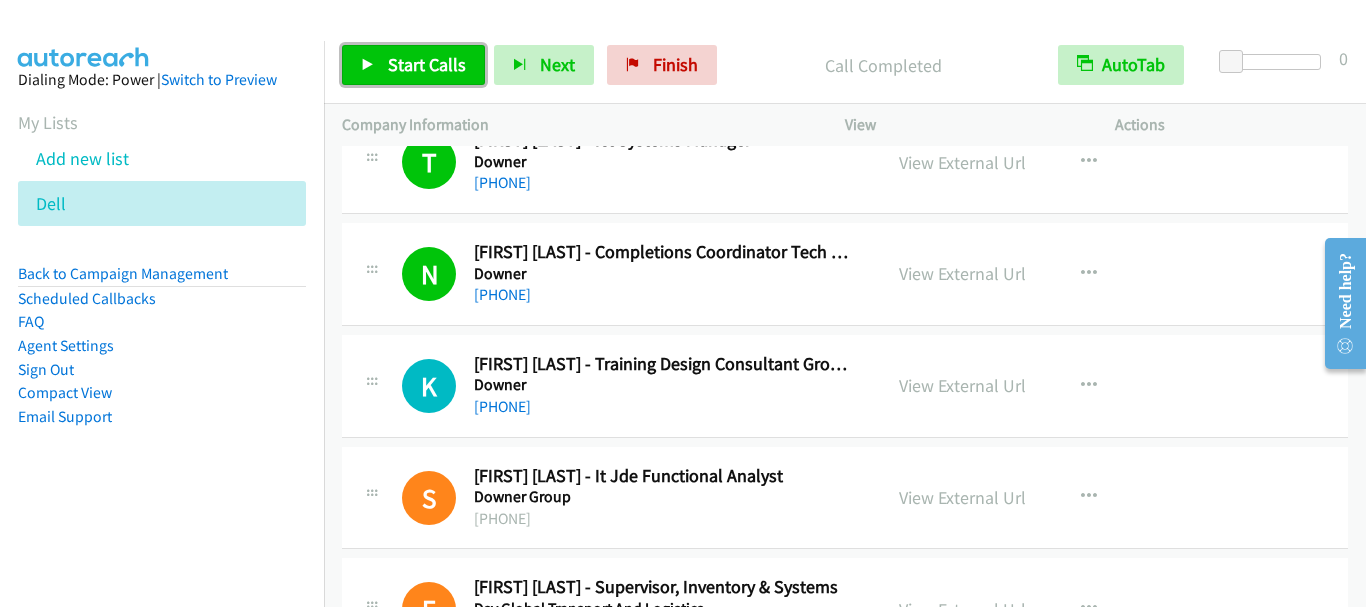 click on "Start Calls" at bounding box center (413, 65) 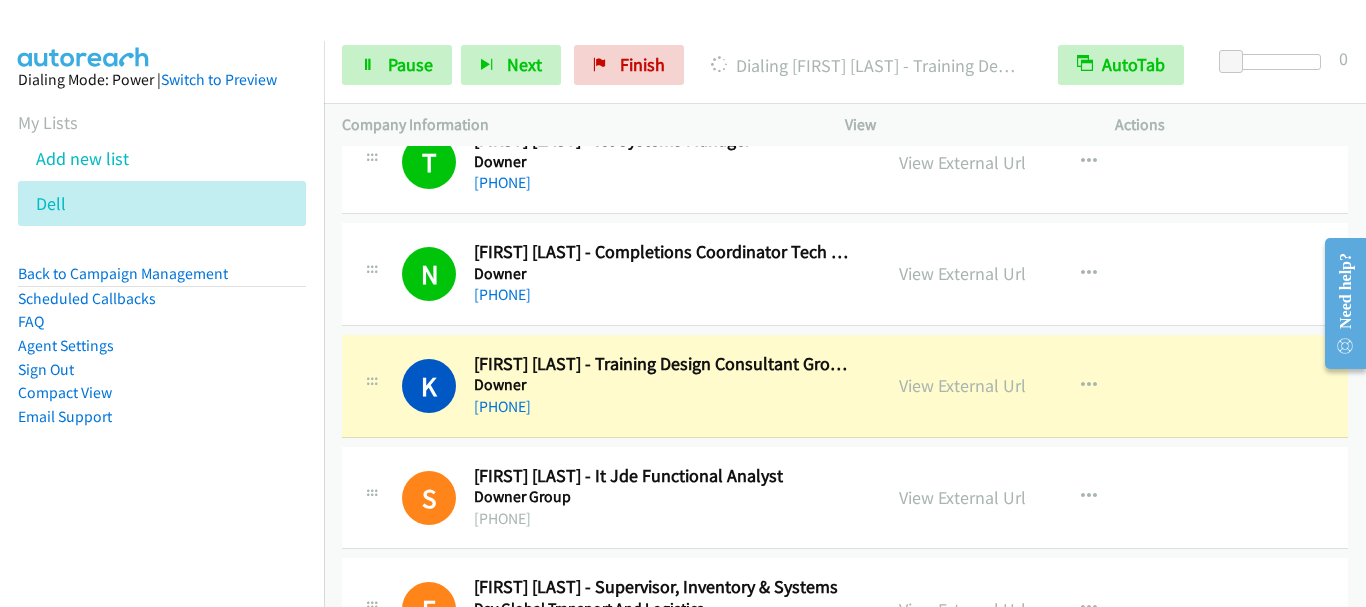 scroll, scrollTop: 4500, scrollLeft: 0, axis: vertical 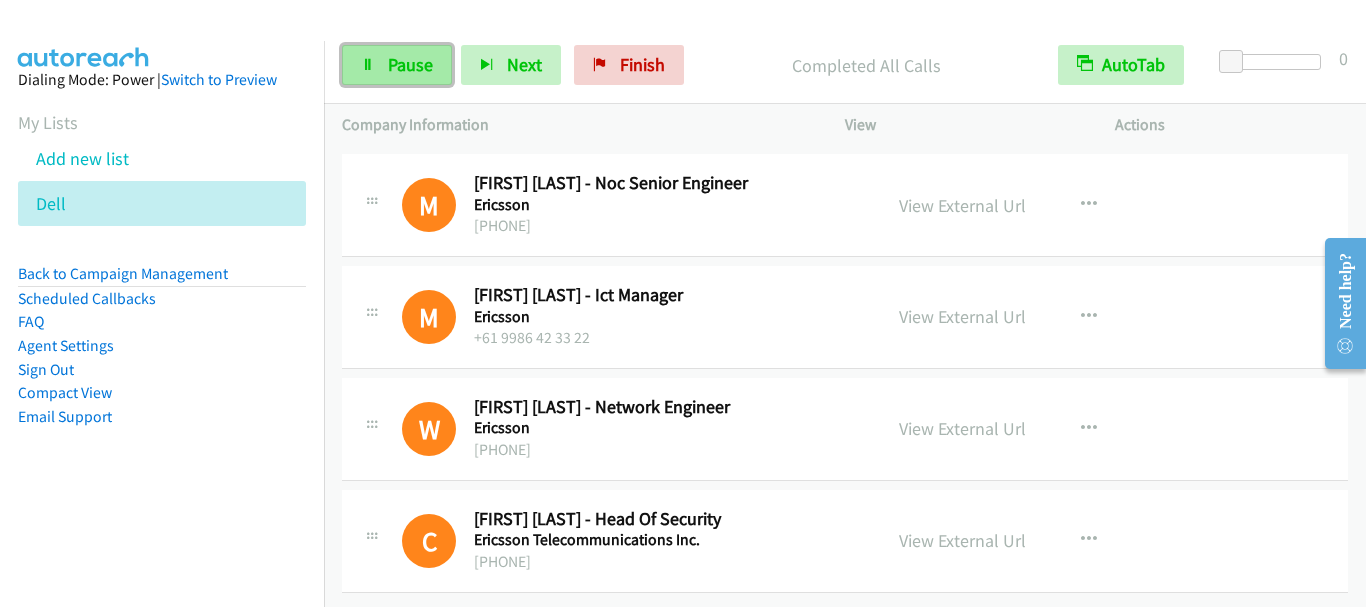 click on "Pause" at bounding box center (397, 65) 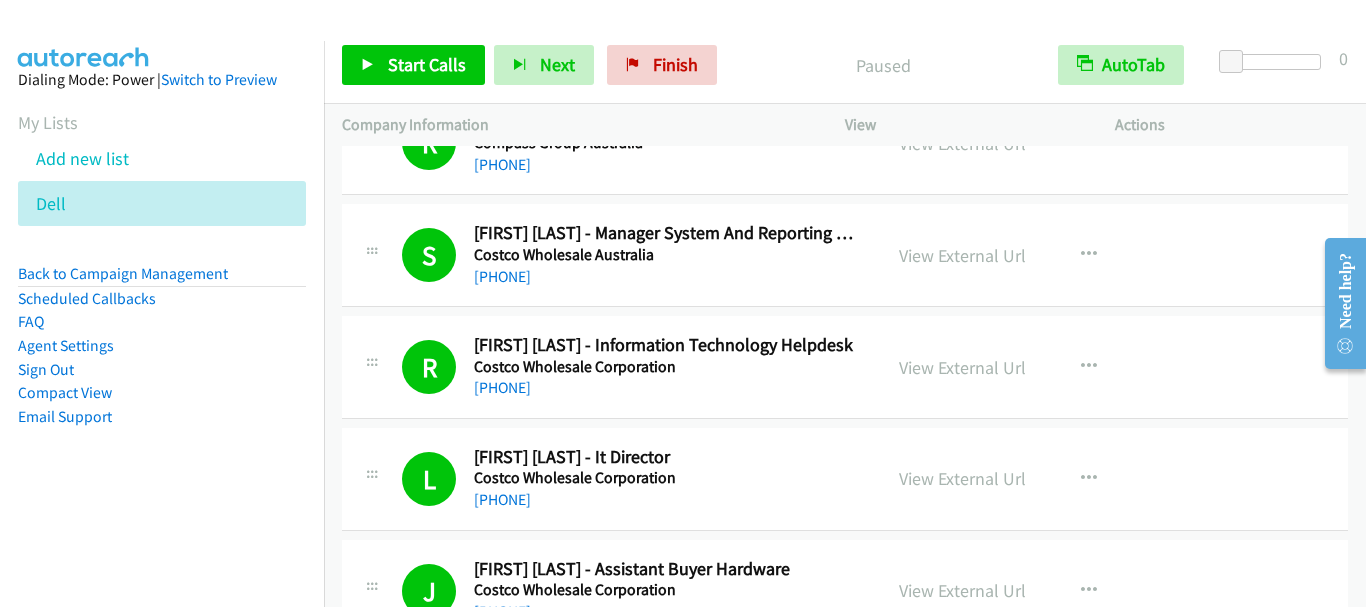 scroll, scrollTop: 0, scrollLeft: 0, axis: both 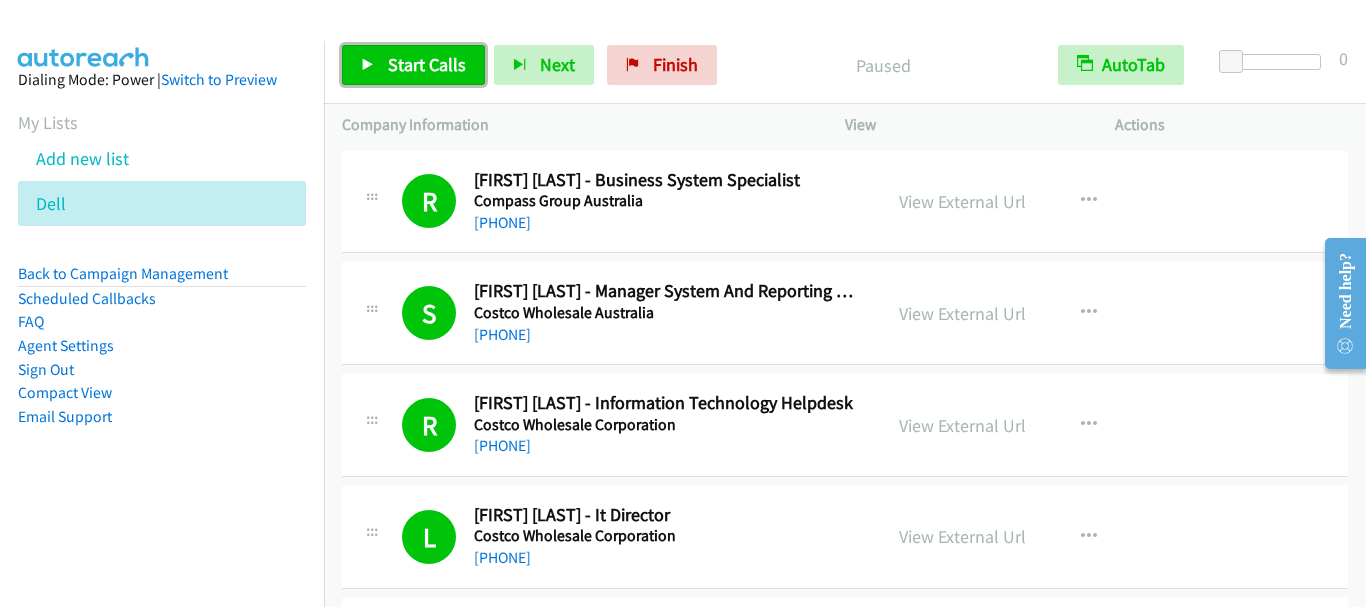 click on "Start Calls" at bounding box center (427, 64) 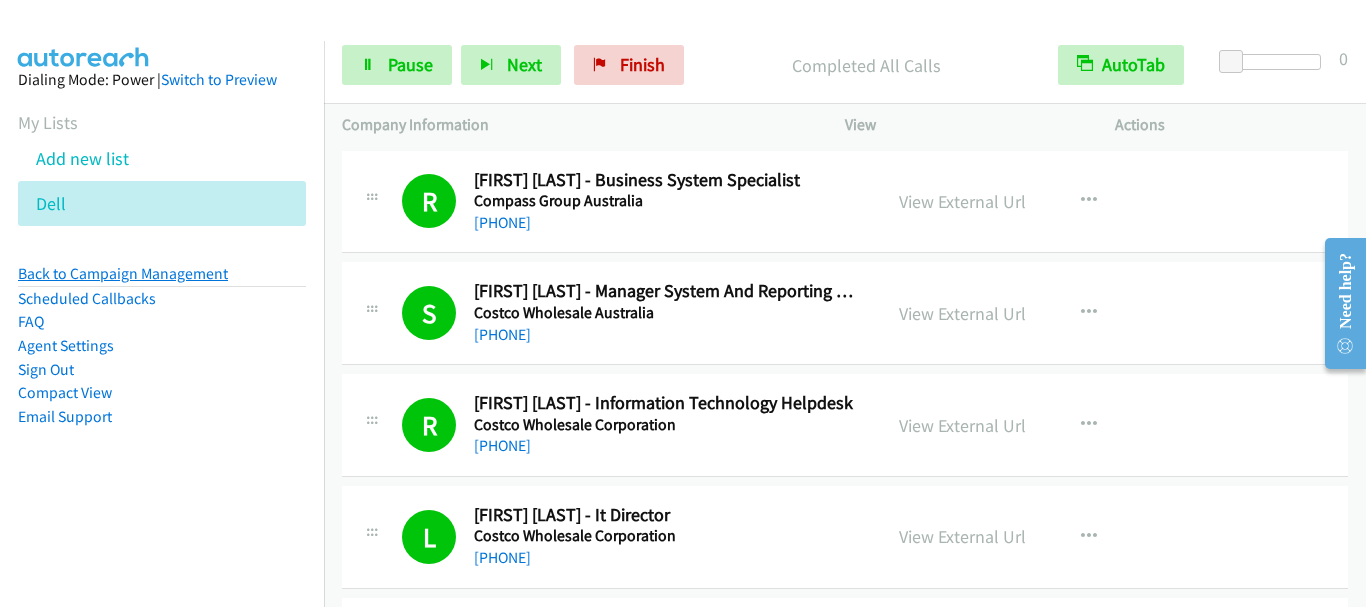 click on "Back to Campaign Management" at bounding box center (123, 273) 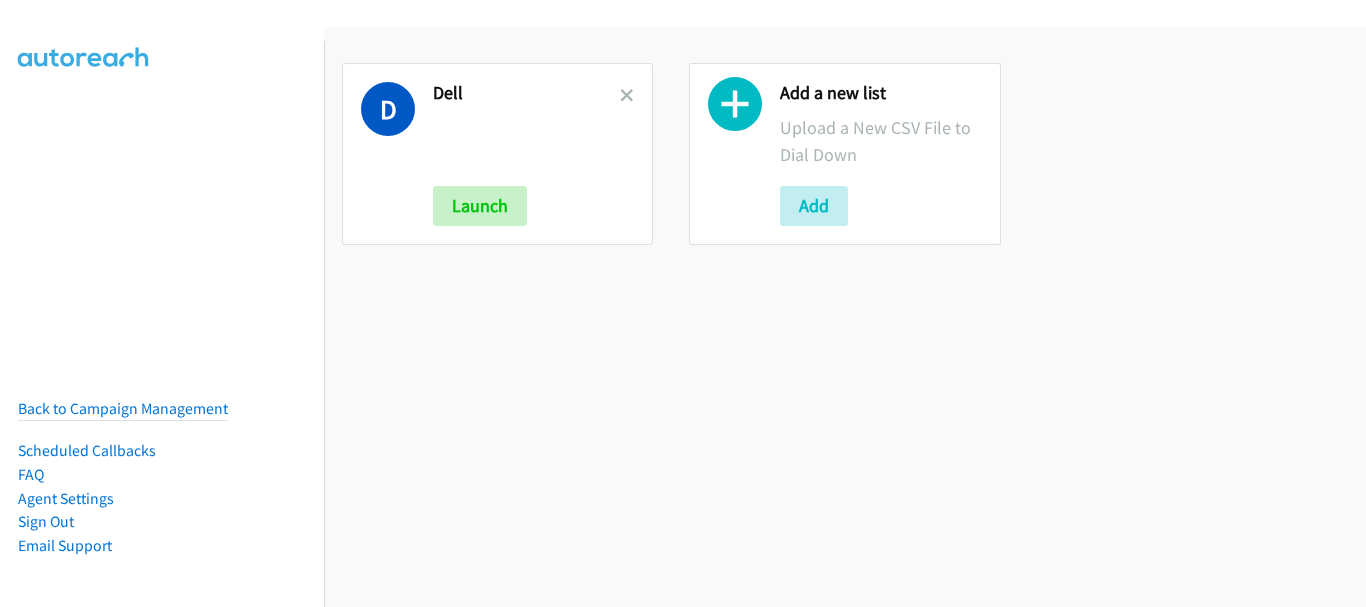 scroll, scrollTop: 0, scrollLeft: 0, axis: both 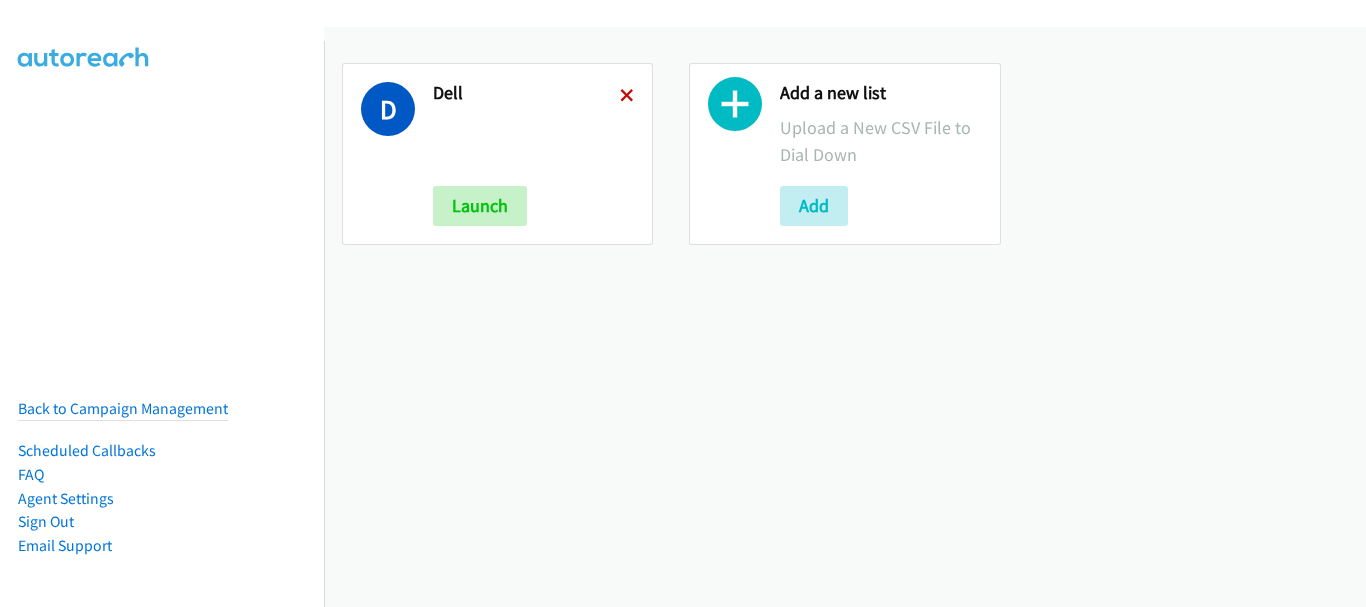 click at bounding box center [627, 97] 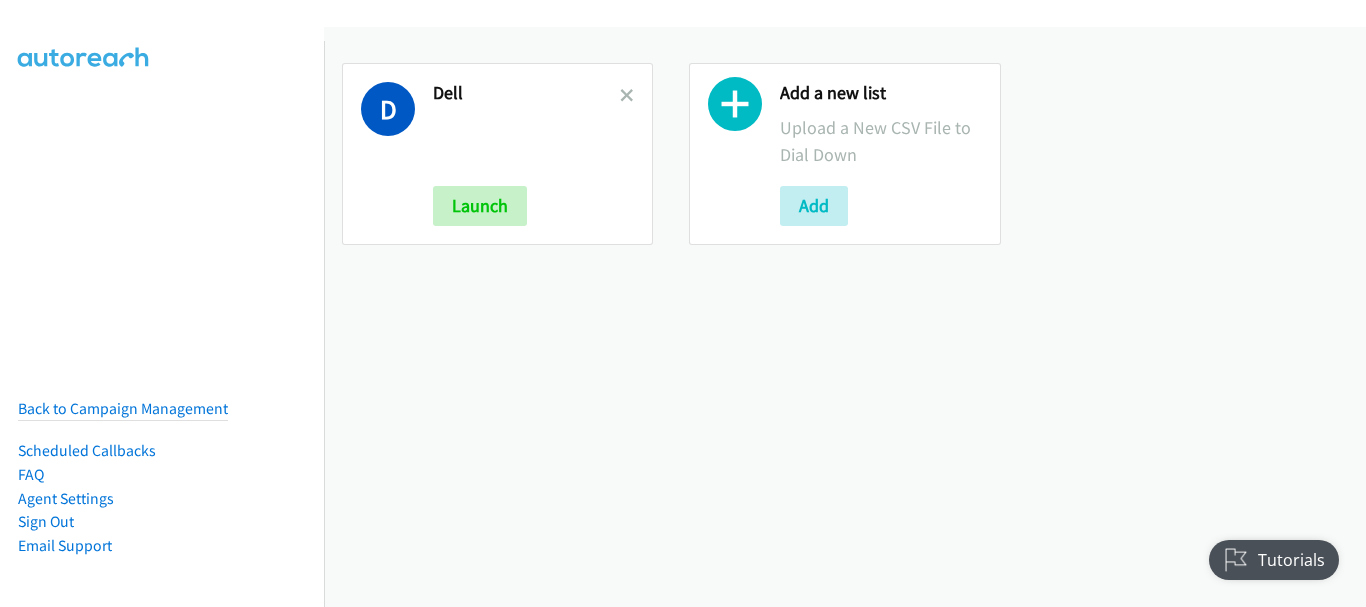 scroll, scrollTop: 0, scrollLeft: 0, axis: both 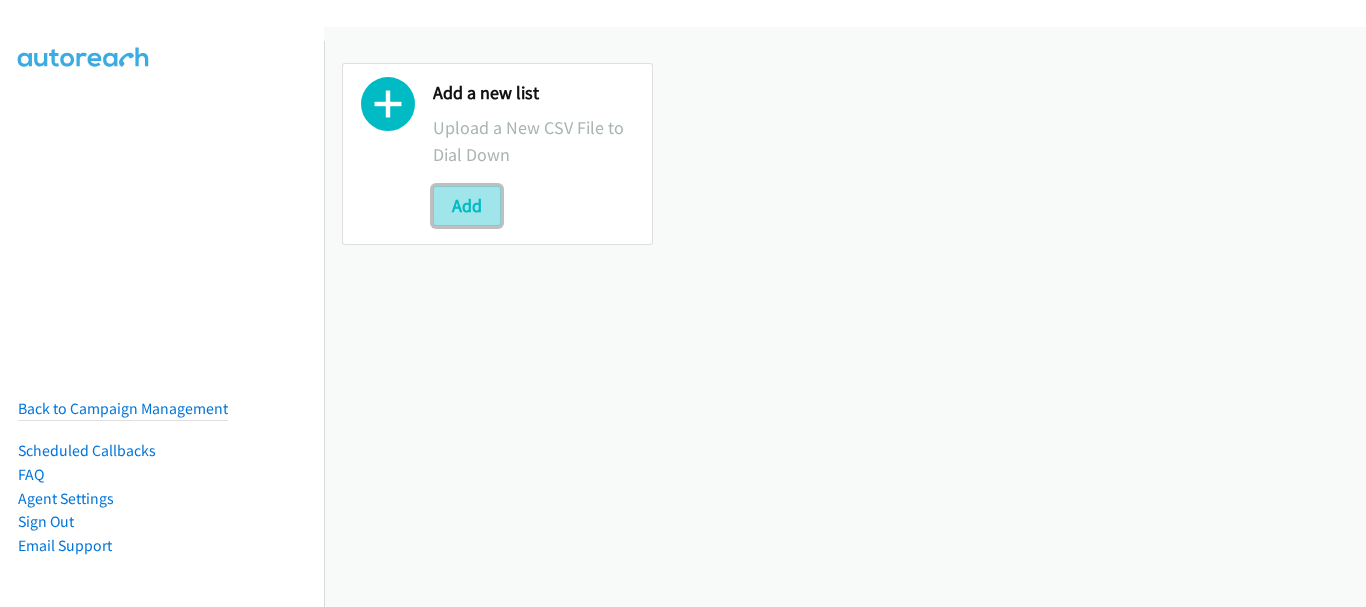 click on "Add" at bounding box center (467, 206) 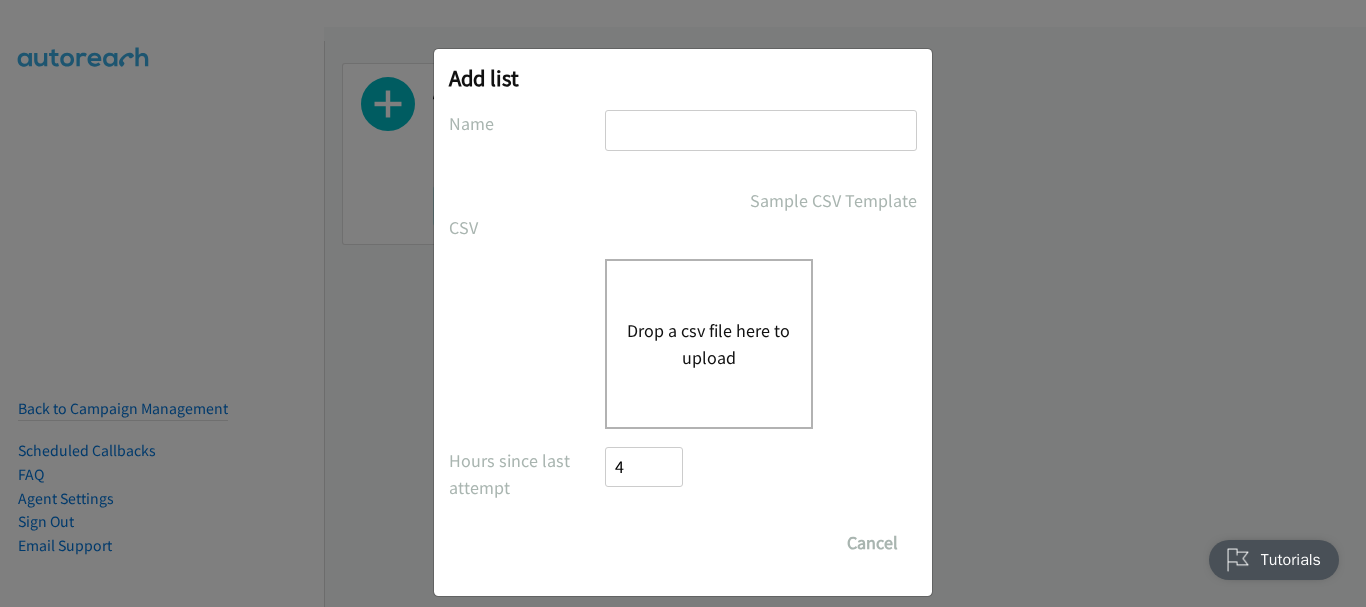 scroll, scrollTop: 0, scrollLeft: 0, axis: both 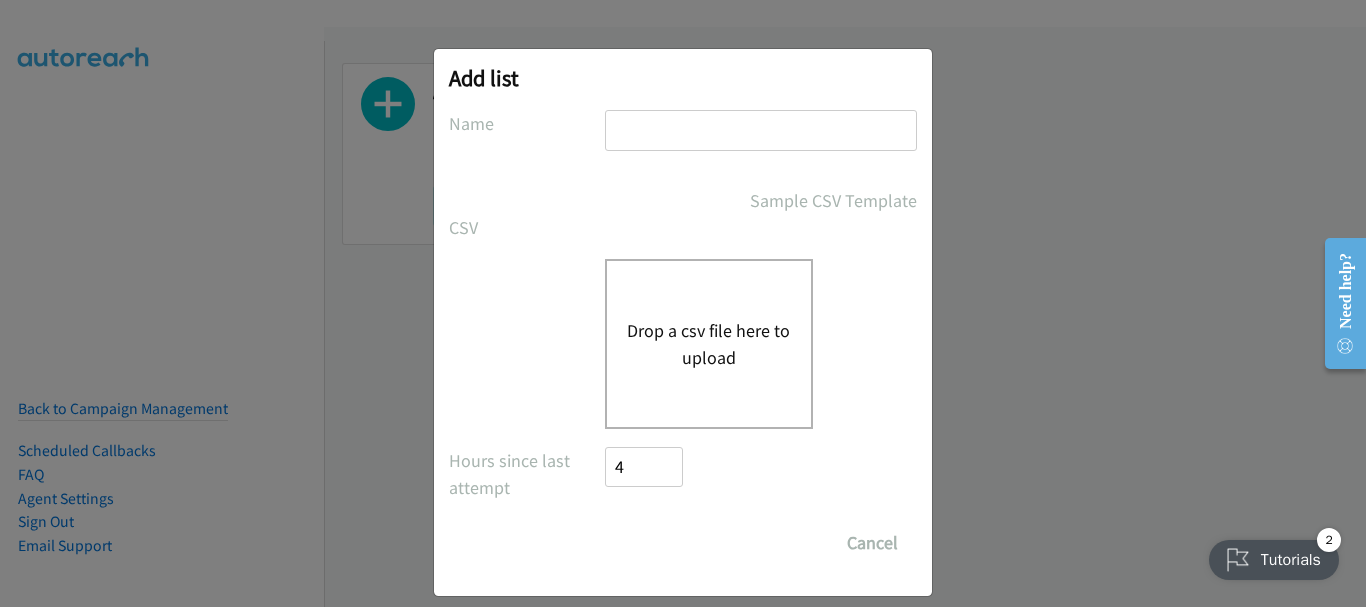 type on "Dell" 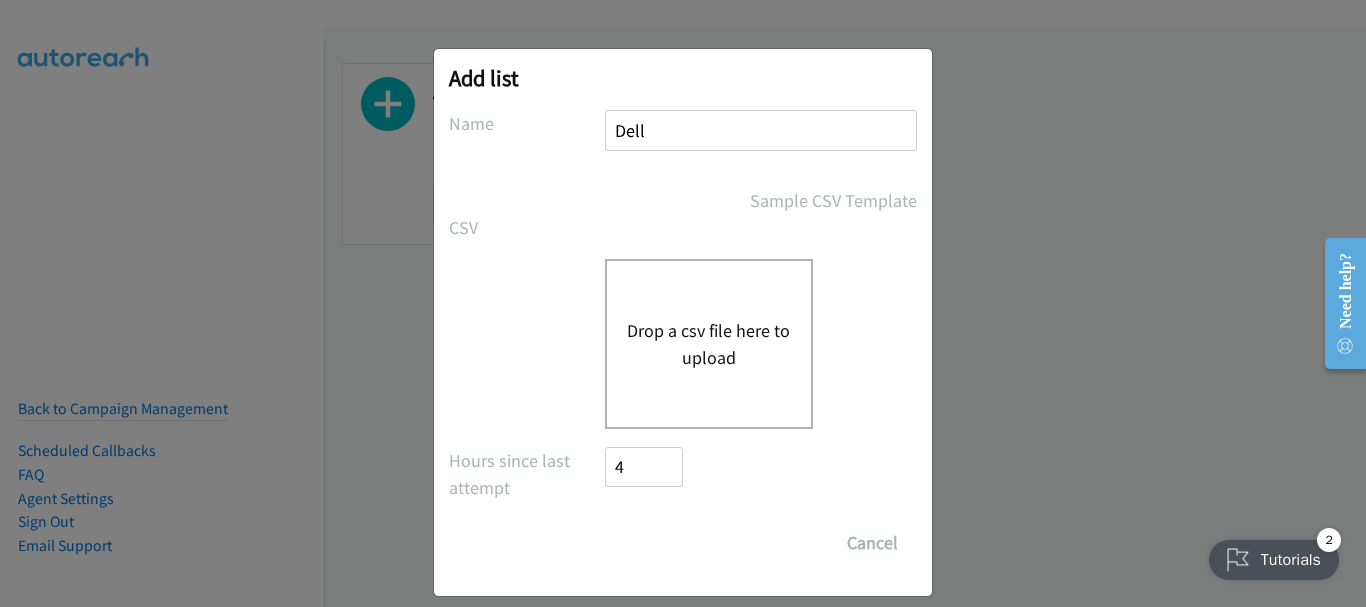click on "Drop a csv file here to upload" at bounding box center (709, 344) 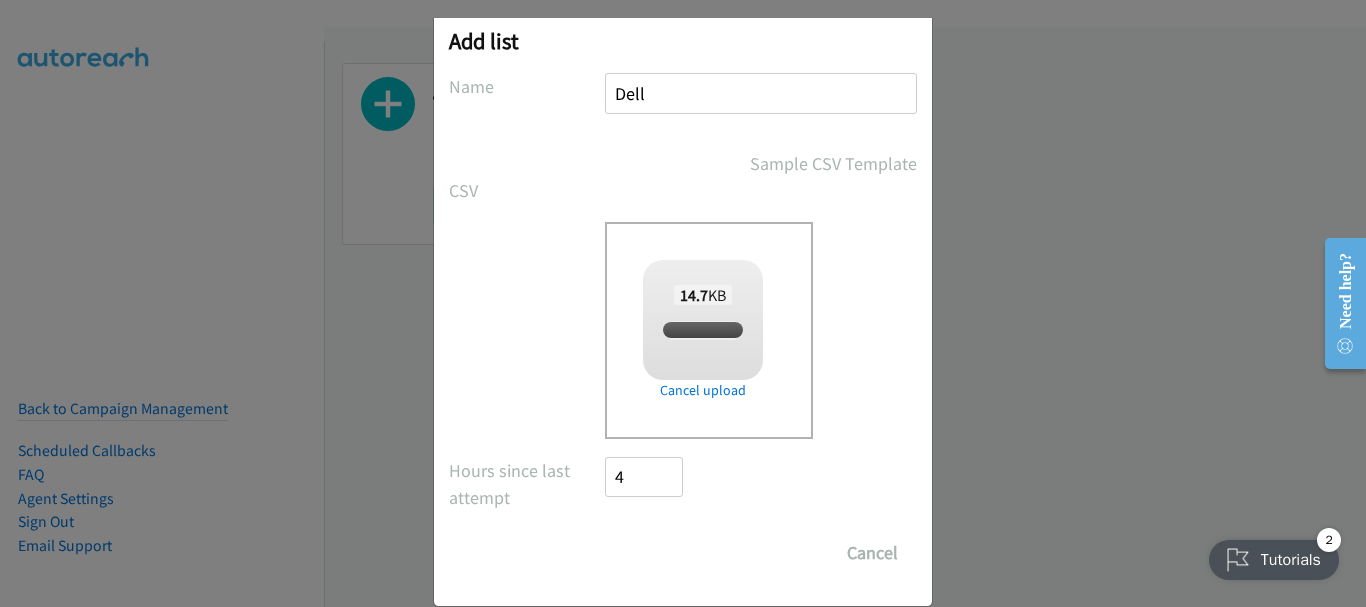 scroll, scrollTop: 67, scrollLeft: 0, axis: vertical 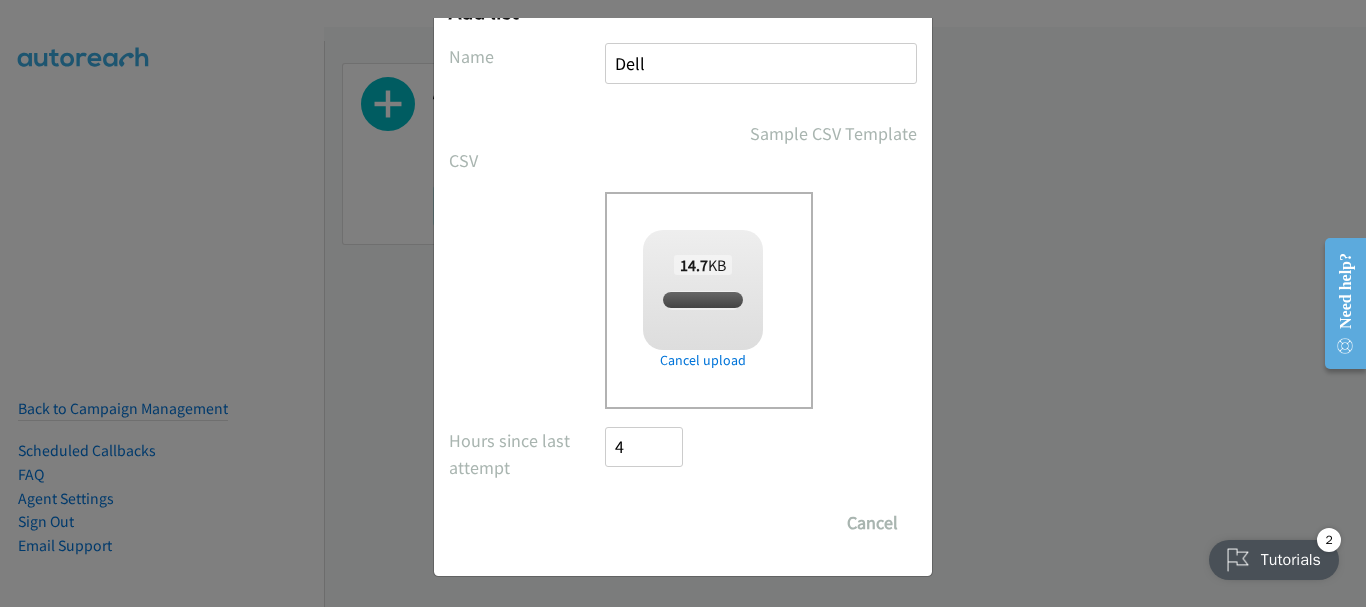 checkbox on "true" 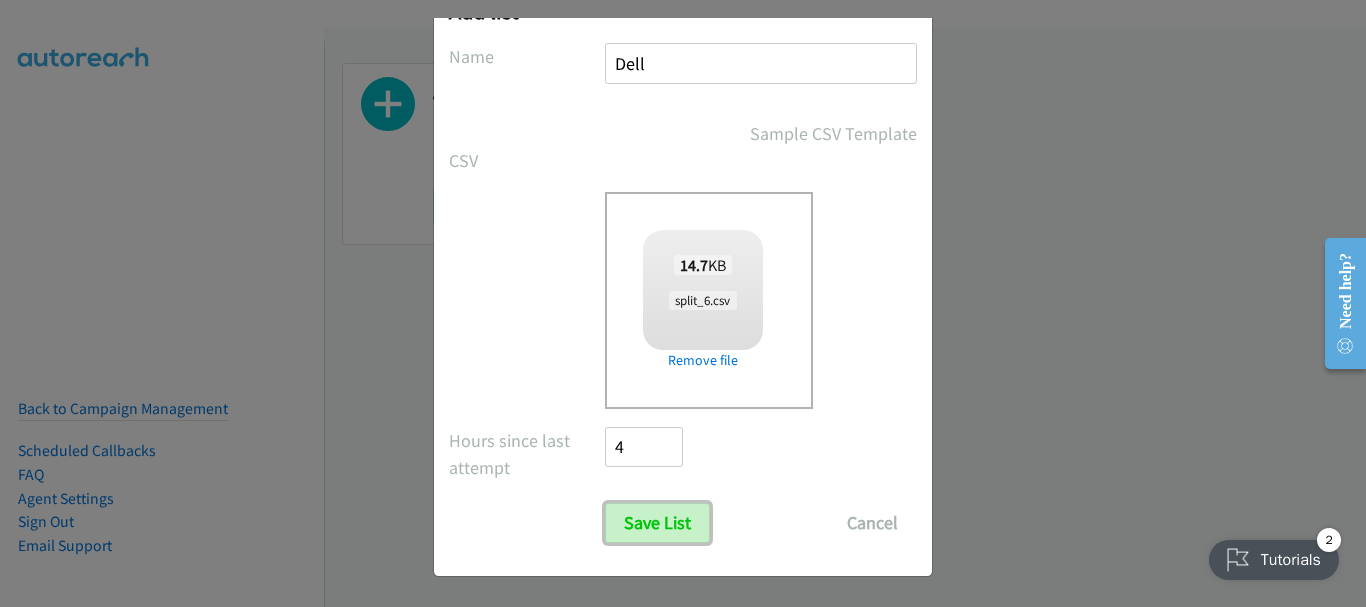 drag, startPoint x: 679, startPoint y: 520, endPoint x: 707, endPoint y: 372, distance: 150.62537 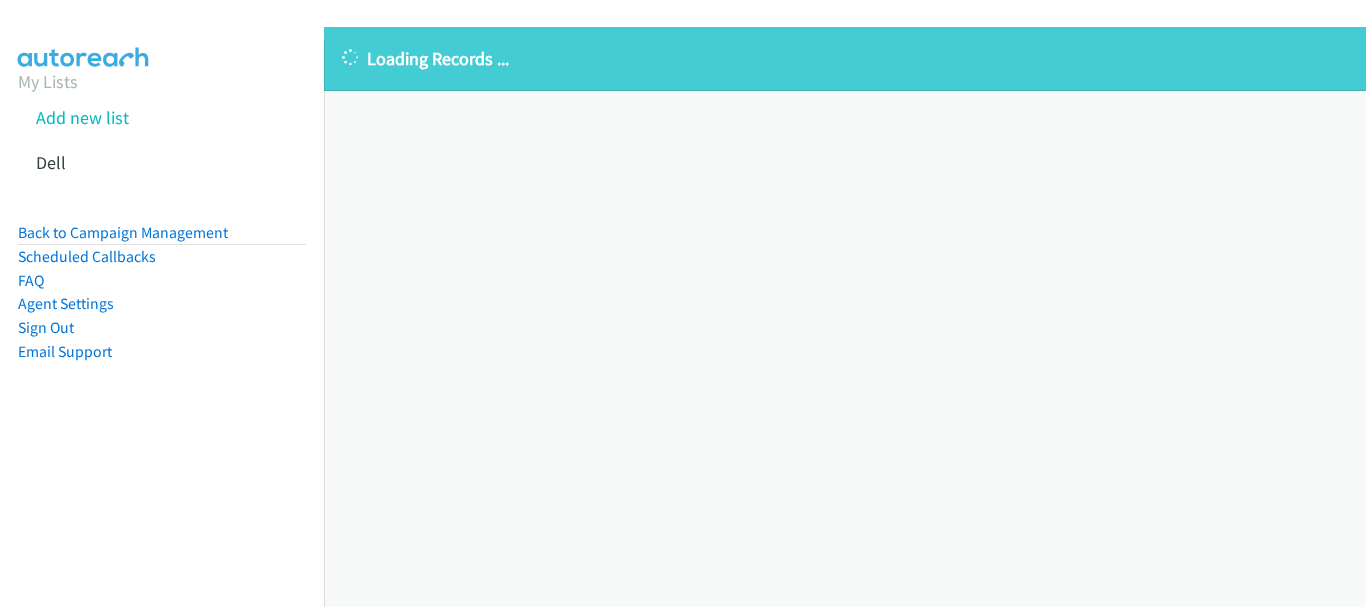 scroll, scrollTop: 0, scrollLeft: 0, axis: both 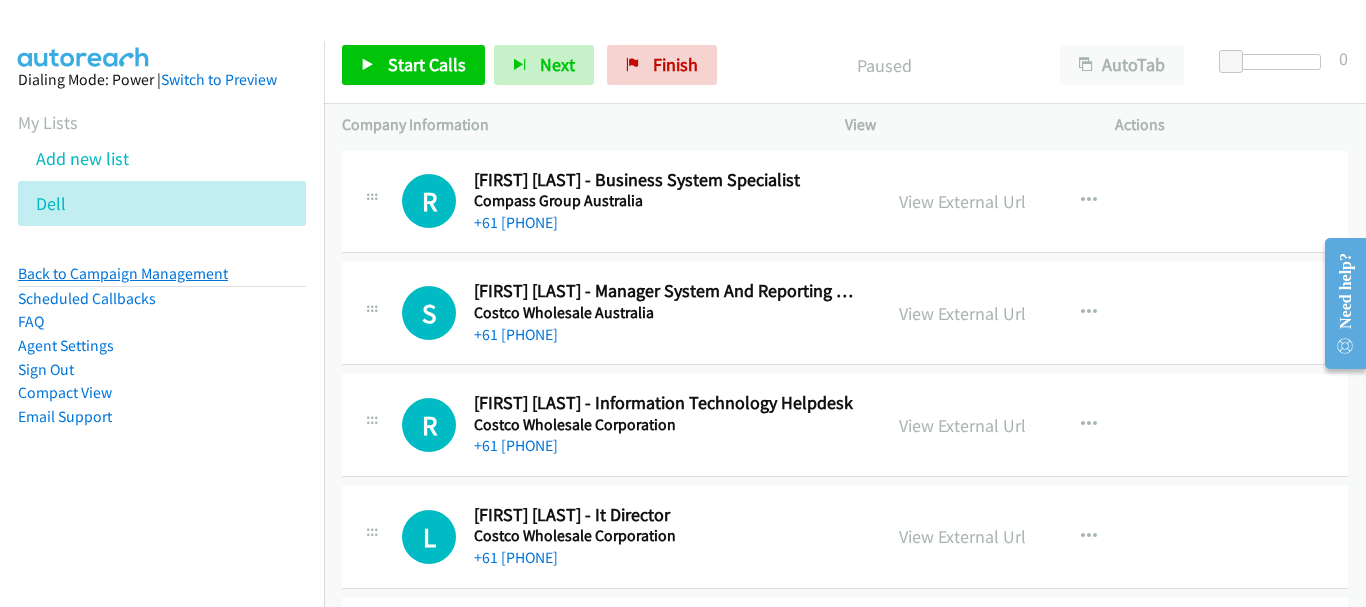 click on "Back to Campaign Management" at bounding box center [123, 273] 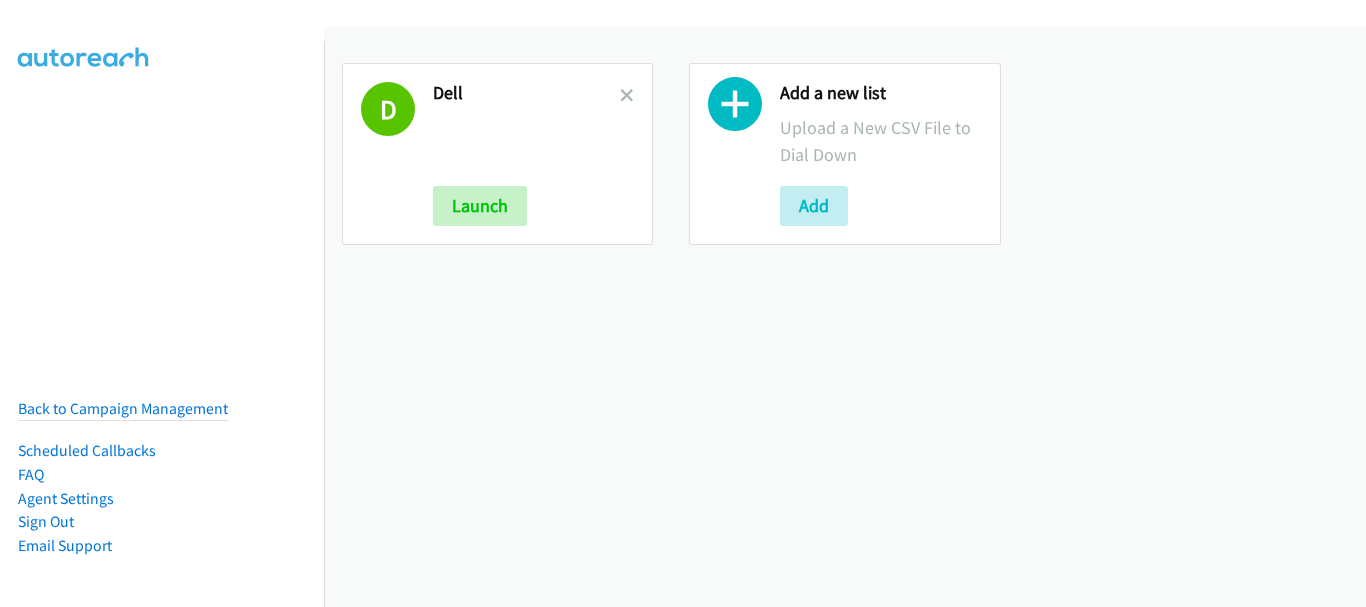 scroll, scrollTop: 0, scrollLeft: 0, axis: both 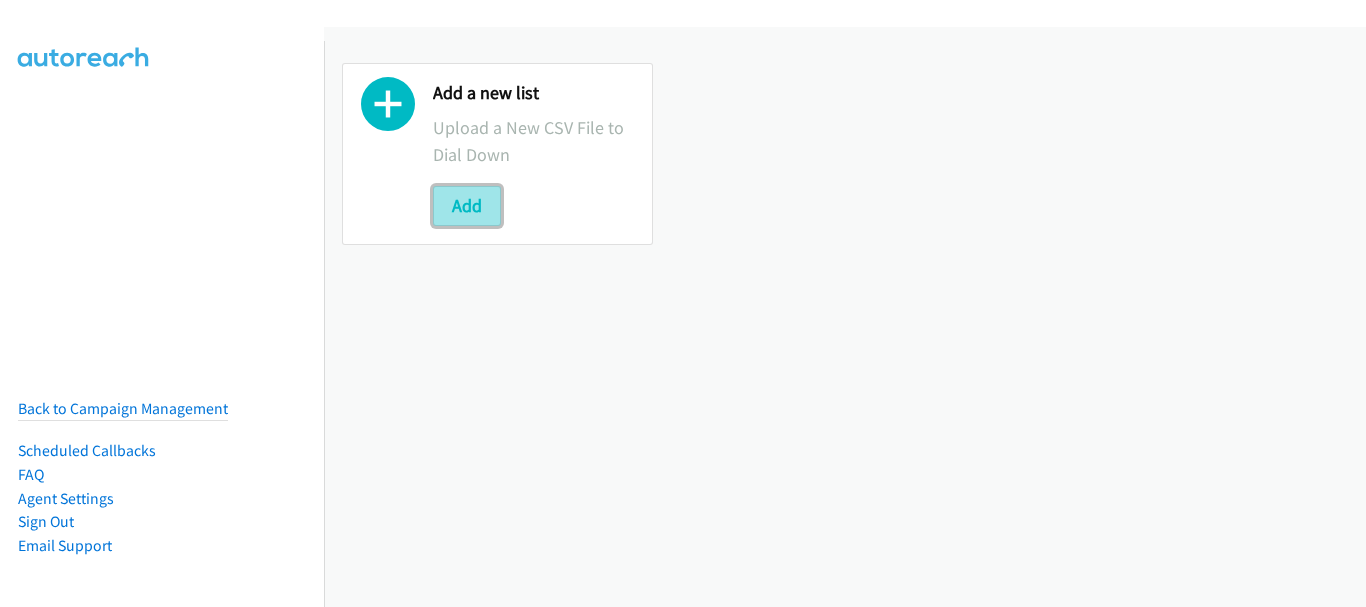 click on "Add" at bounding box center [467, 206] 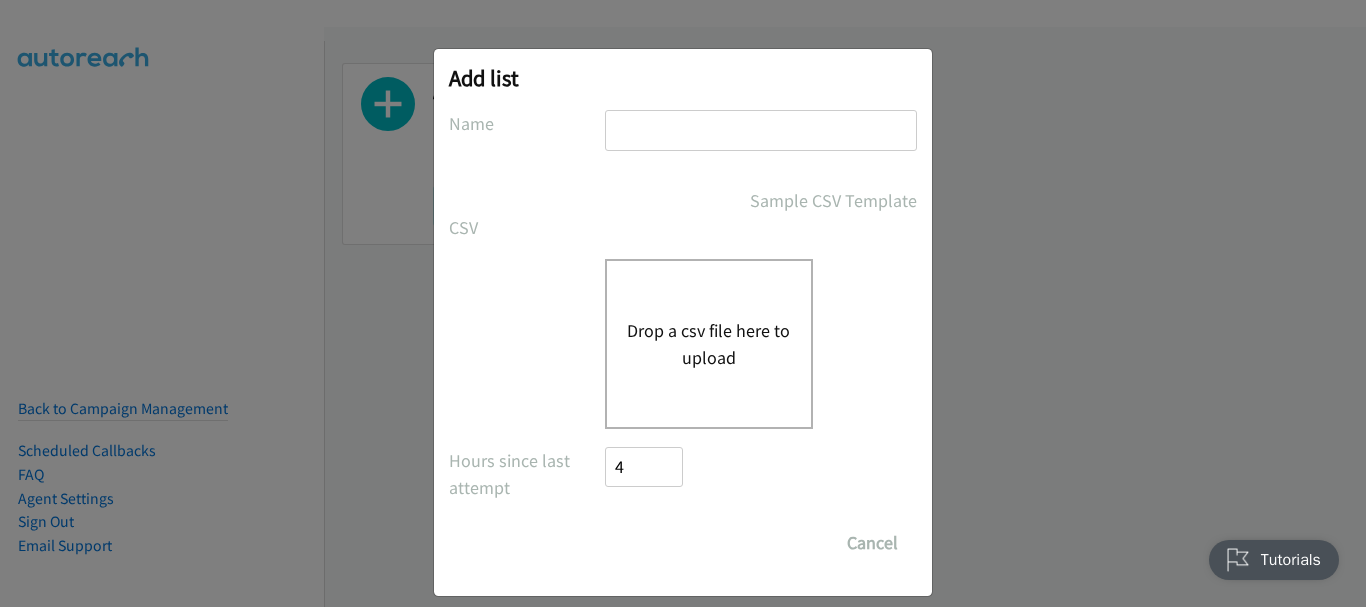 scroll, scrollTop: 0, scrollLeft: 0, axis: both 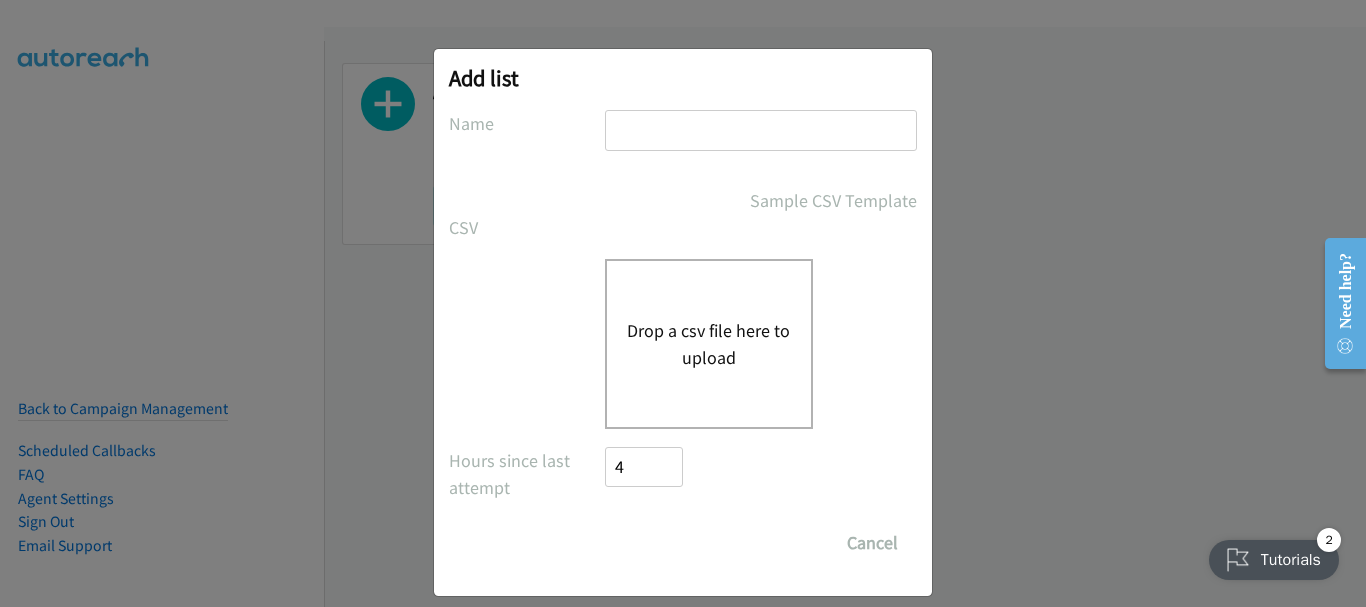 type on "Dell" 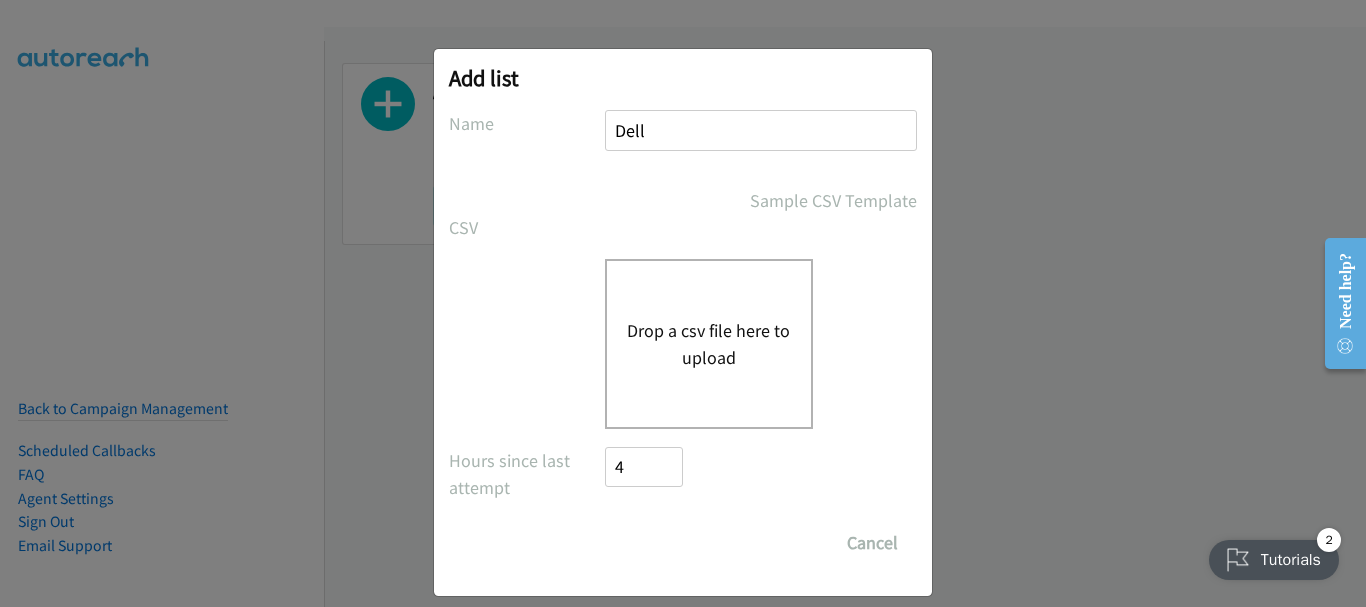 click on "Drop a csv file here to upload" at bounding box center [709, 344] 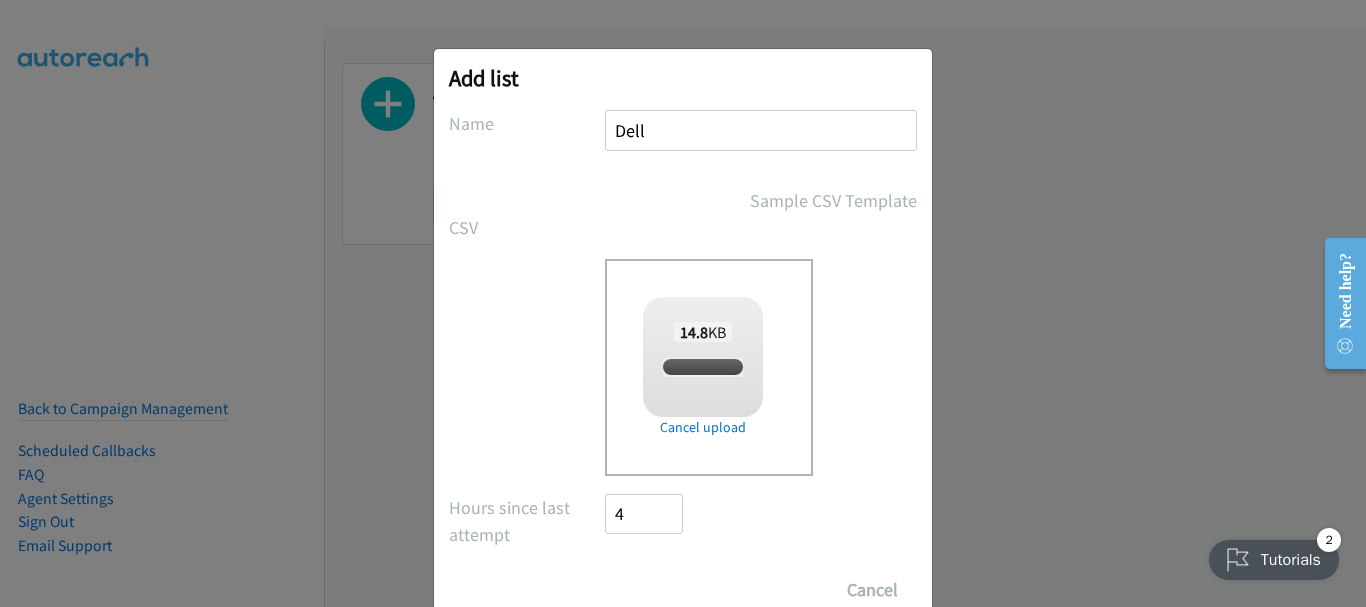 checkbox on "true" 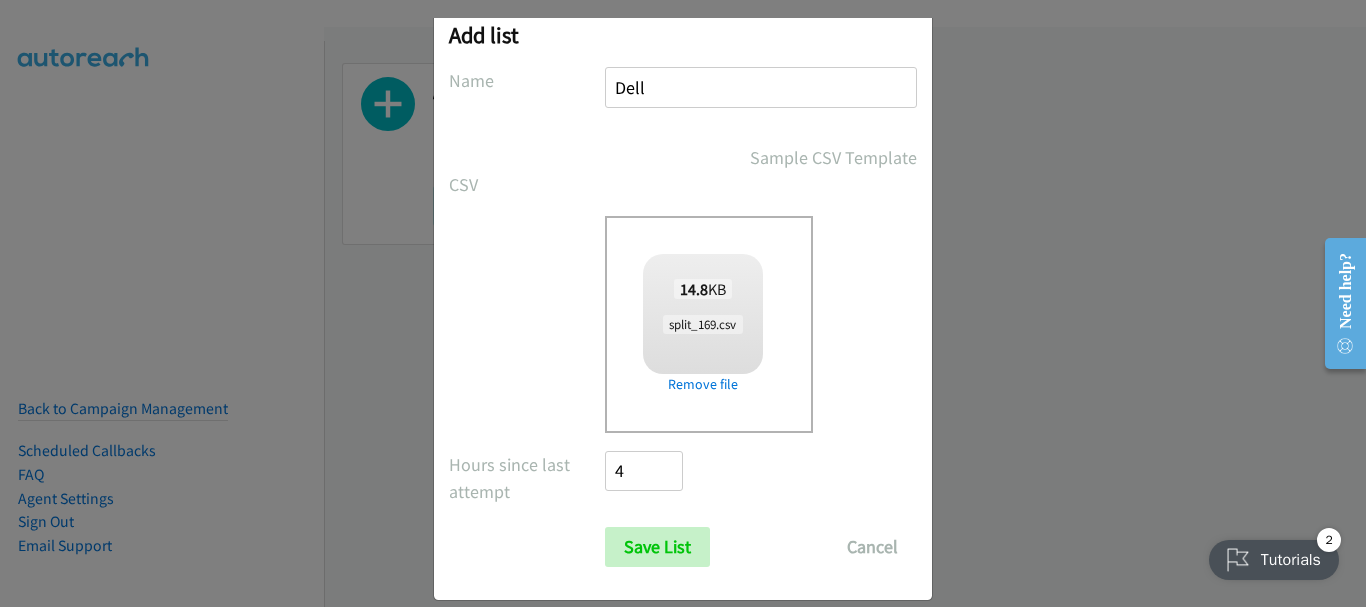 scroll, scrollTop: 67, scrollLeft: 0, axis: vertical 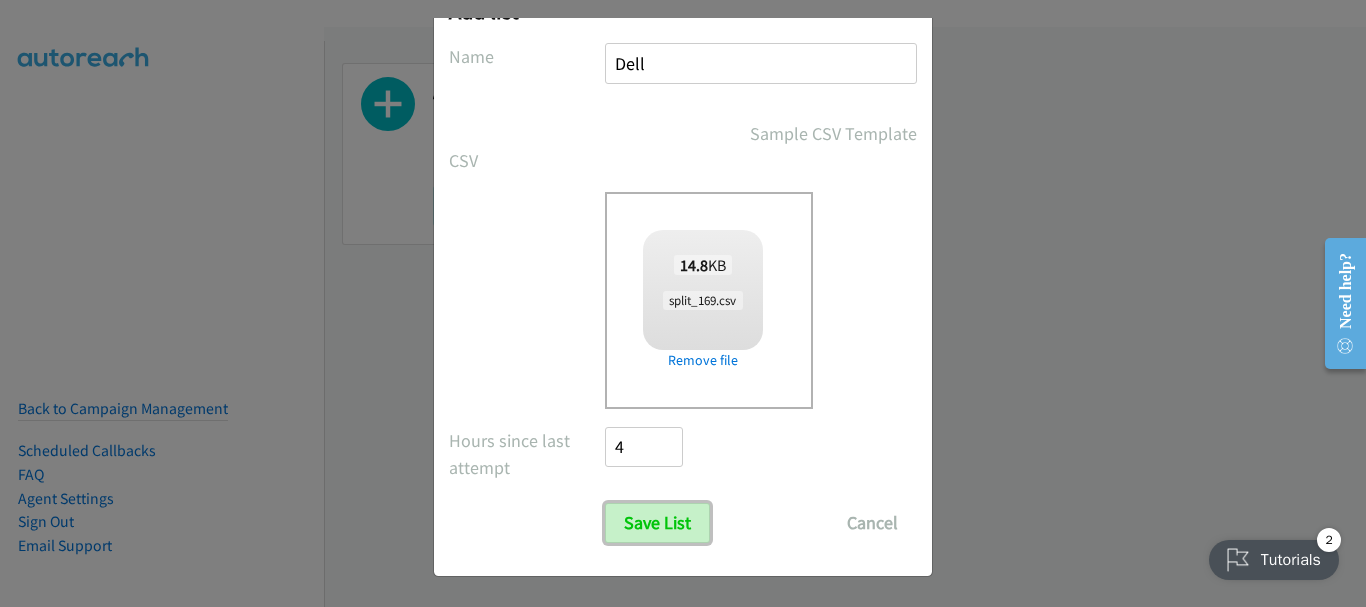 drag, startPoint x: 664, startPoint y: 513, endPoint x: 664, endPoint y: 605, distance: 92 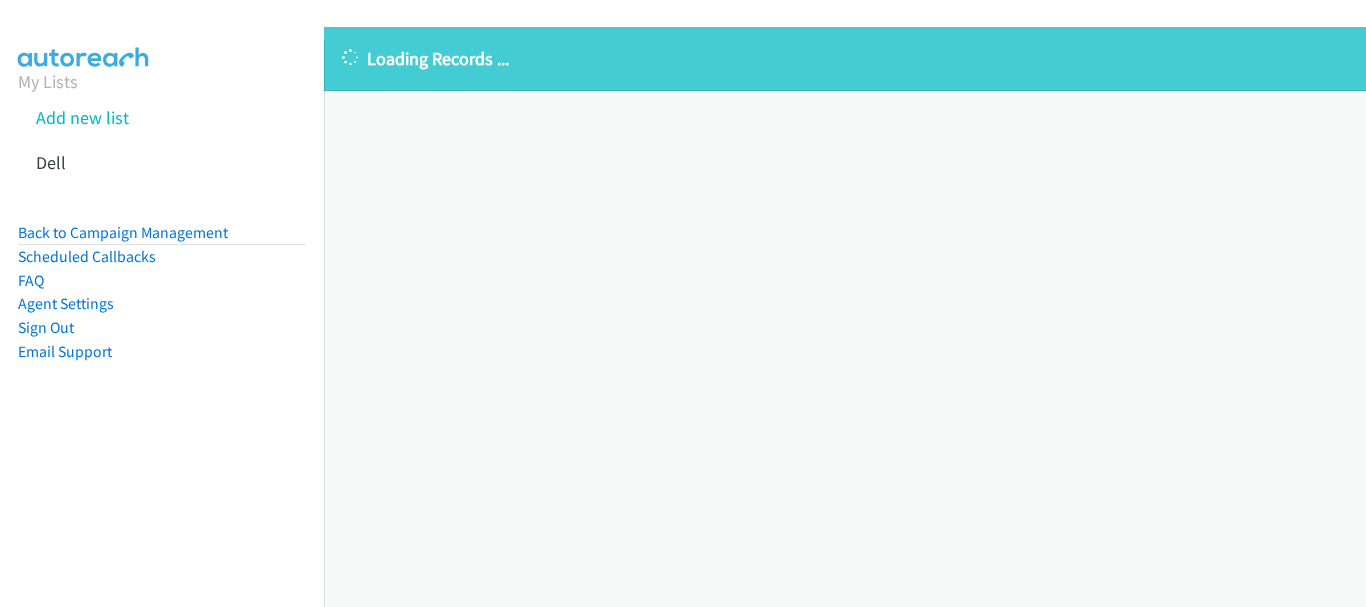 scroll, scrollTop: 0, scrollLeft: 0, axis: both 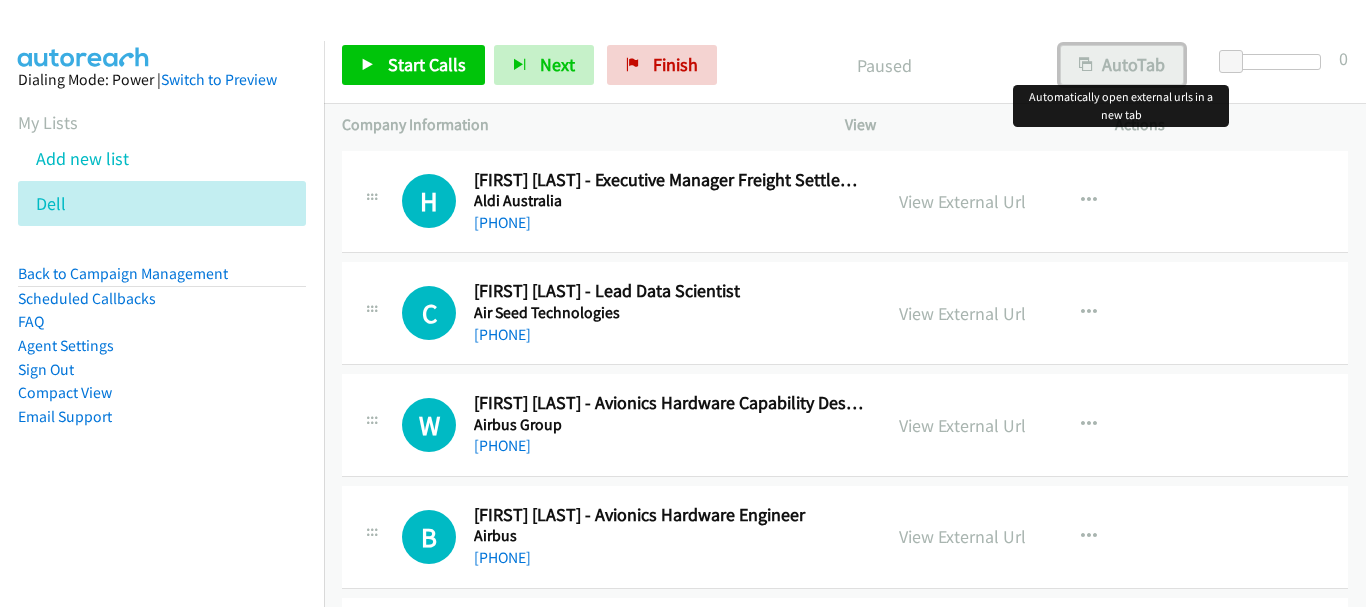 click on "AutoTab" at bounding box center (1122, 65) 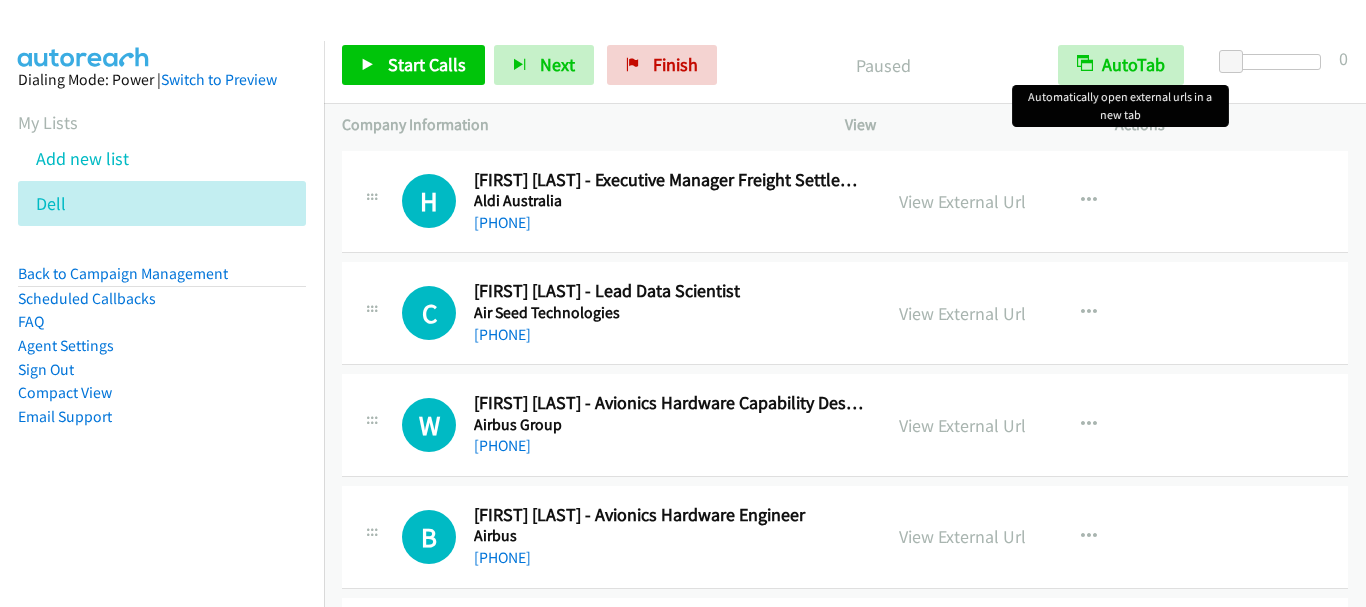 scroll, scrollTop: 0, scrollLeft: 0, axis: both 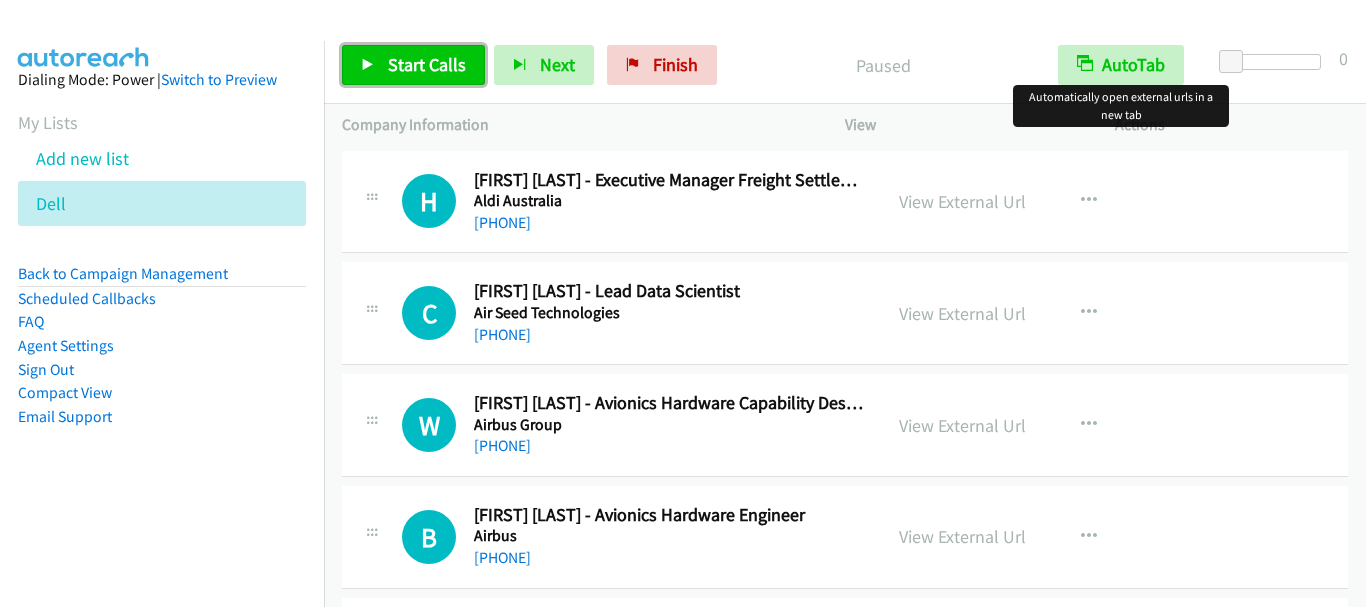 click on "Start Calls" at bounding box center [427, 64] 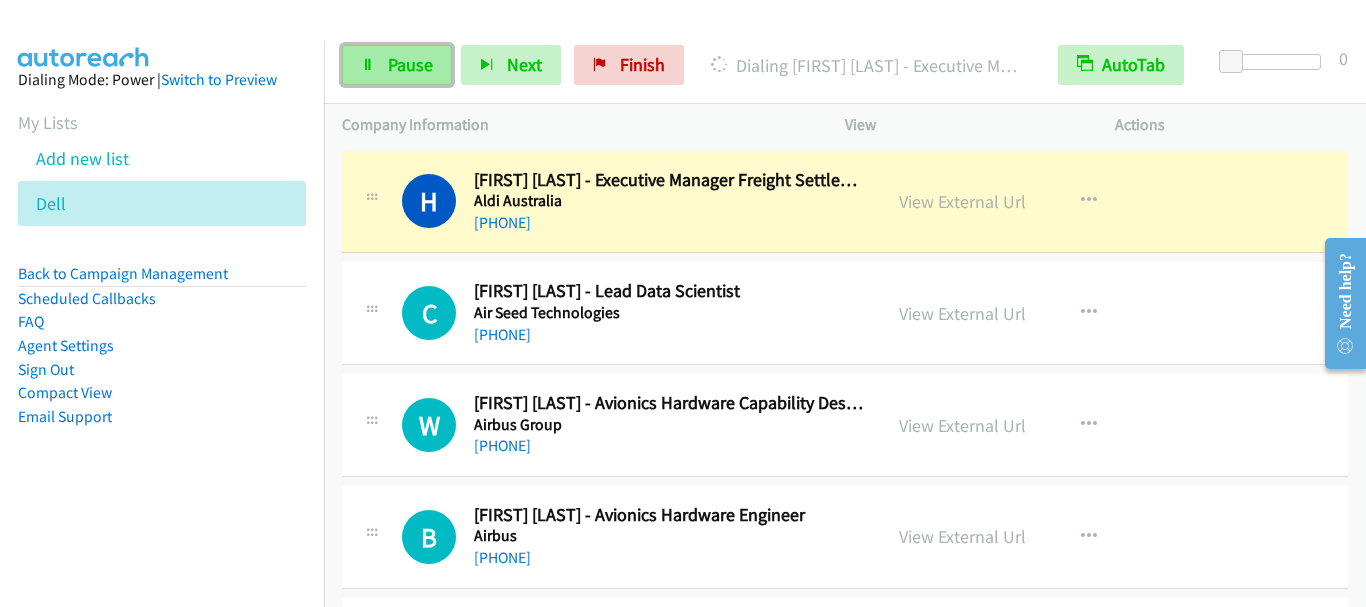click on "Pause" at bounding box center (410, 64) 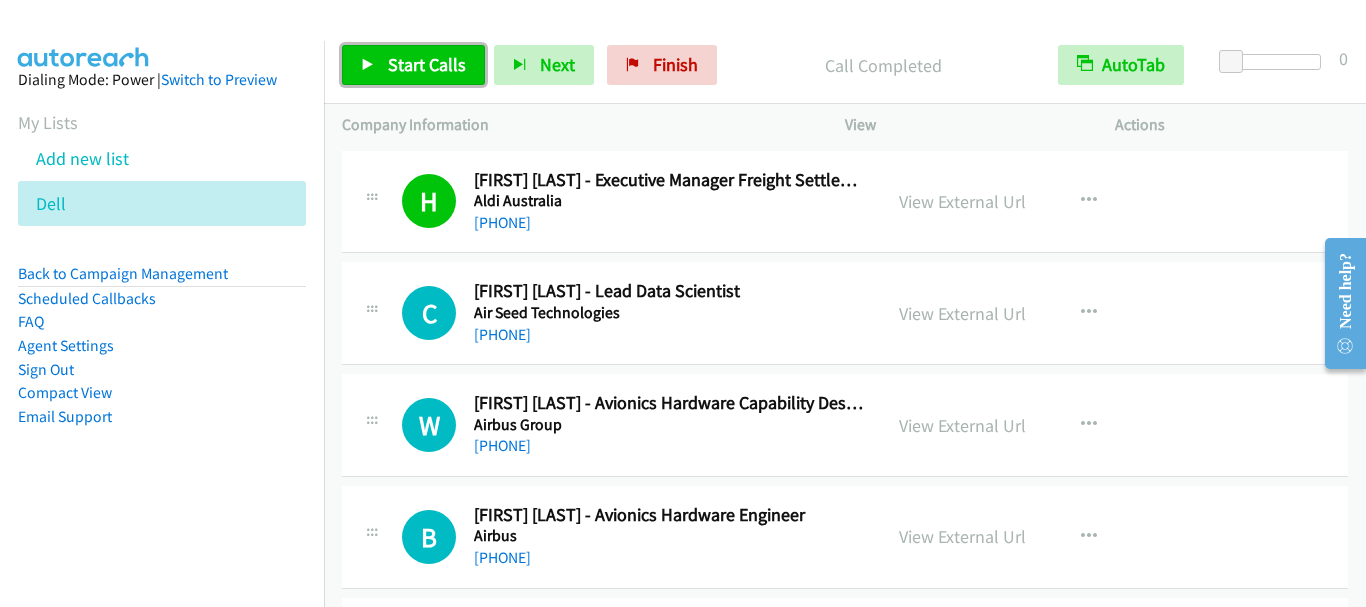 click on "Start Calls" at bounding box center [413, 65] 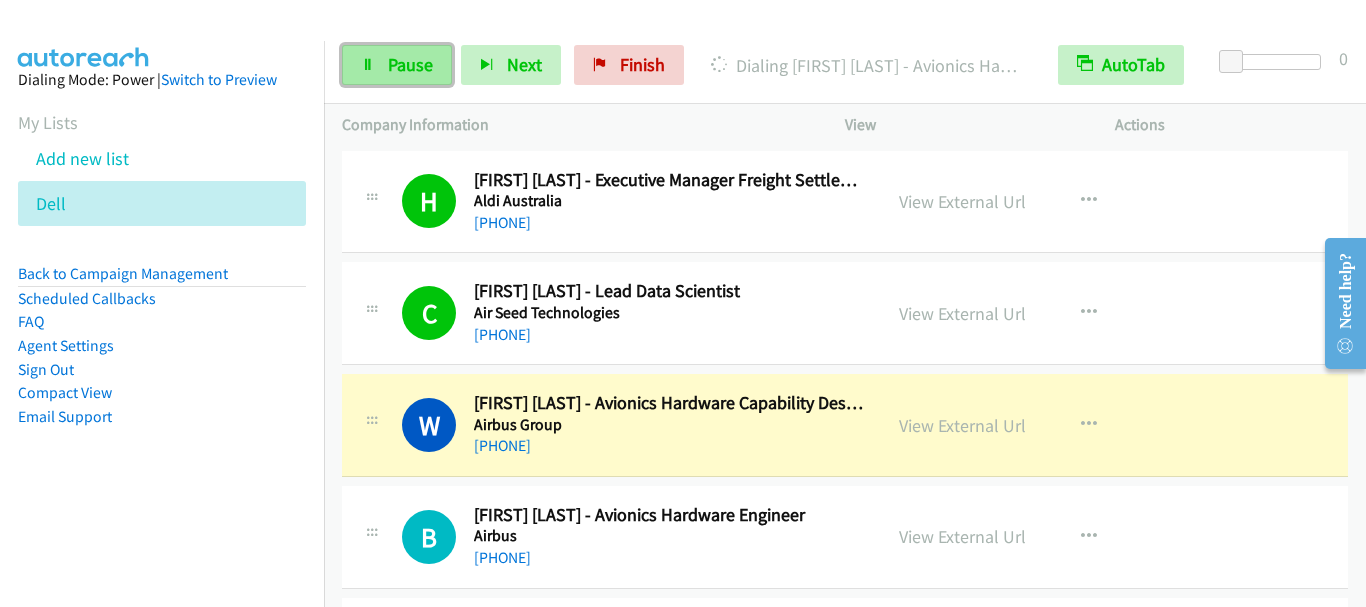 click on "Pause" at bounding box center [410, 64] 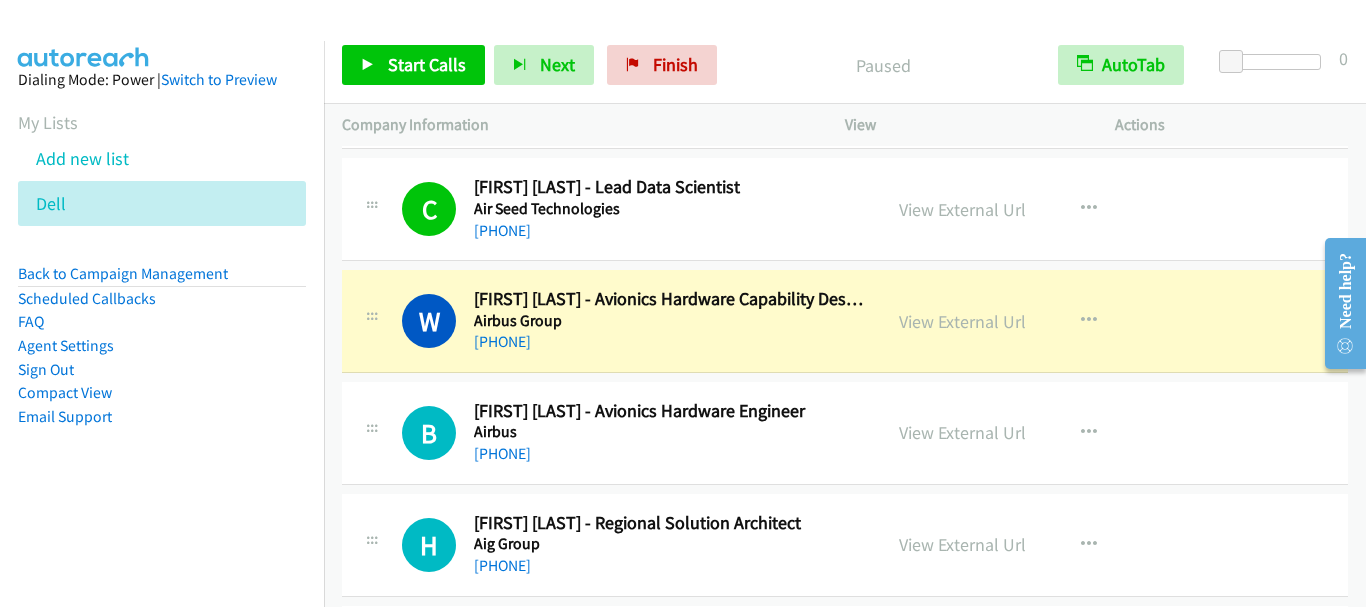 scroll, scrollTop: 100, scrollLeft: 0, axis: vertical 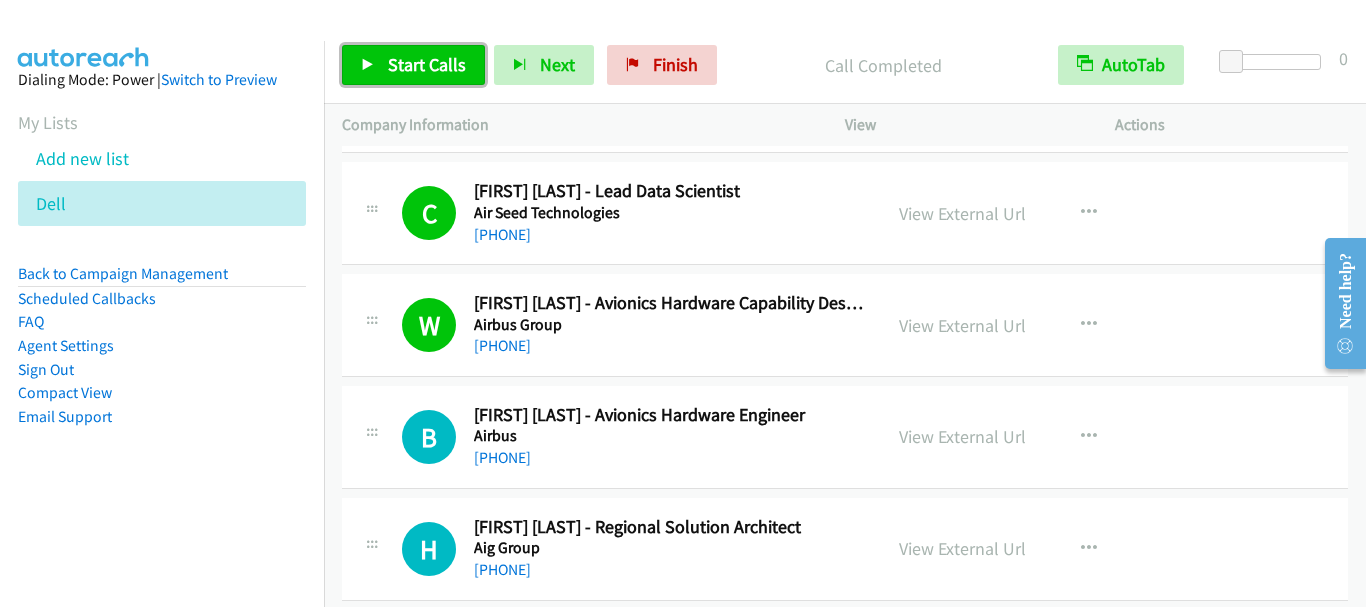 click on "Start Calls" at bounding box center (413, 65) 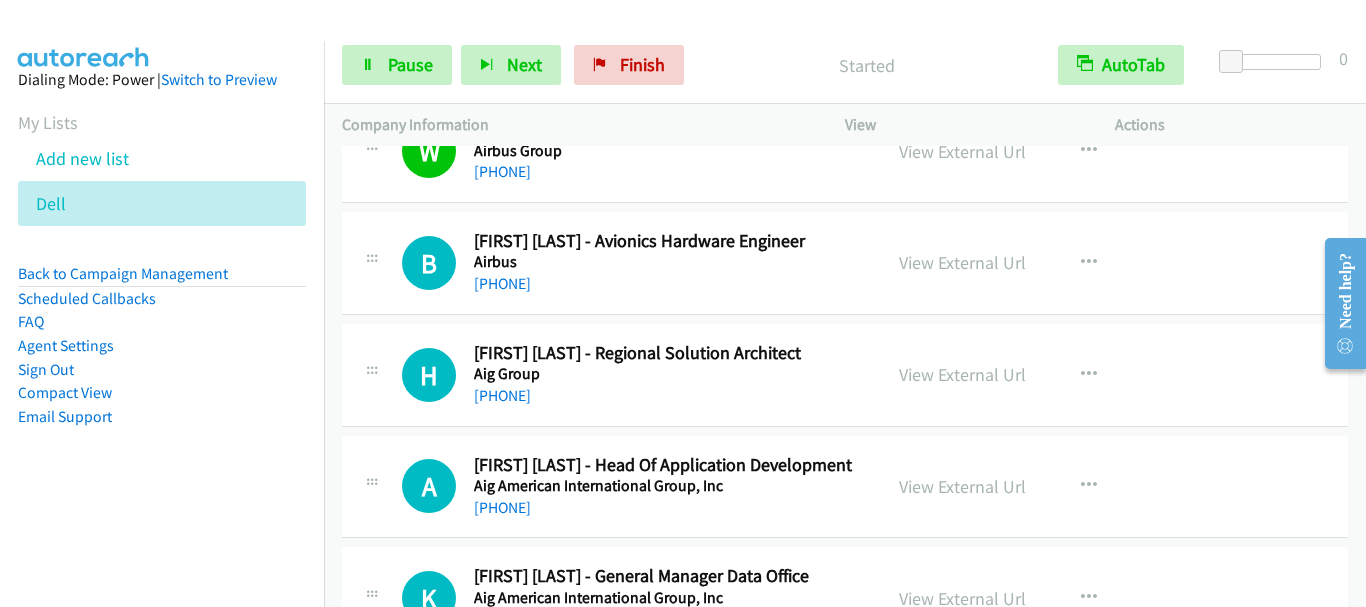 scroll, scrollTop: 200, scrollLeft: 0, axis: vertical 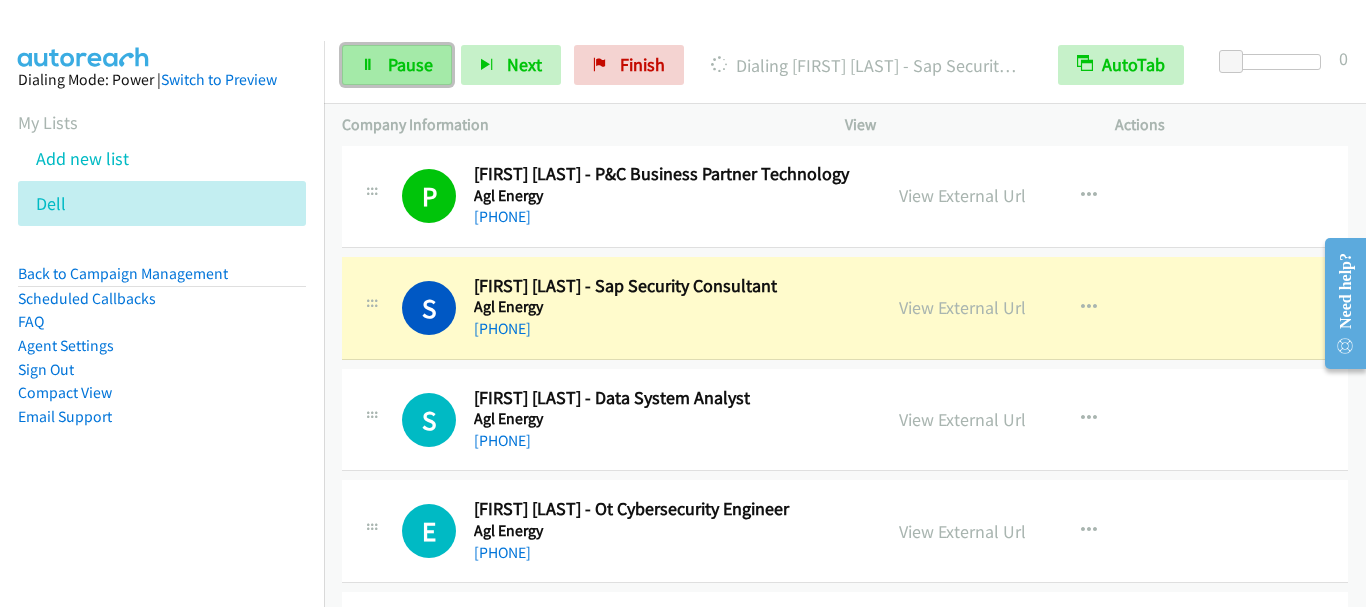 drag, startPoint x: 408, startPoint y: 79, endPoint x: 425, endPoint y: 67, distance: 20.808653 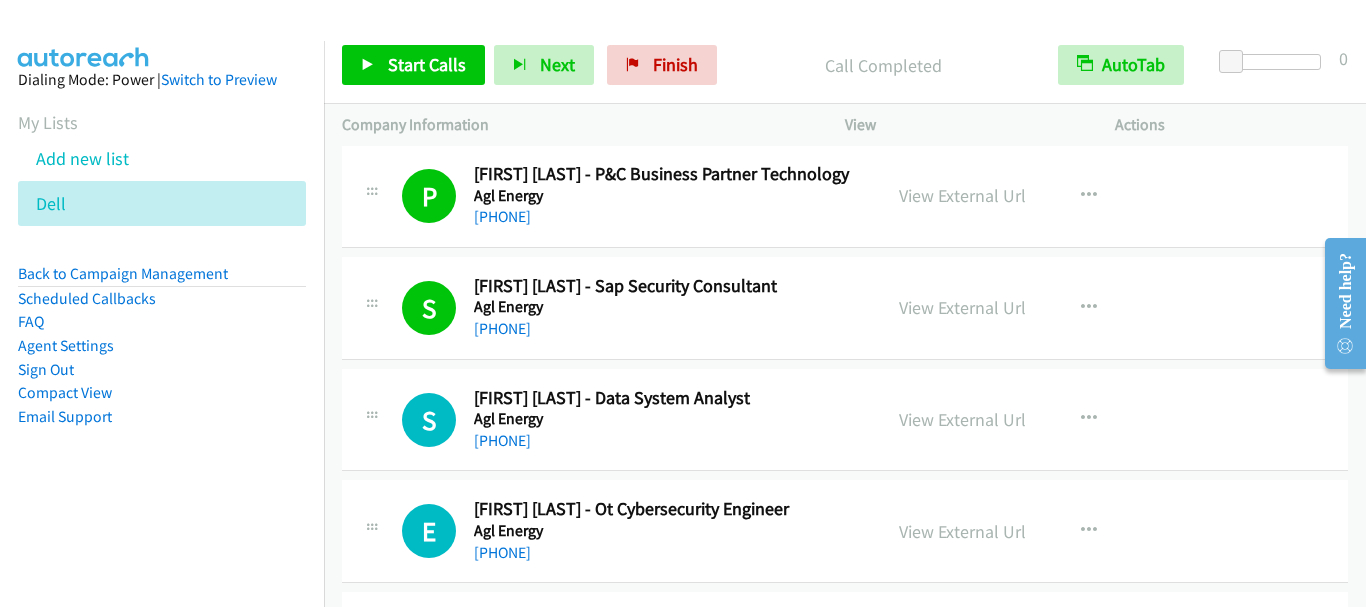drag, startPoint x: 413, startPoint y: 43, endPoint x: 415, endPoint y: 63, distance: 20.09975 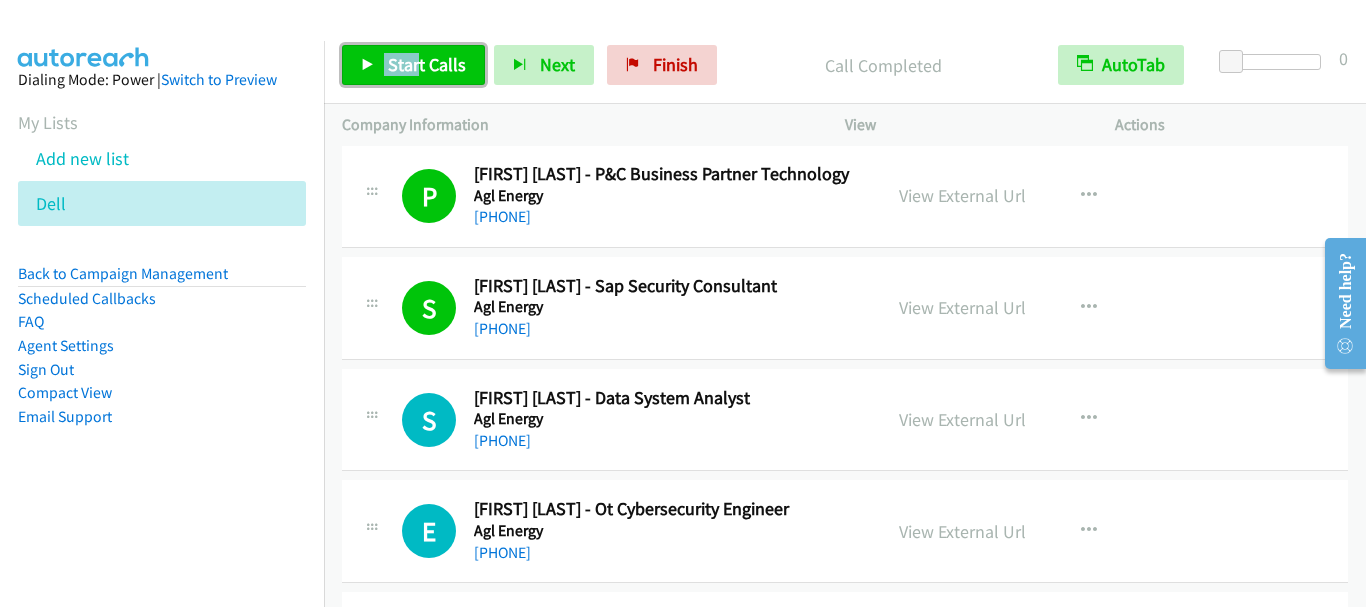 click on "Start Calls" at bounding box center (427, 64) 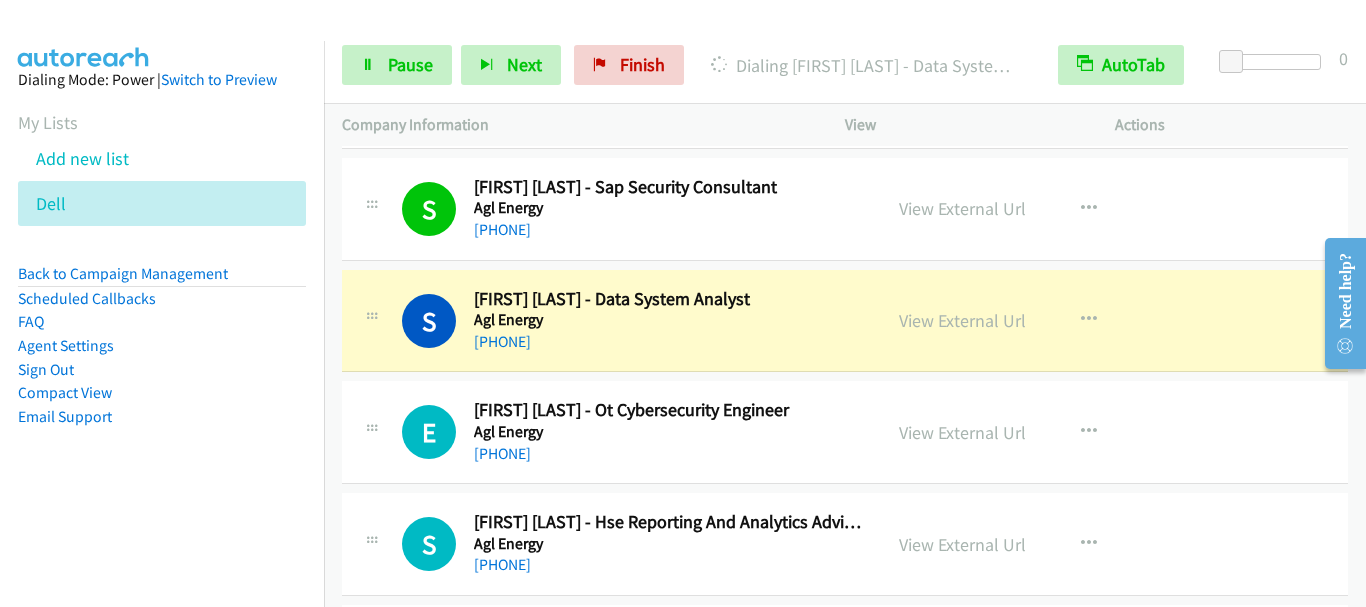 scroll, scrollTop: 1000, scrollLeft: 0, axis: vertical 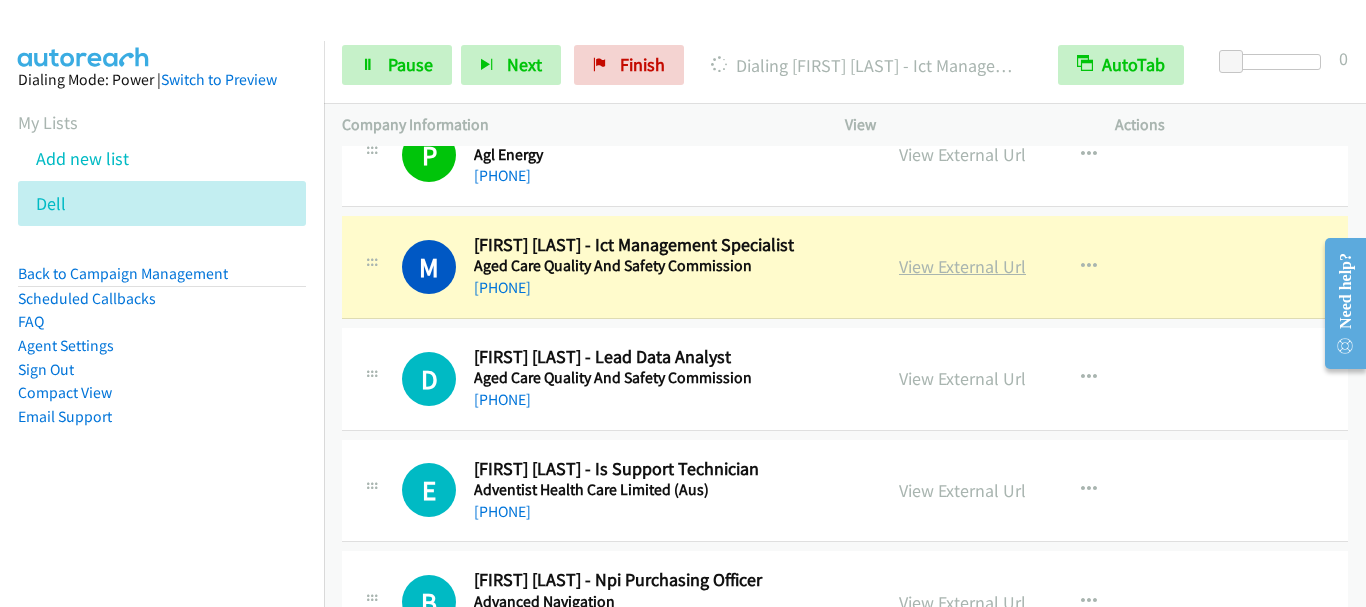 click on "View External Url" at bounding box center (962, 266) 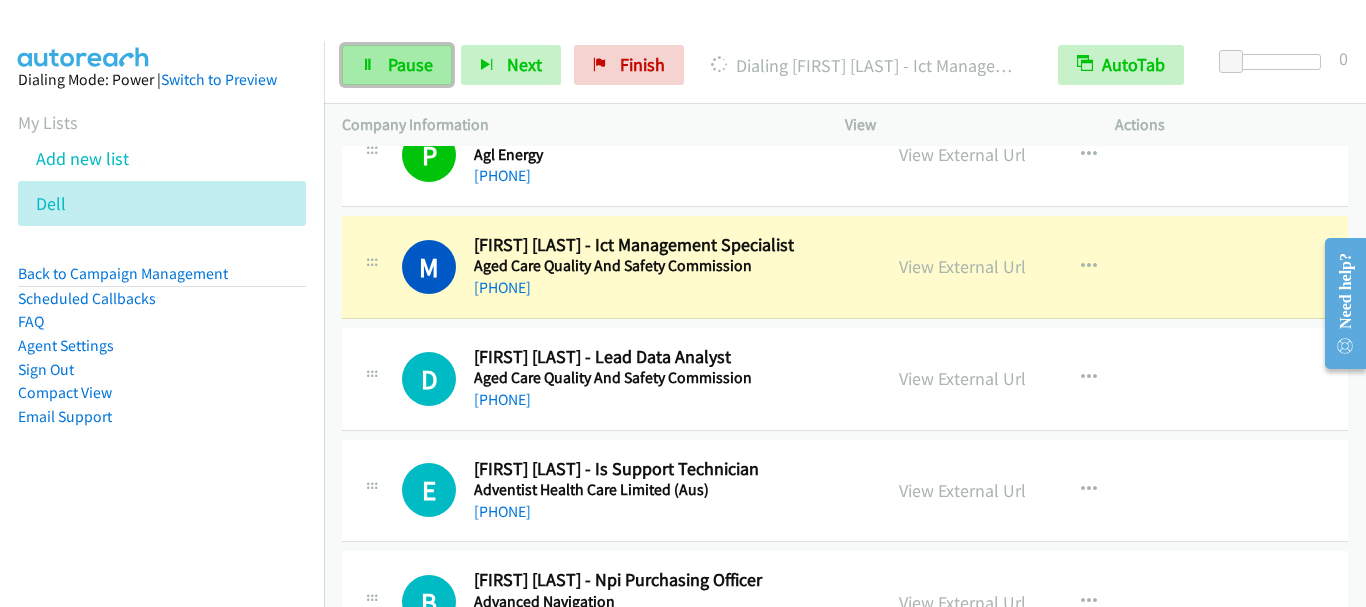 click on "Pause" at bounding box center [410, 64] 